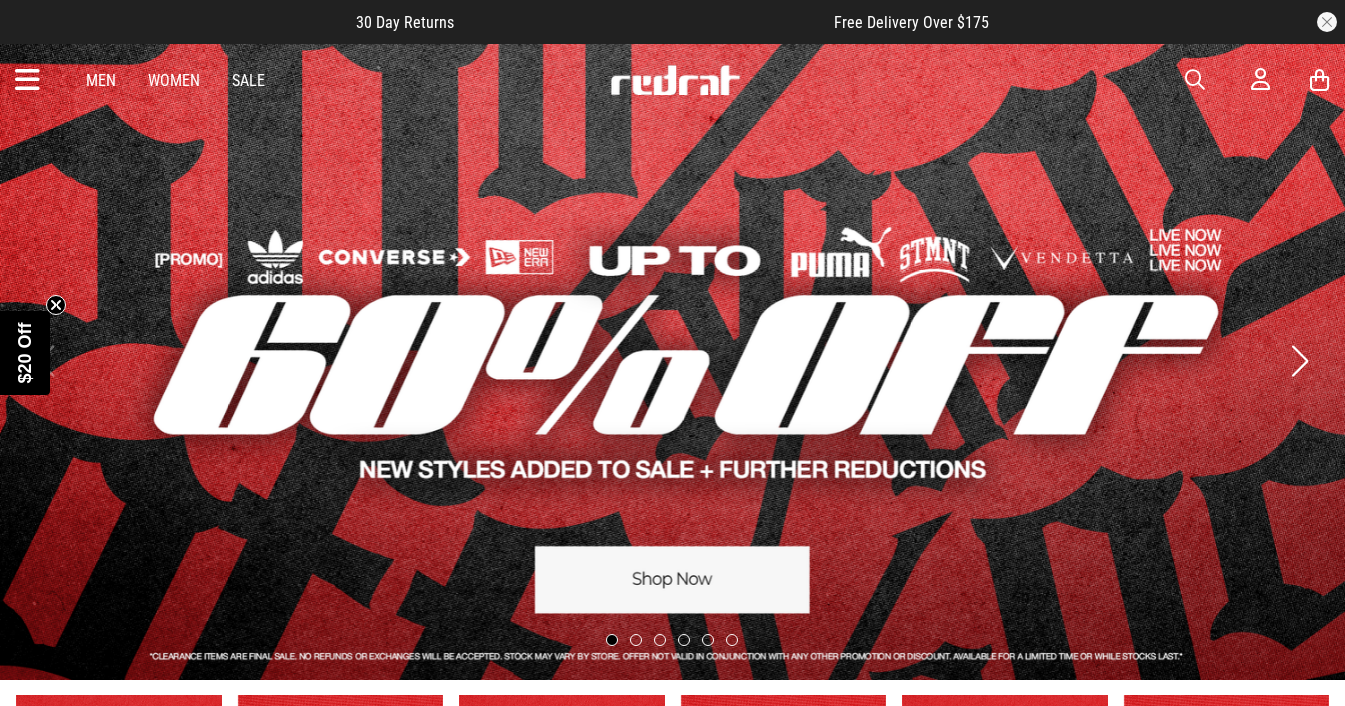 scroll, scrollTop: 0, scrollLeft: 0, axis: both 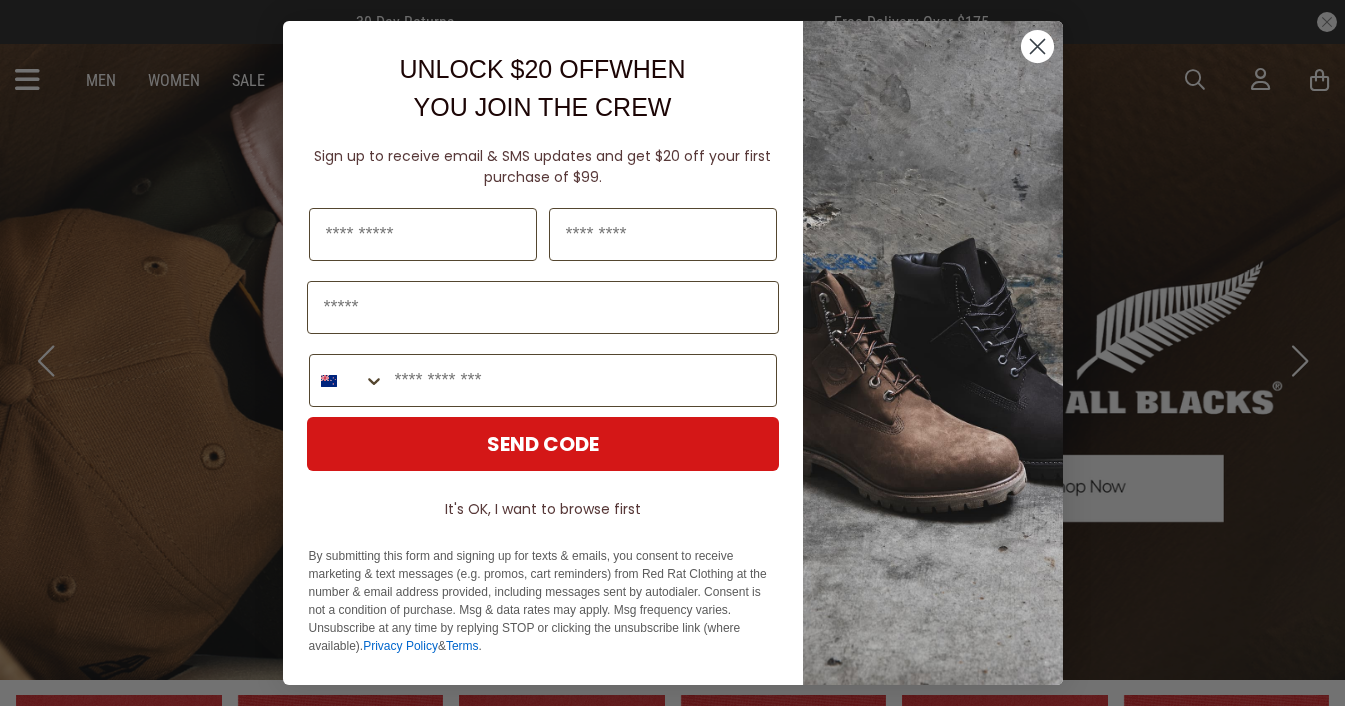 click 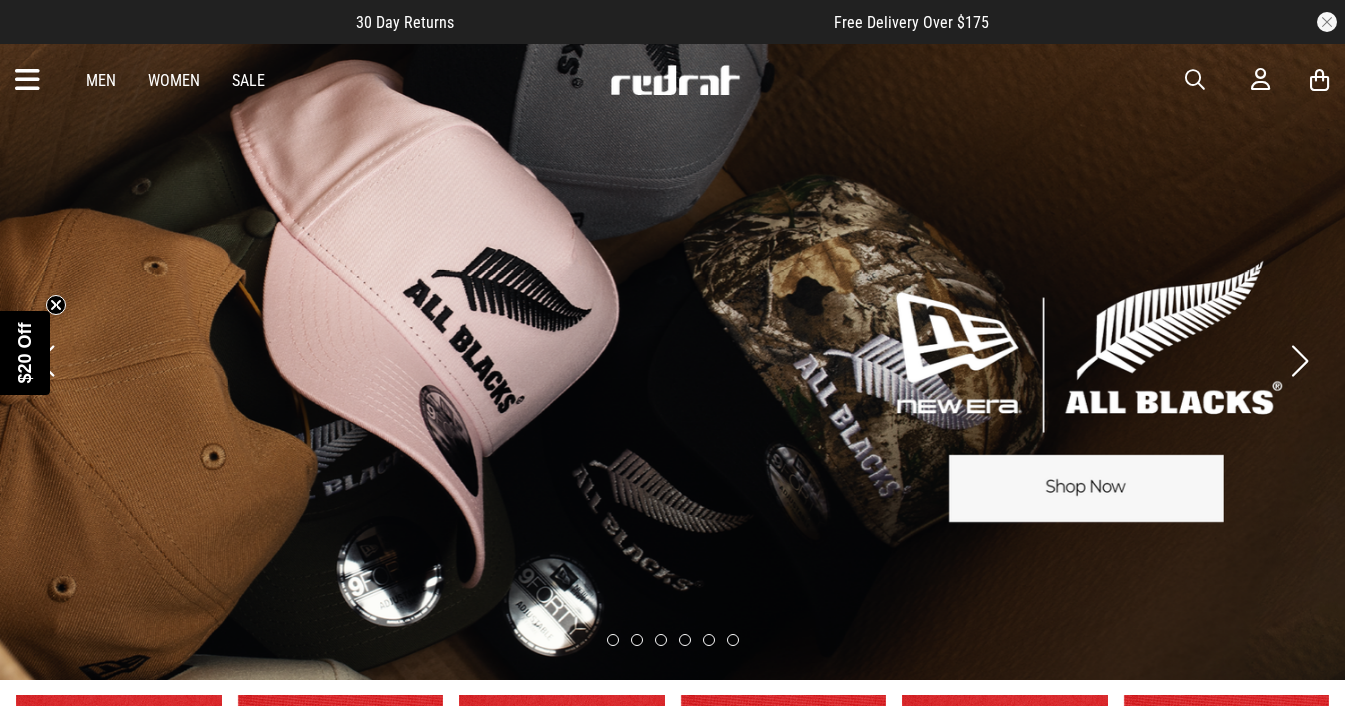 click at bounding box center [27, 80] 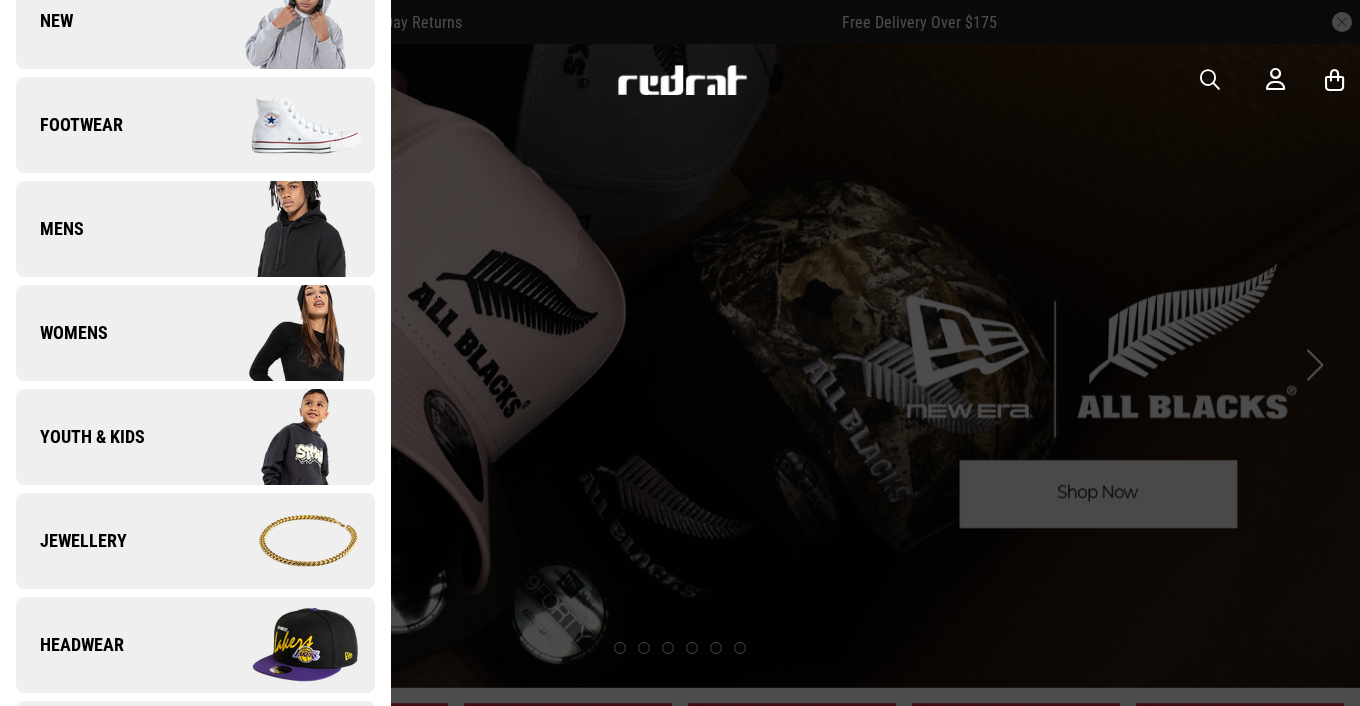 scroll, scrollTop: 132, scrollLeft: 0, axis: vertical 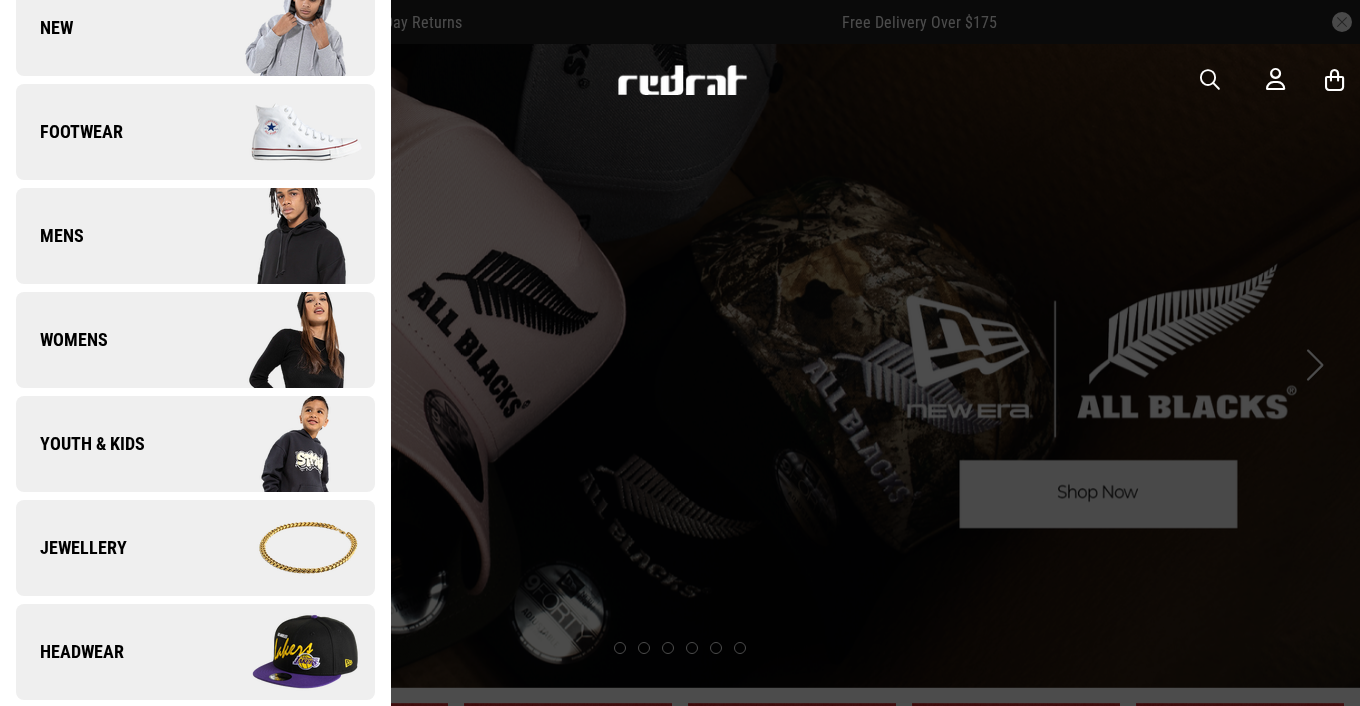 click on "Womens" at bounding box center (195, 340) 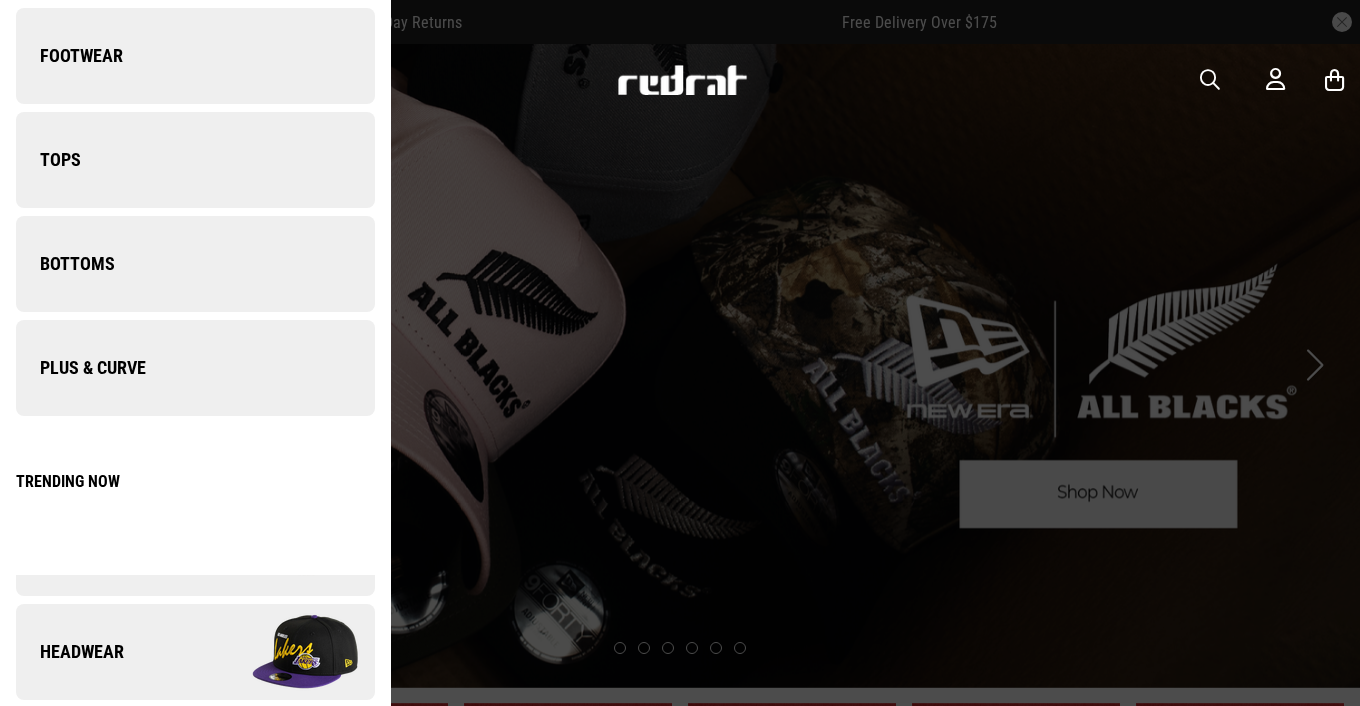 scroll, scrollTop: 0, scrollLeft: 0, axis: both 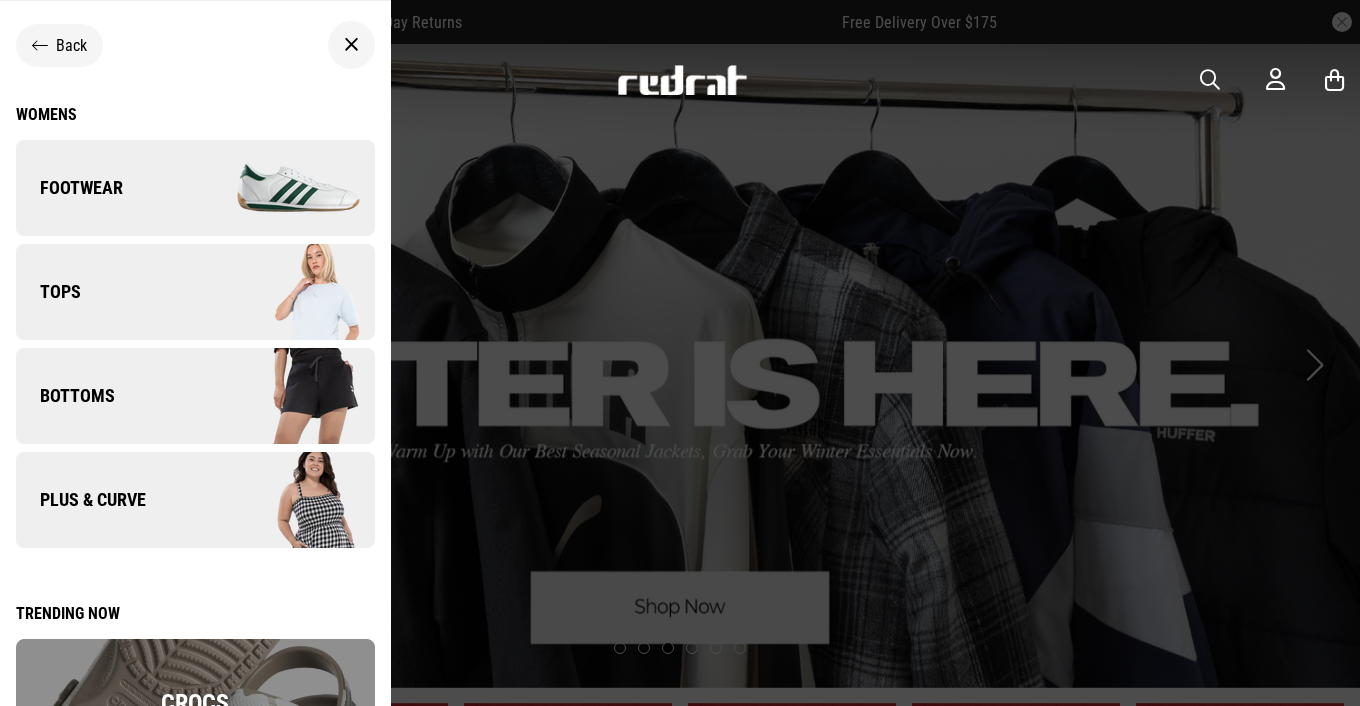 click at bounding box center [284, 188] 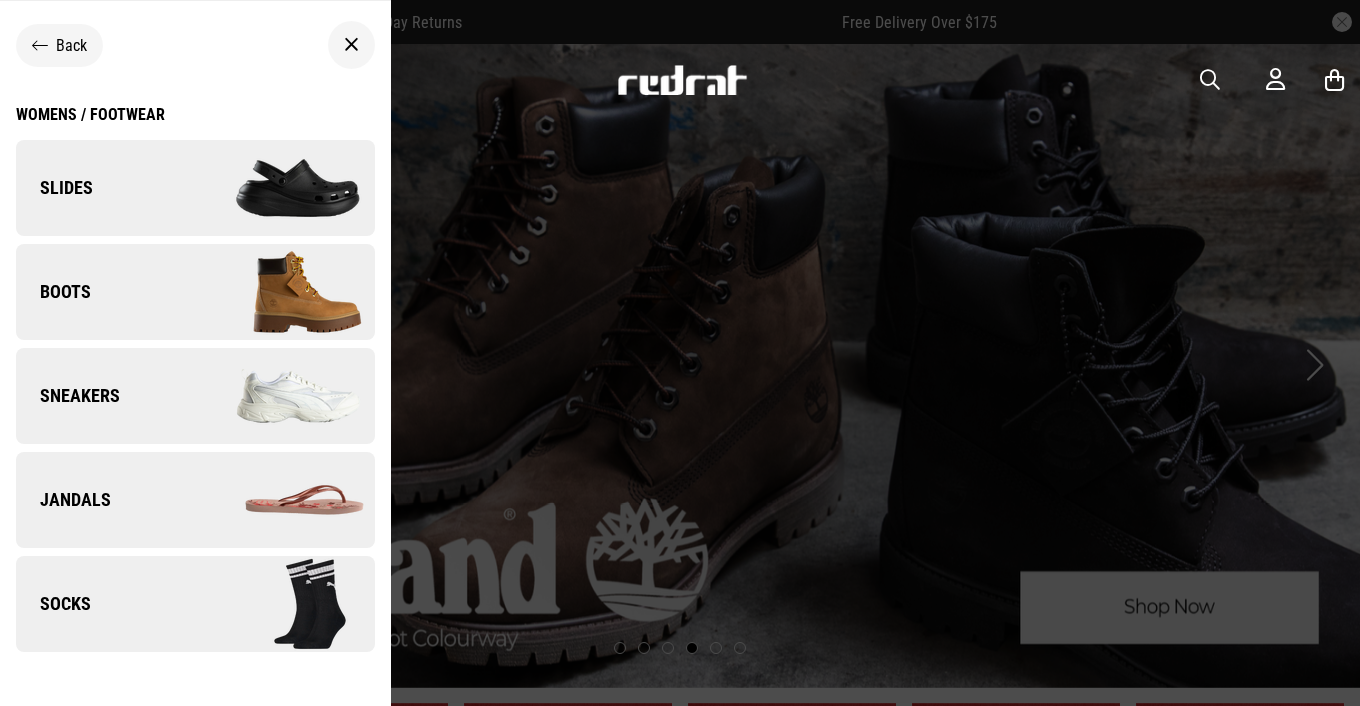 click on "Womens / Footwear" at bounding box center (90, 114) 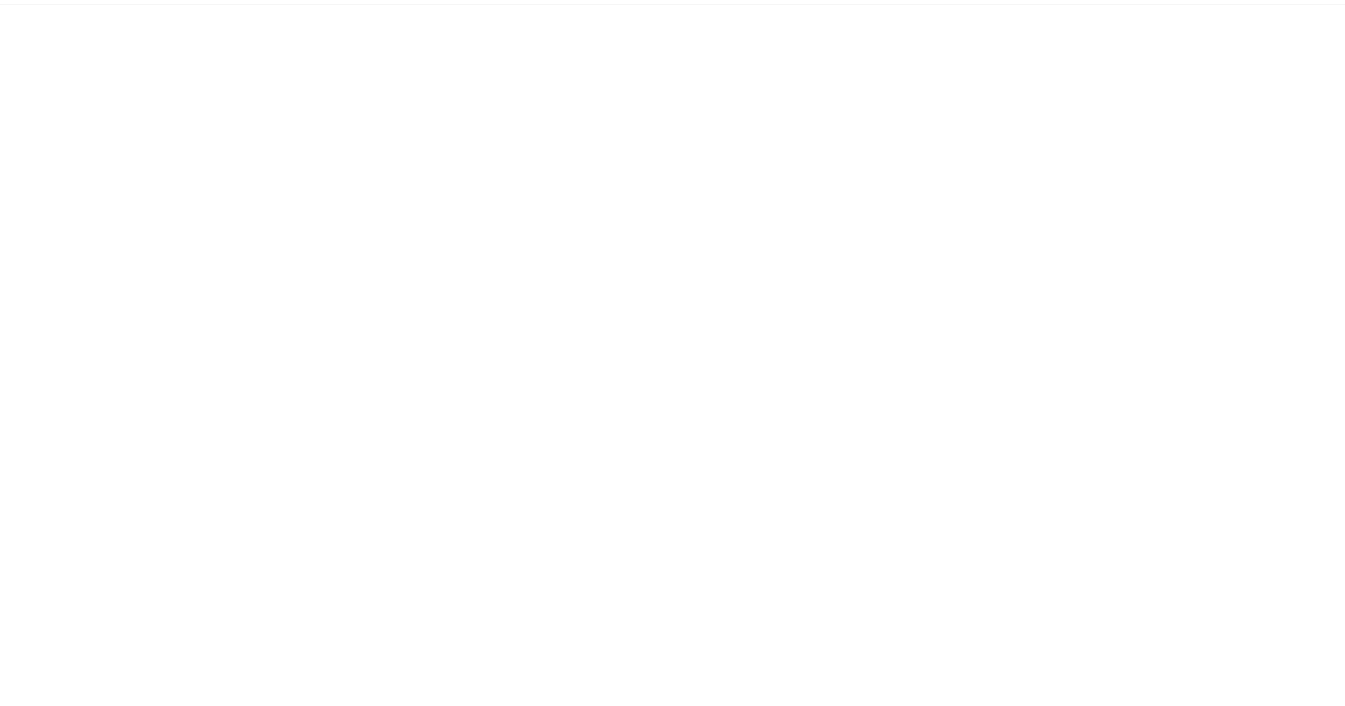 scroll, scrollTop: 0, scrollLeft: 0, axis: both 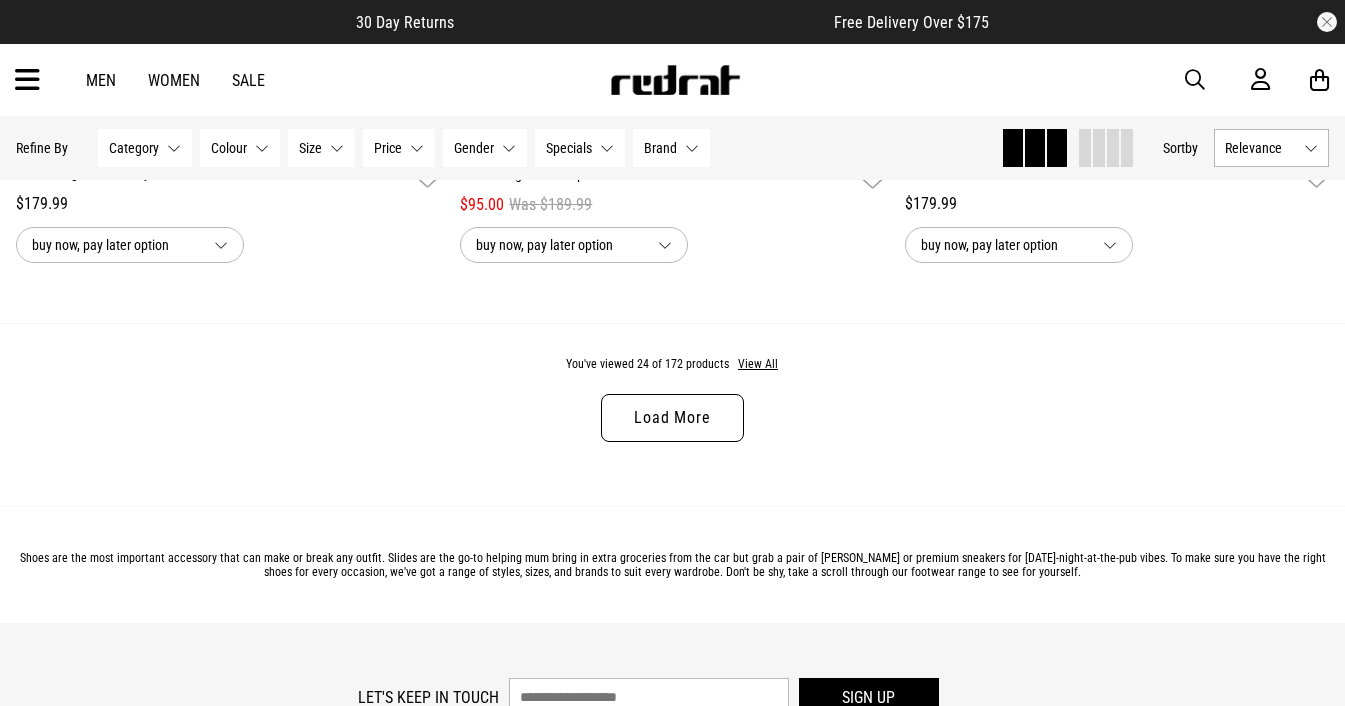 click on "Load More" at bounding box center (672, 418) 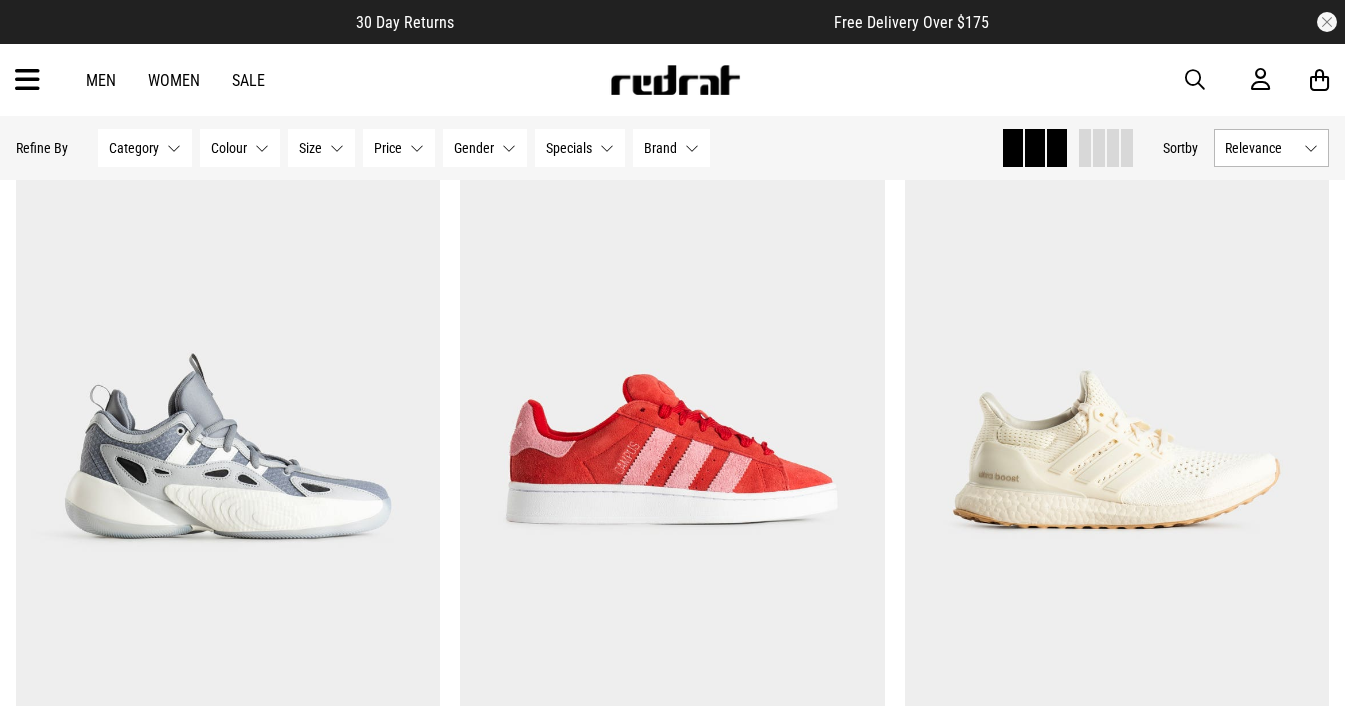 scroll, scrollTop: 6918, scrollLeft: 0, axis: vertical 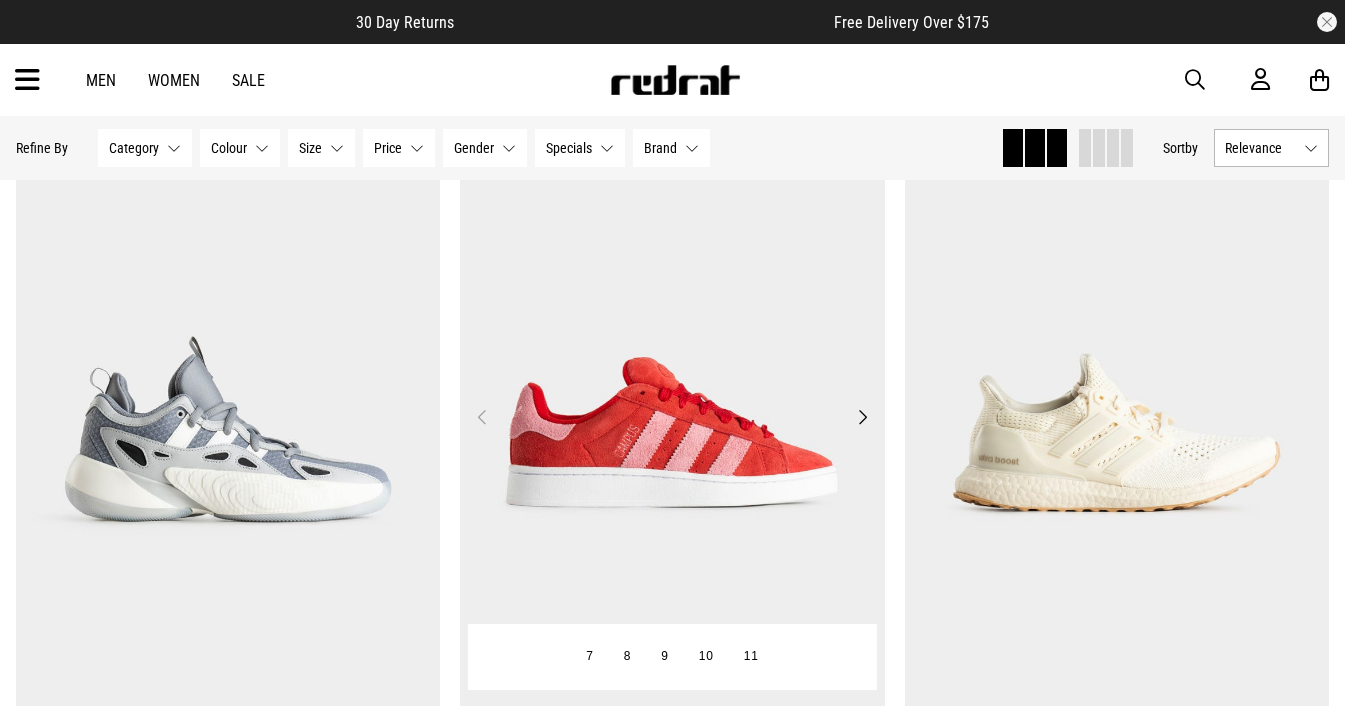 click on "Next" at bounding box center (862, 417) 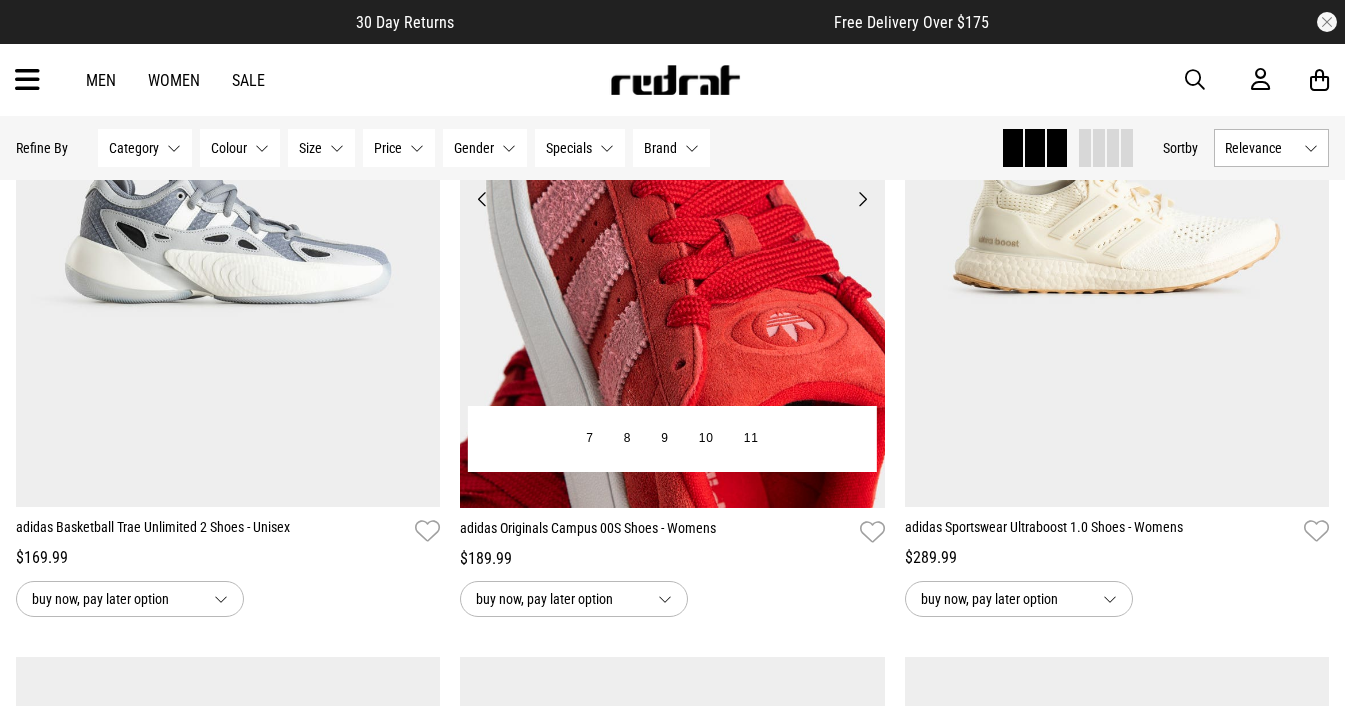 scroll, scrollTop: 7139, scrollLeft: 0, axis: vertical 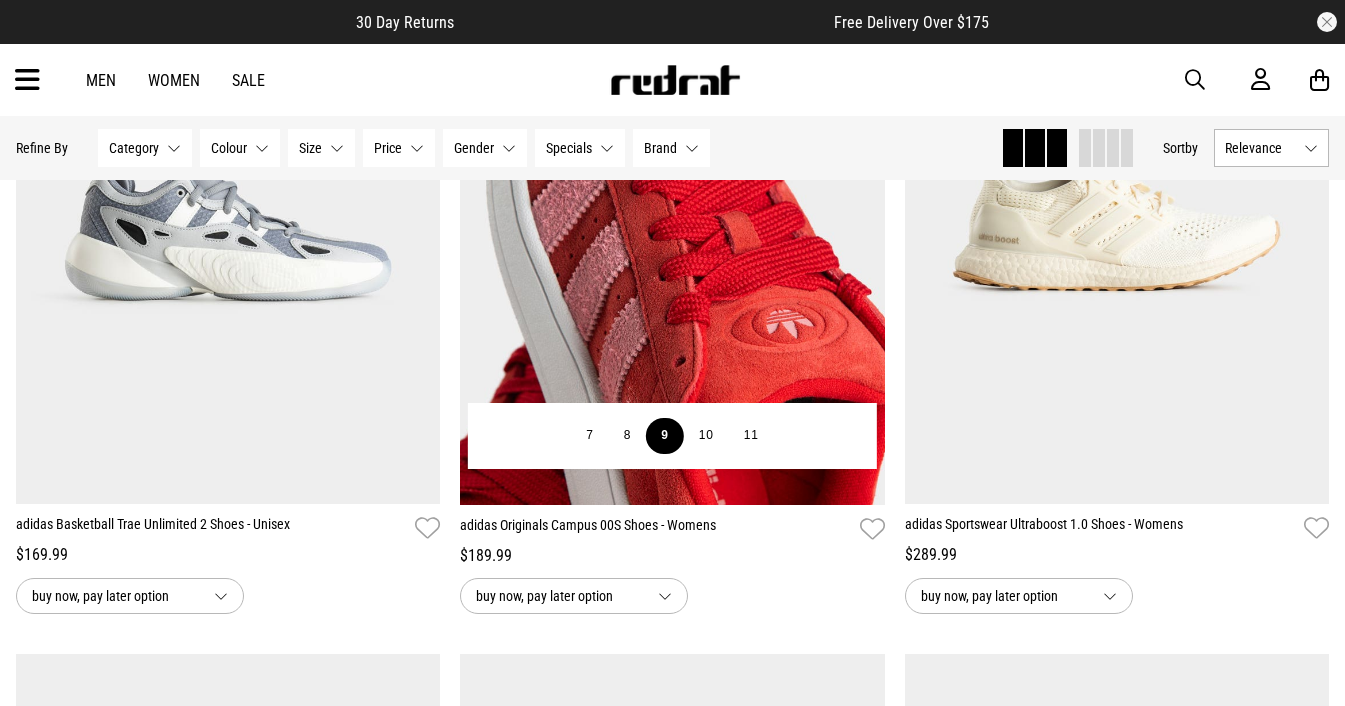 click on "9" at bounding box center [664, 436] 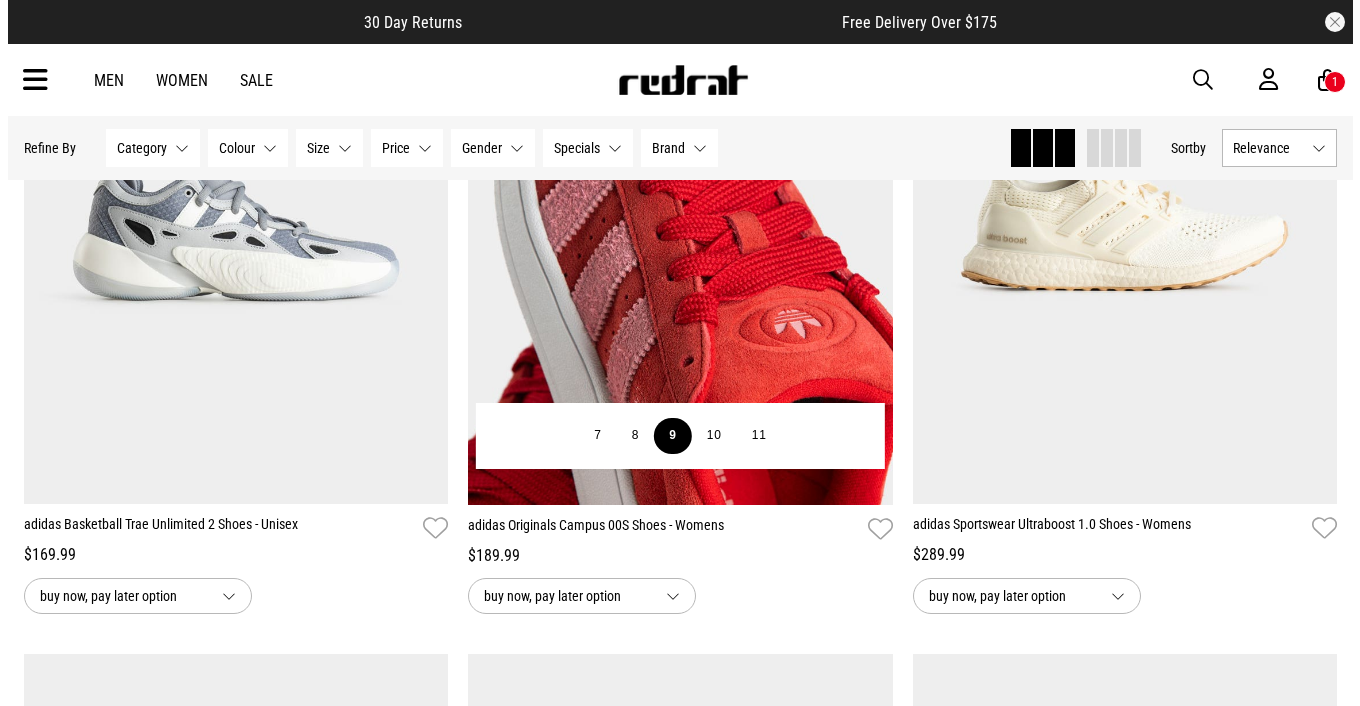 scroll, scrollTop: 7193, scrollLeft: 0, axis: vertical 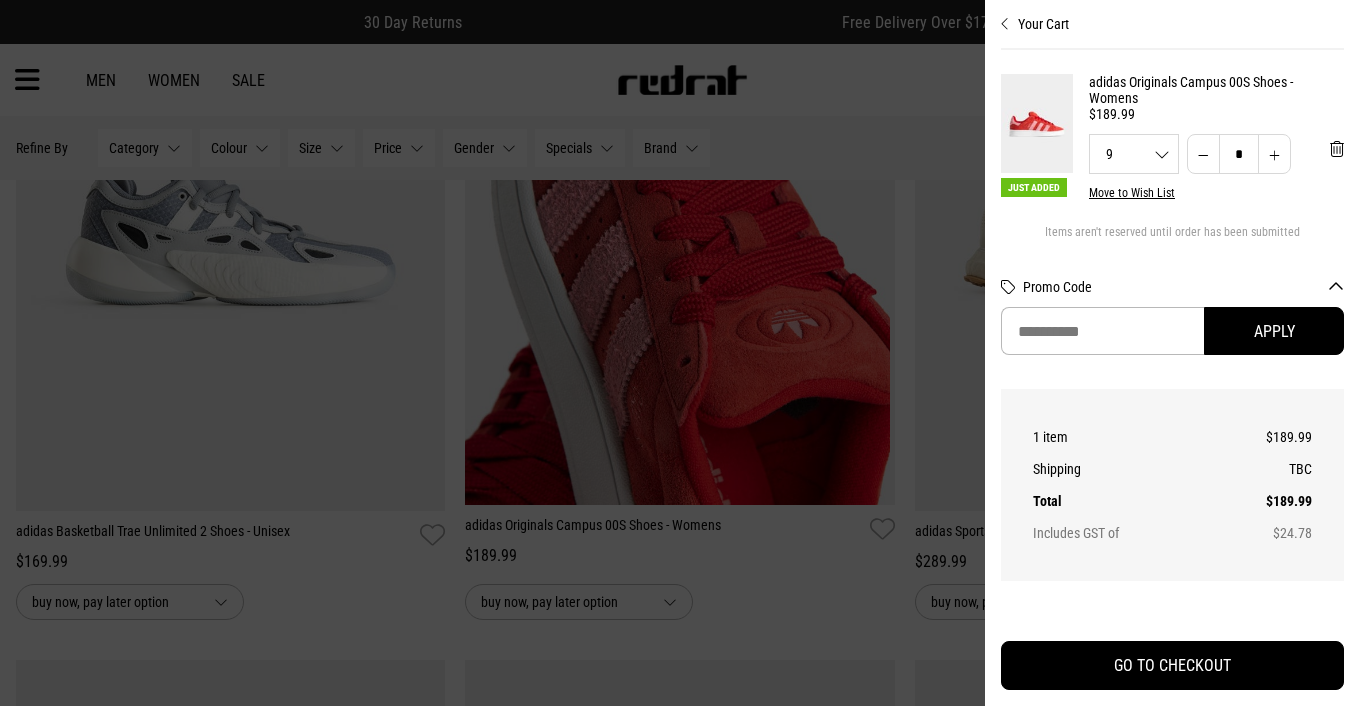 click at bounding box center [680, 353] 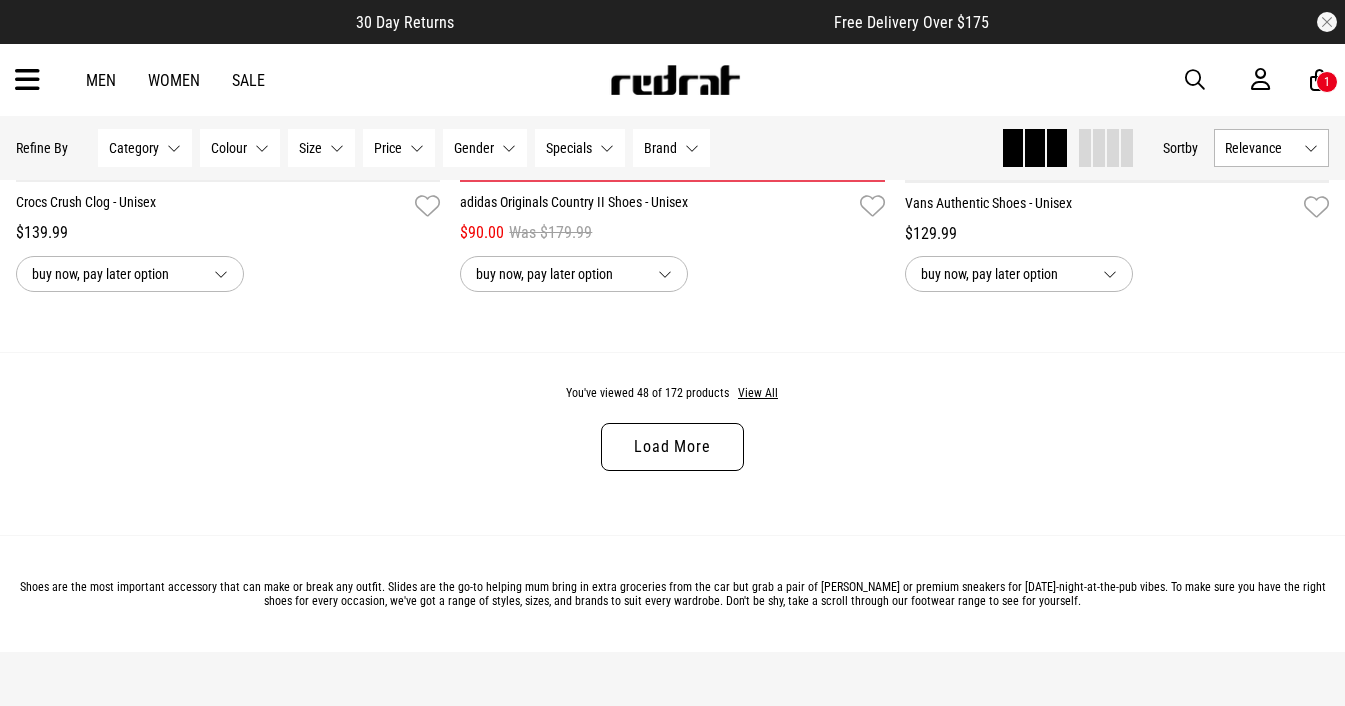 scroll, scrollTop: 11940, scrollLeft: 0, axis: vertical 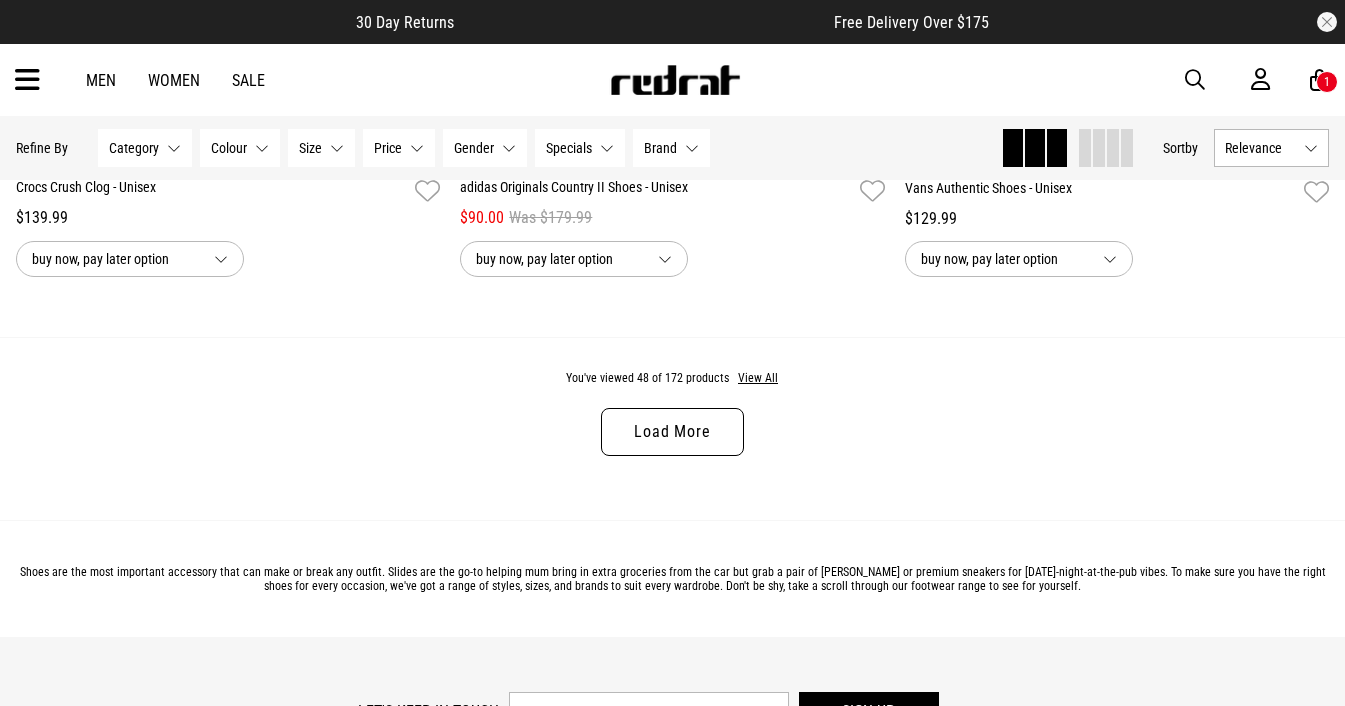 click on "Load More" at bounding box center [672, 432] 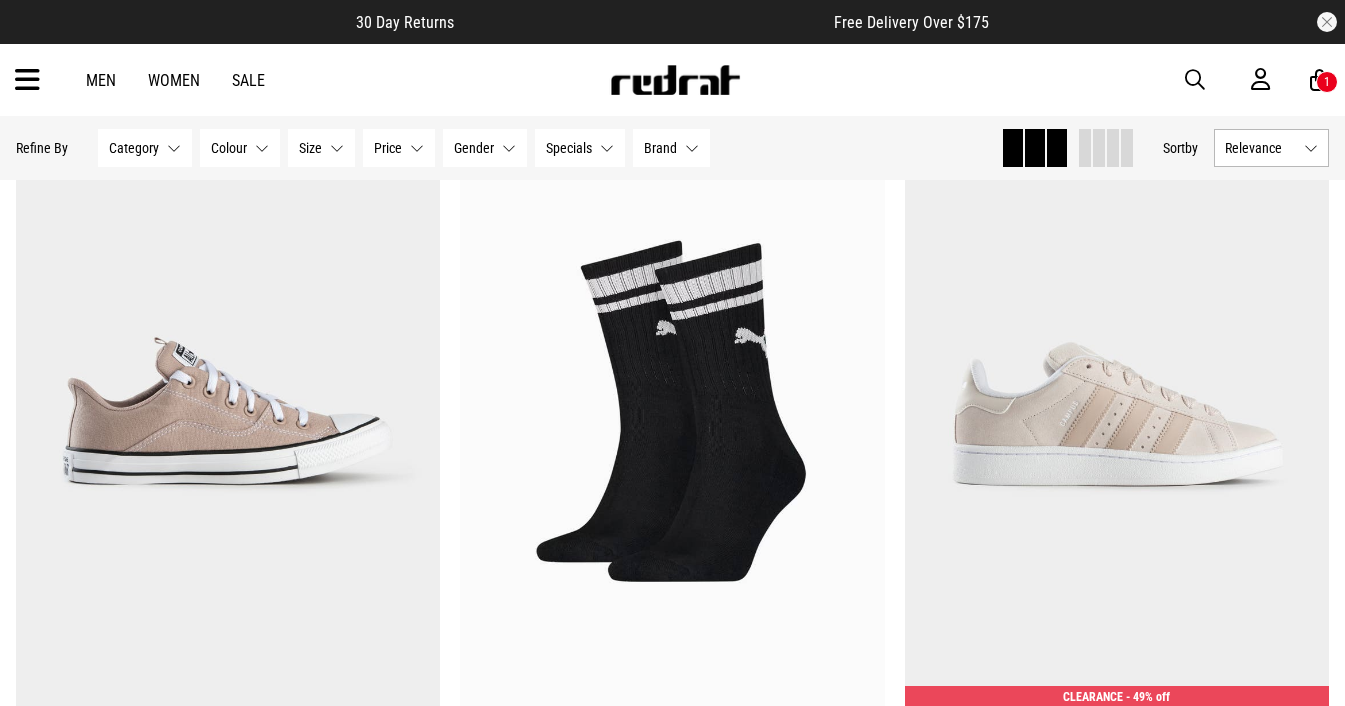 scroll, scrollTop: 12168, scrollLeft: 0, axis: vertical 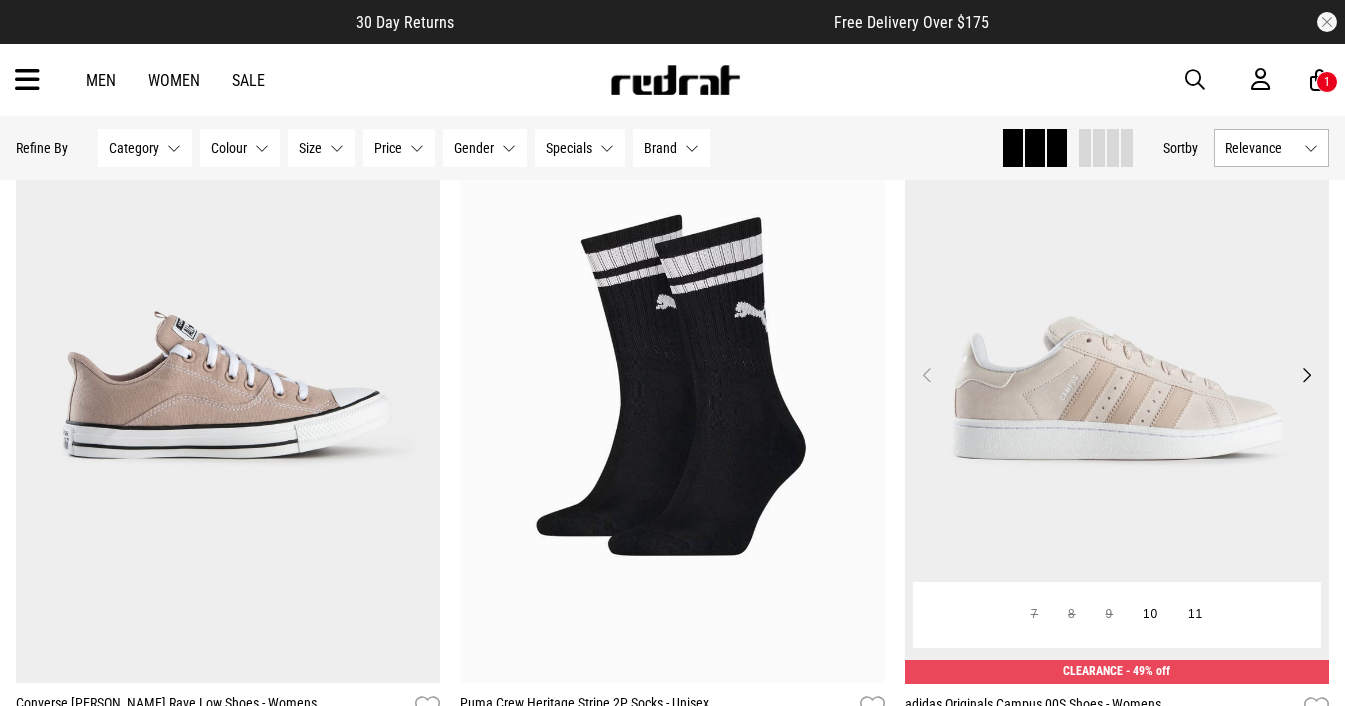 click on "Next" at bounding box center [1306, 375] 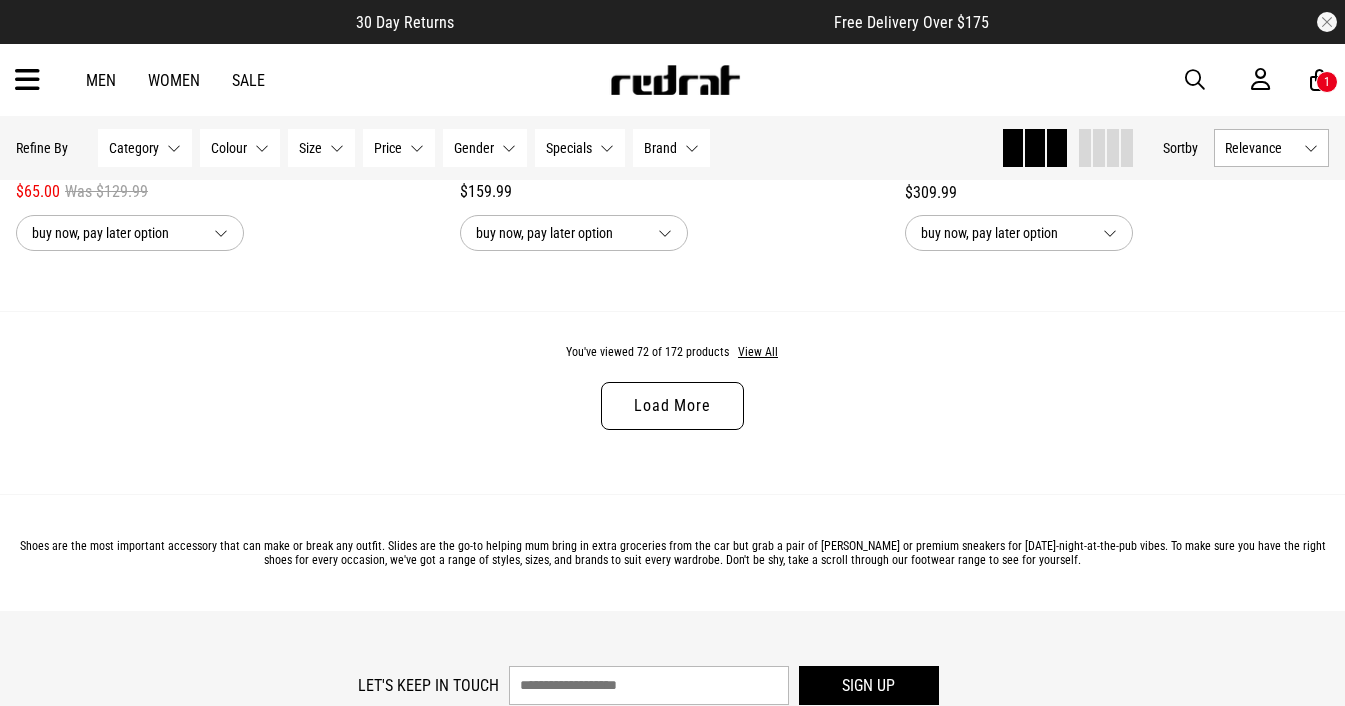 scroll, scrollTop: 17931, scrollLeft: 0, axis: vertical 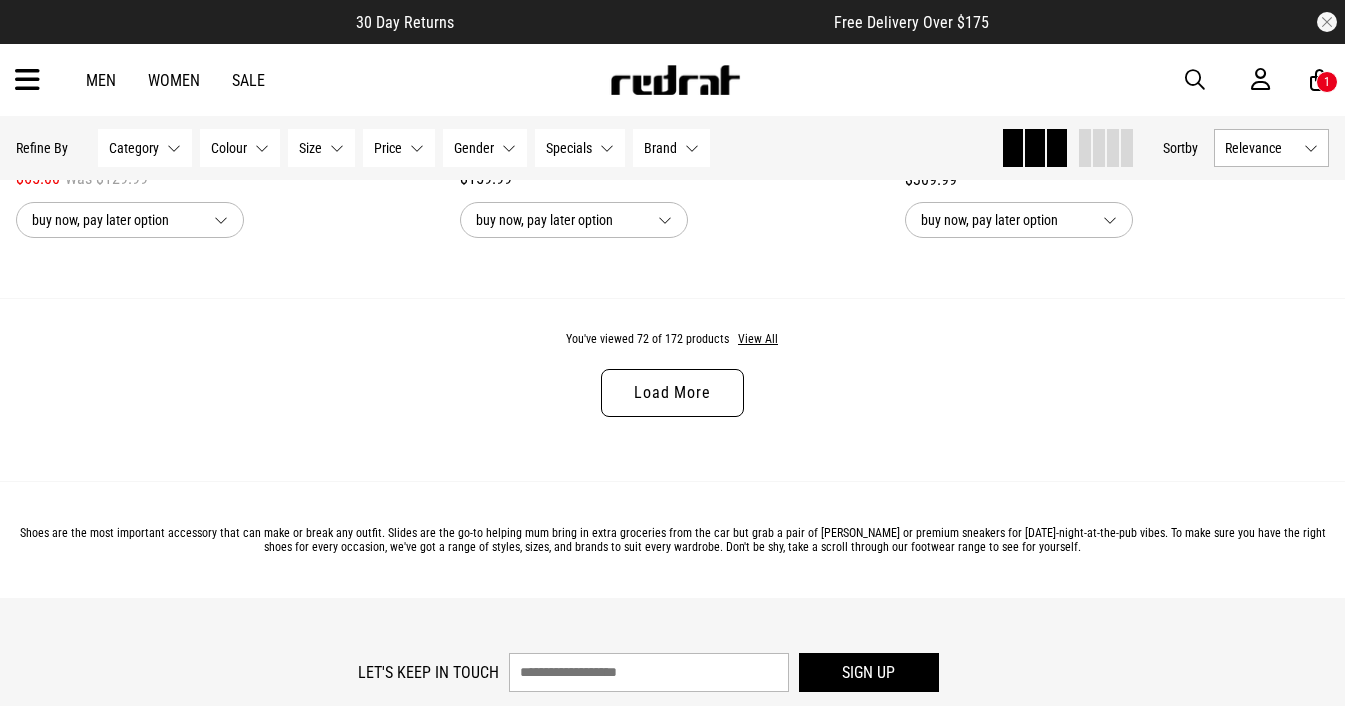 click on "Load More" at bounding box center (672, 393) 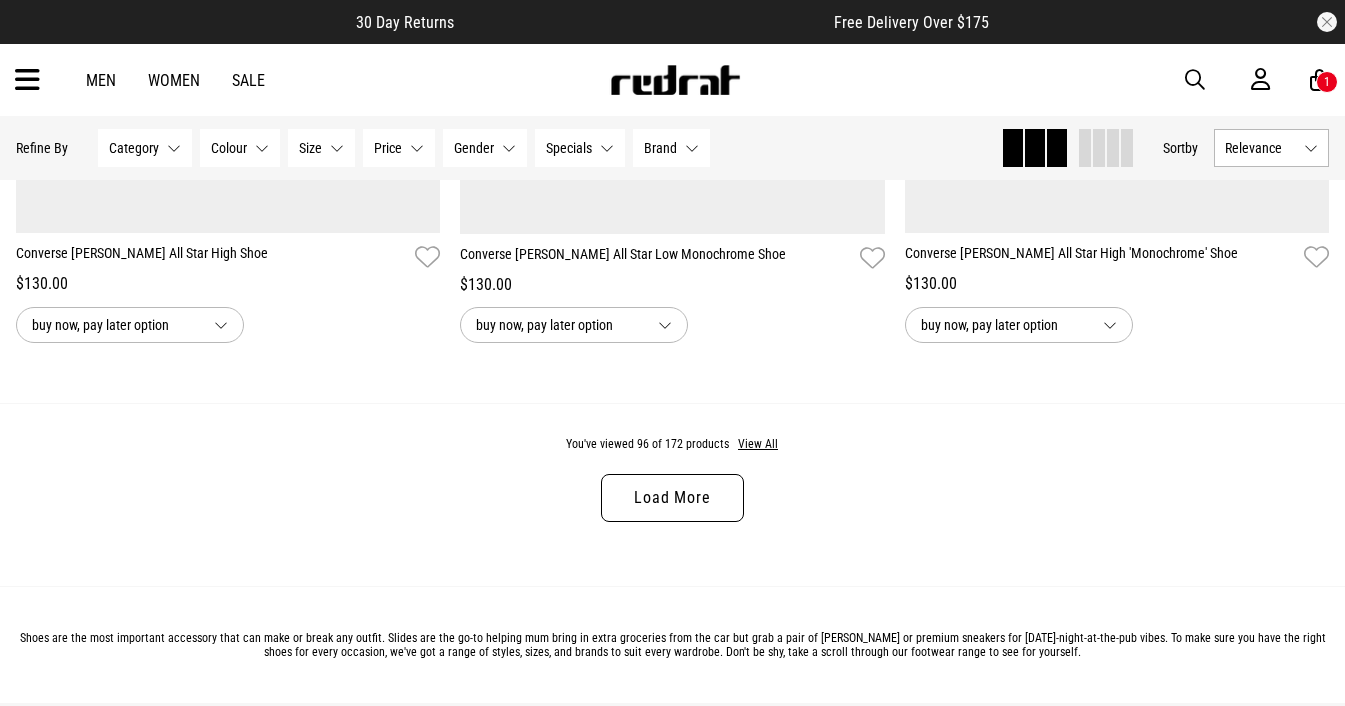 scroll, scrollTop: 23789, scrollLeft: 0, axis: vertical 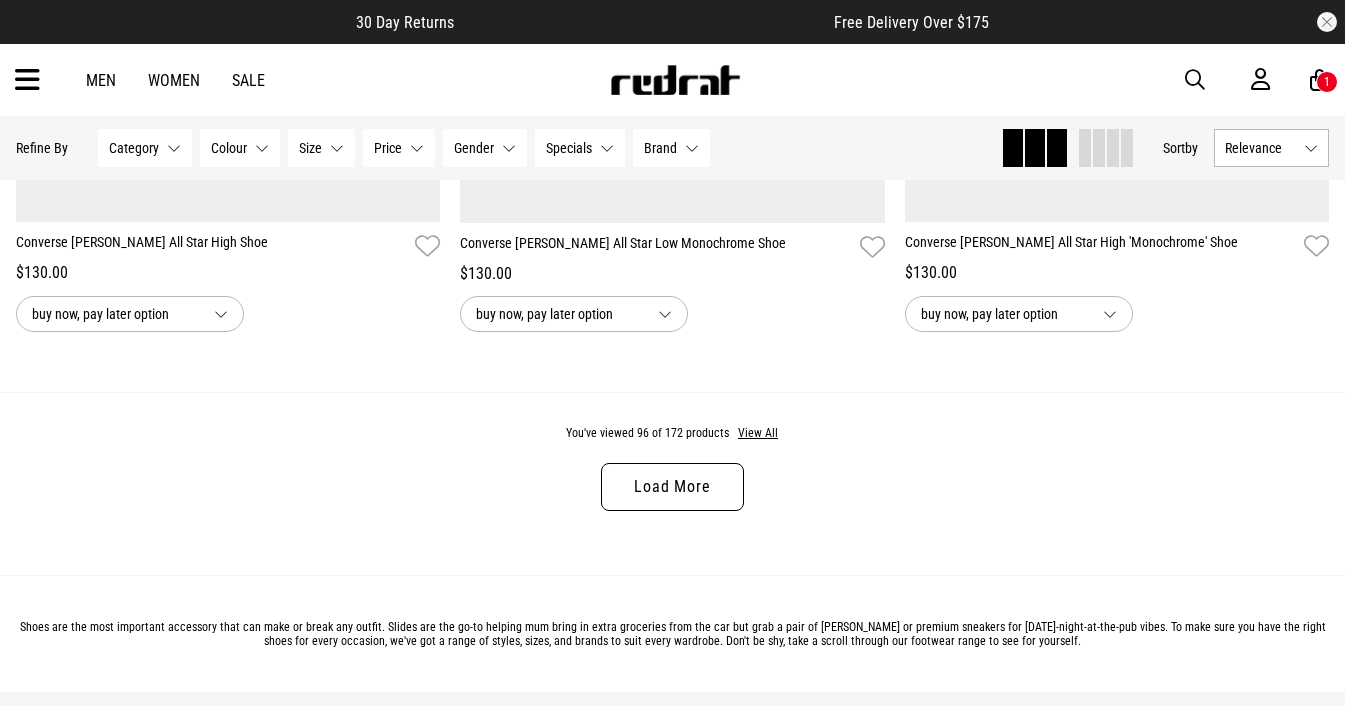 click on "Load More" at bounding box center [672, 487] 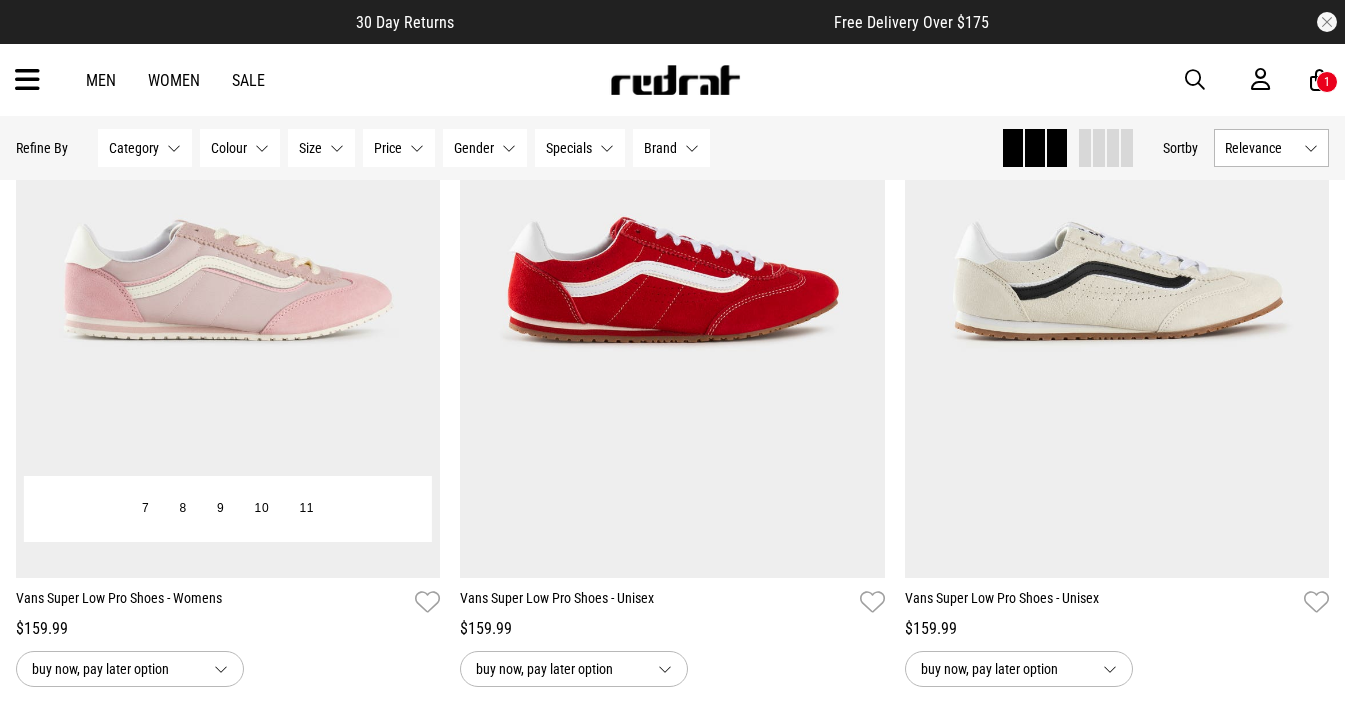 scroll, scrollTop: 27140, scrollLeft: 0, axis: vertical 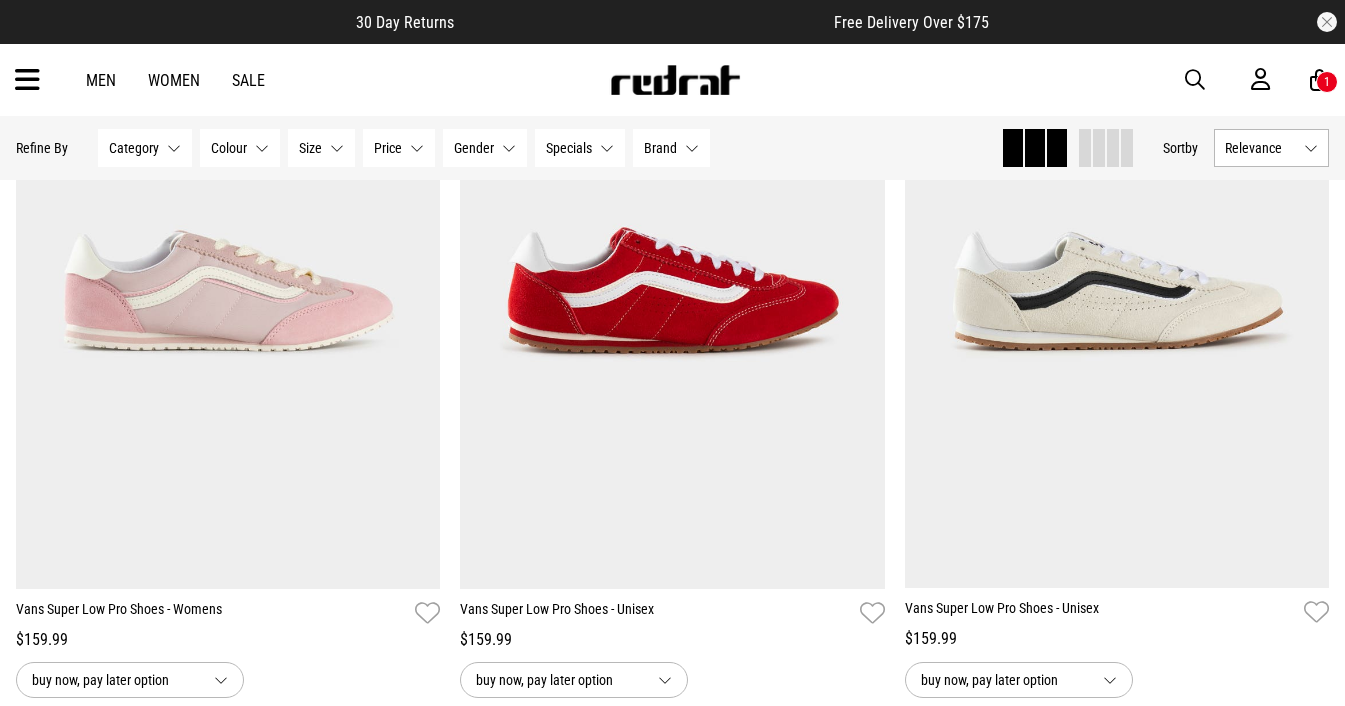 click on "Category  None selected" at bounding box center [145, 148] 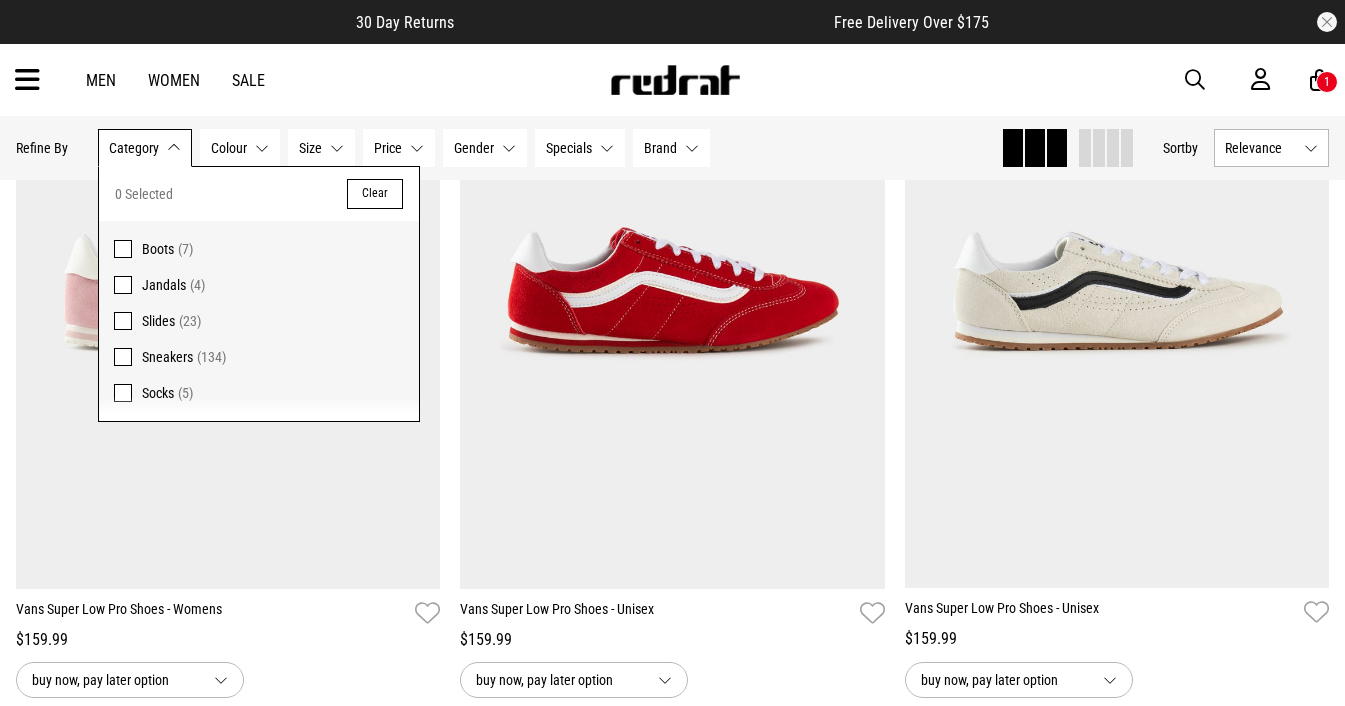 click on "Category  None selected" at bounding box center [145, 148] 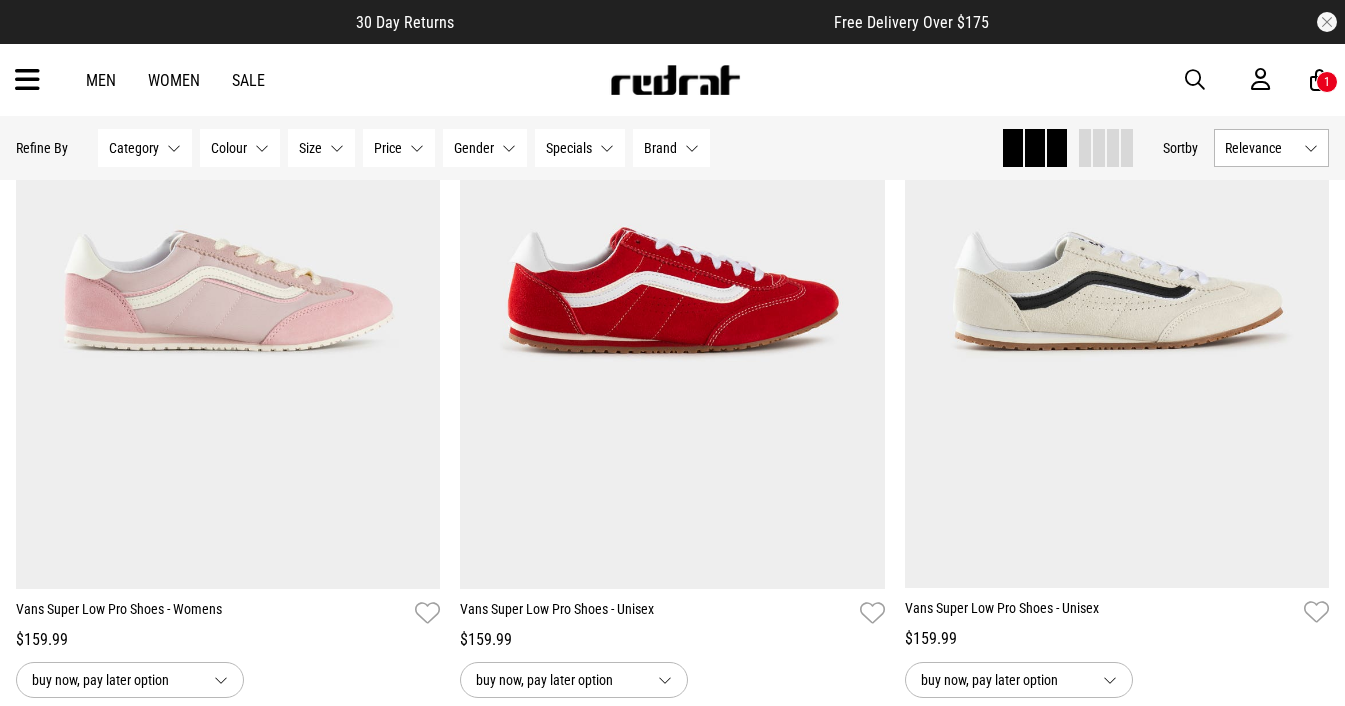 click on "Brand  None selected" at bounding box center [671, 148] 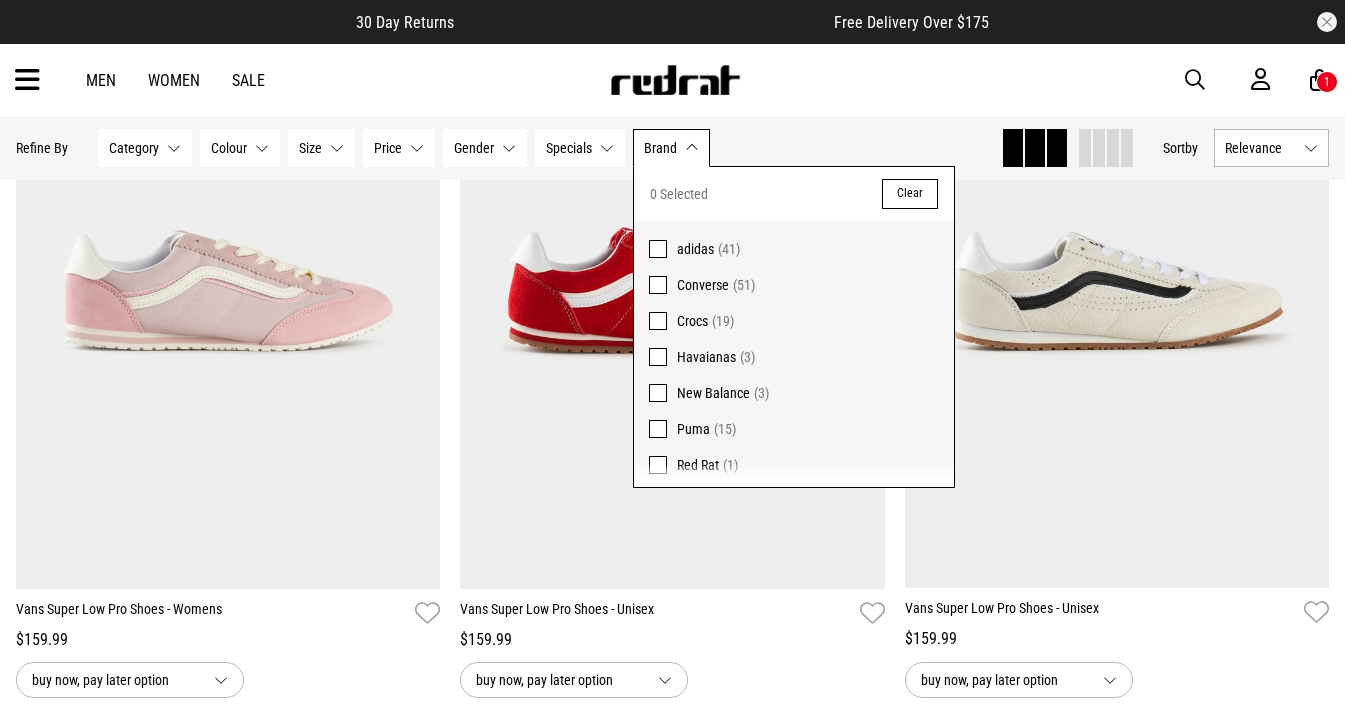 click at bounding box center [658, 249] 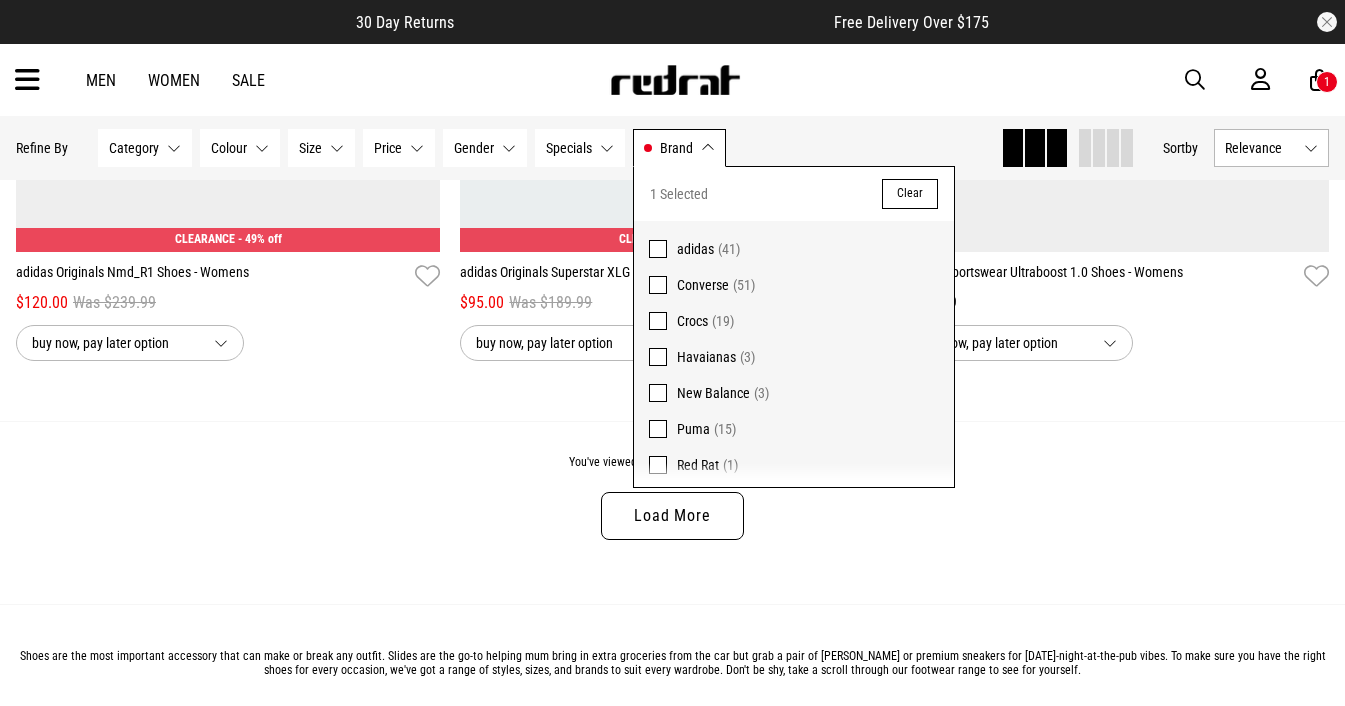 scroll, scrollTop: 5898, scrollLeft: 0, axis: vertical 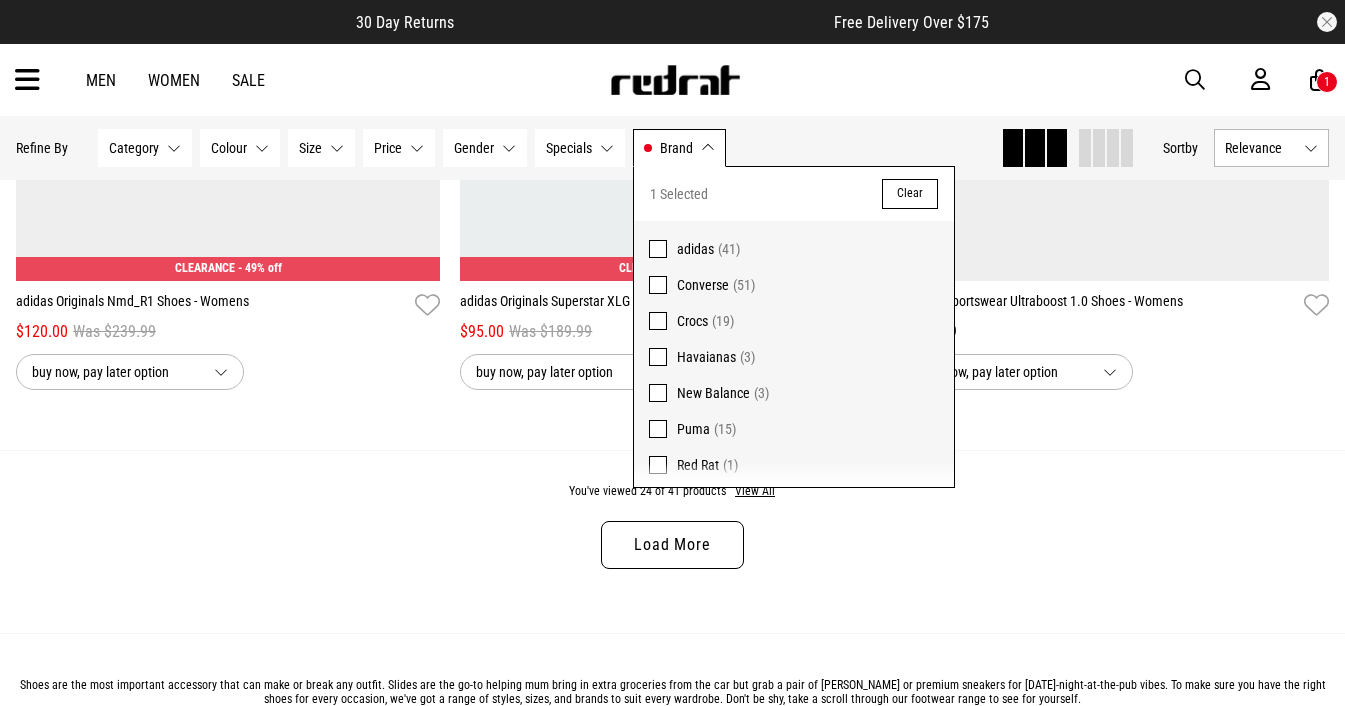 click on "You've viewed 24 of 41 products  View All   Load More" at bounding box center (672, 541) 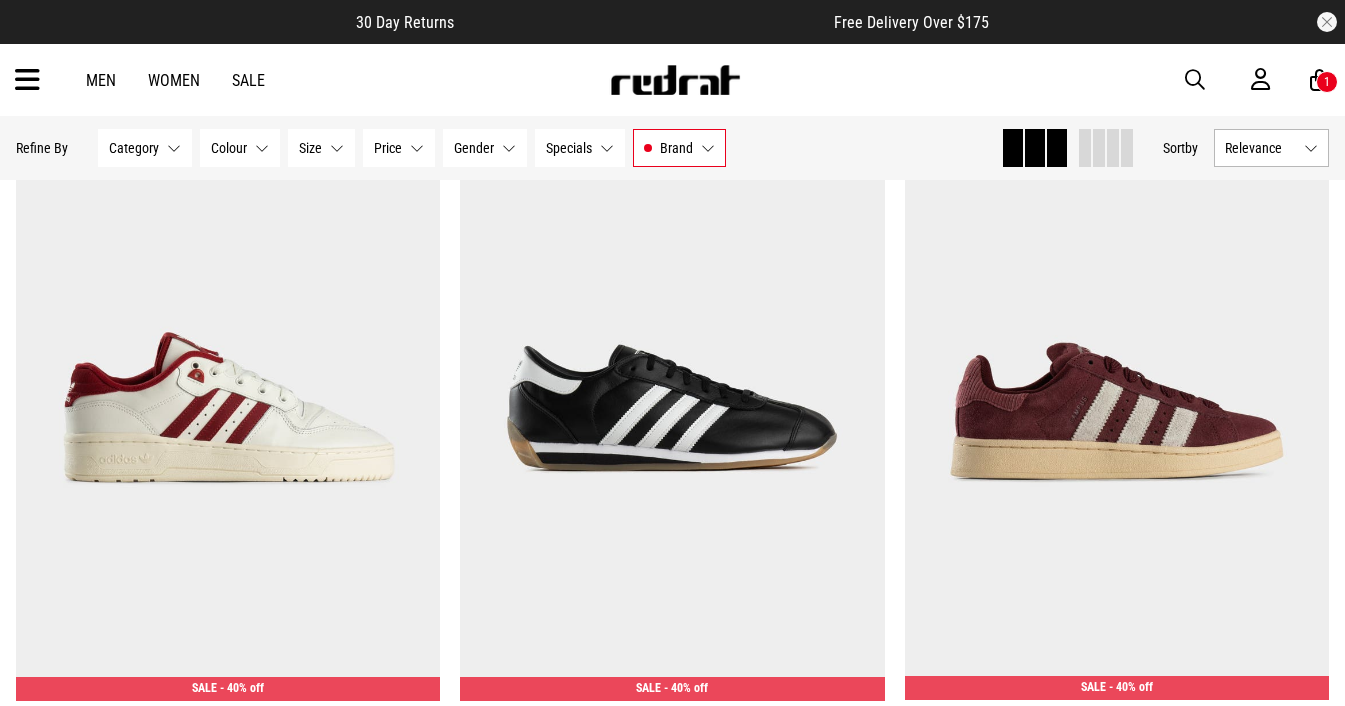scroll, scrollTop: 302, scrollLeft: 0, axis: vertical 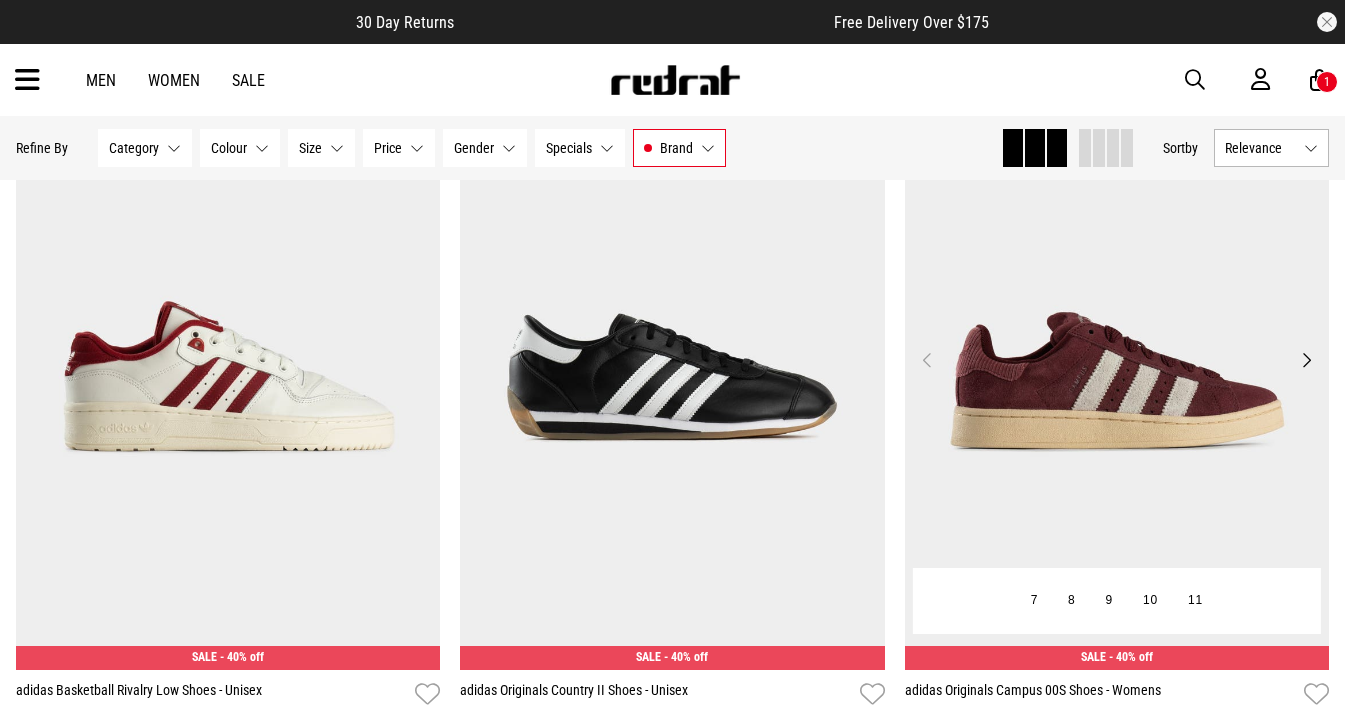 click on "Next" at bounding box center [1306, 360] 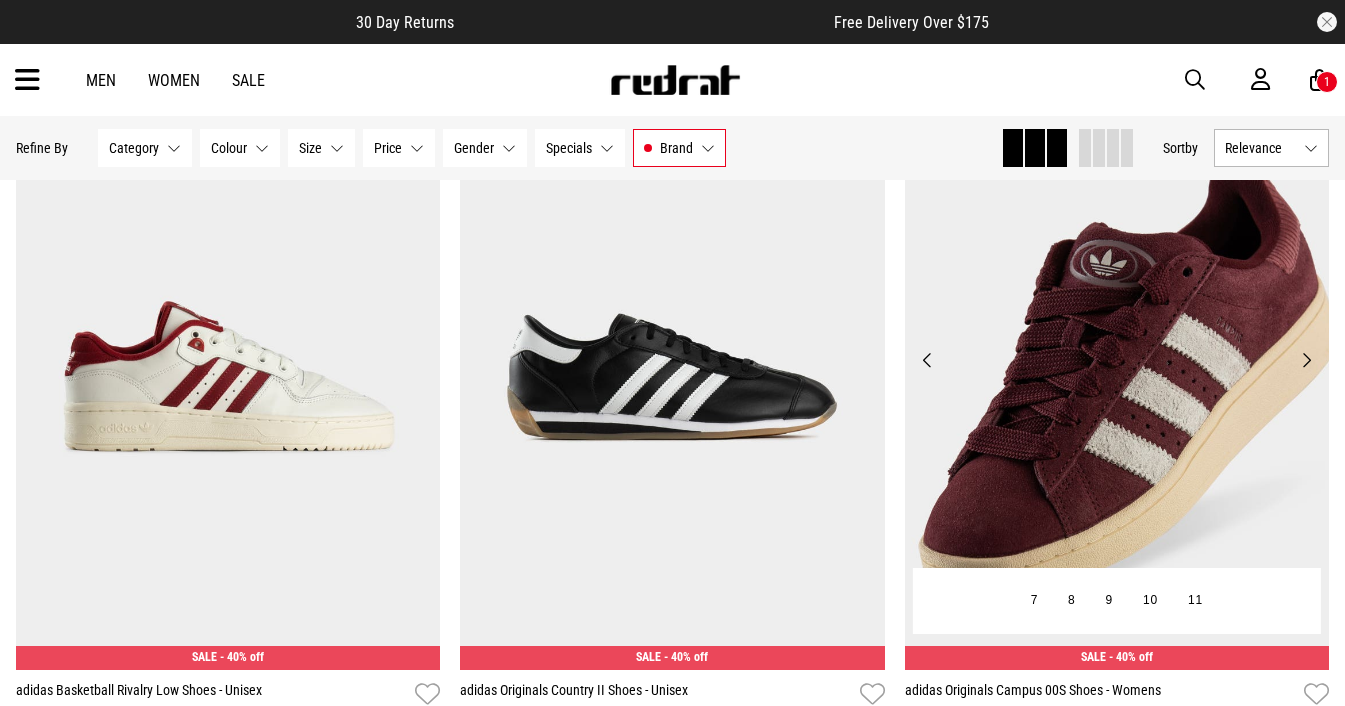 click on "Next" at bounding box center (1306, 360) 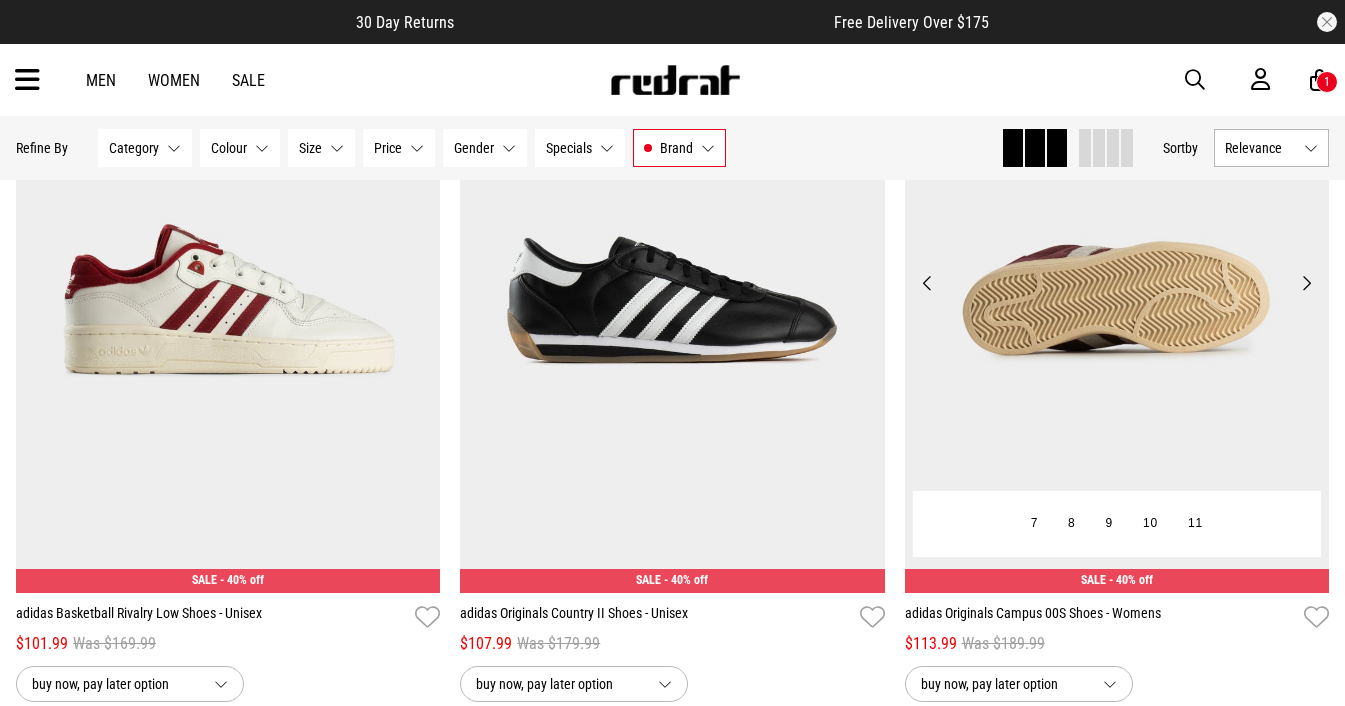 scroll, scrollTop: 385, scrollLeft: 0, axis: vertical 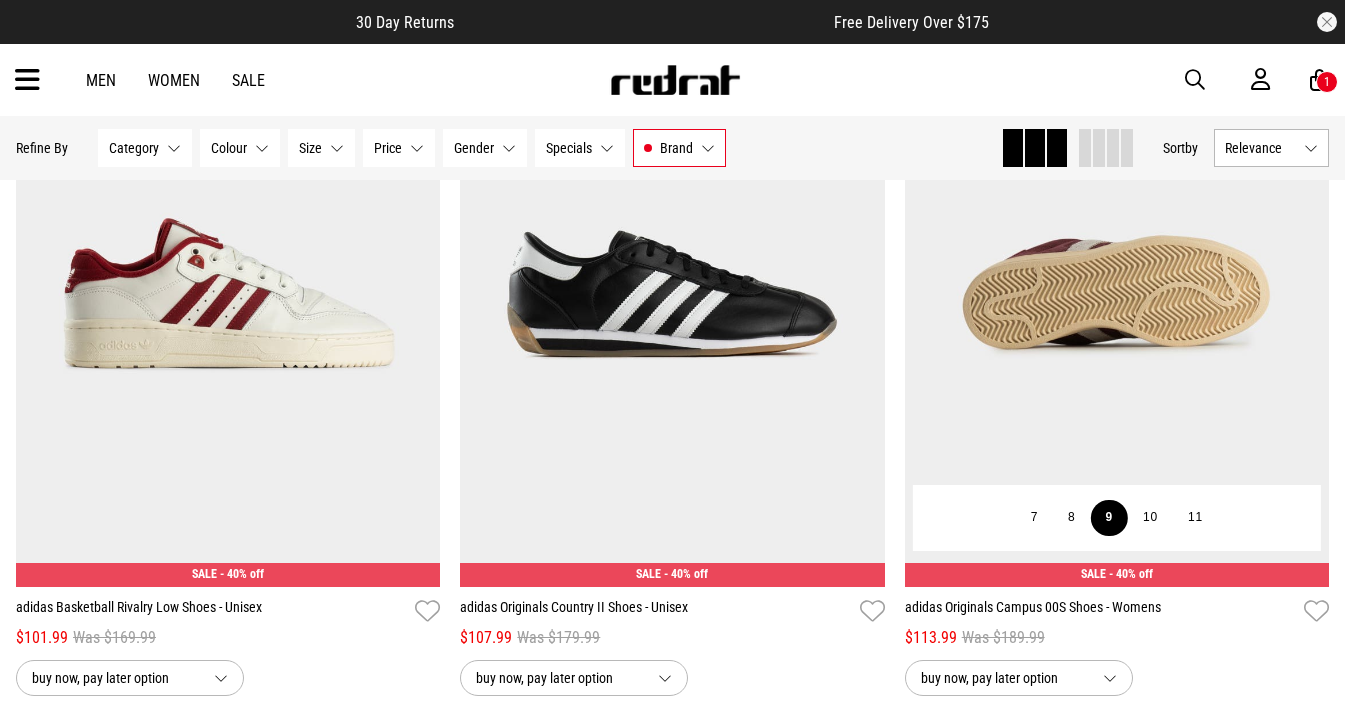 click on "9" at bounding box center [1109, 518] 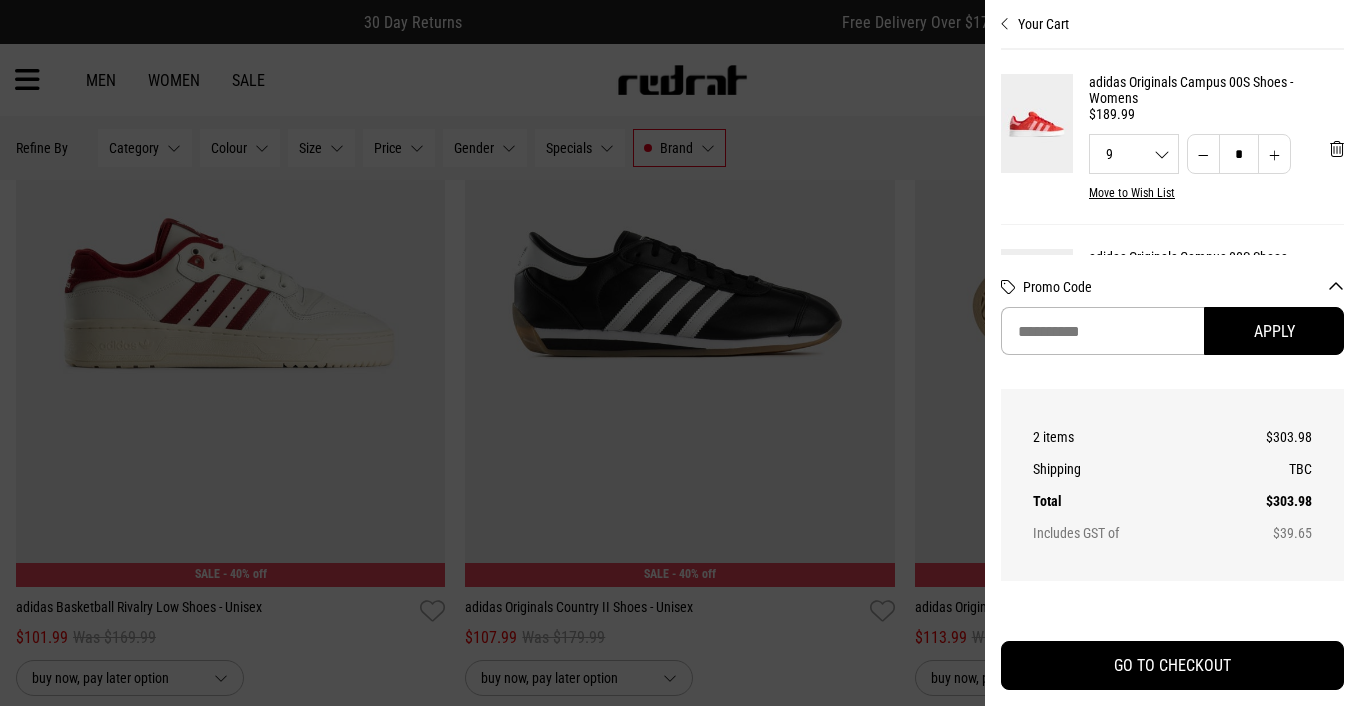 click at bounding box center (680, 353) 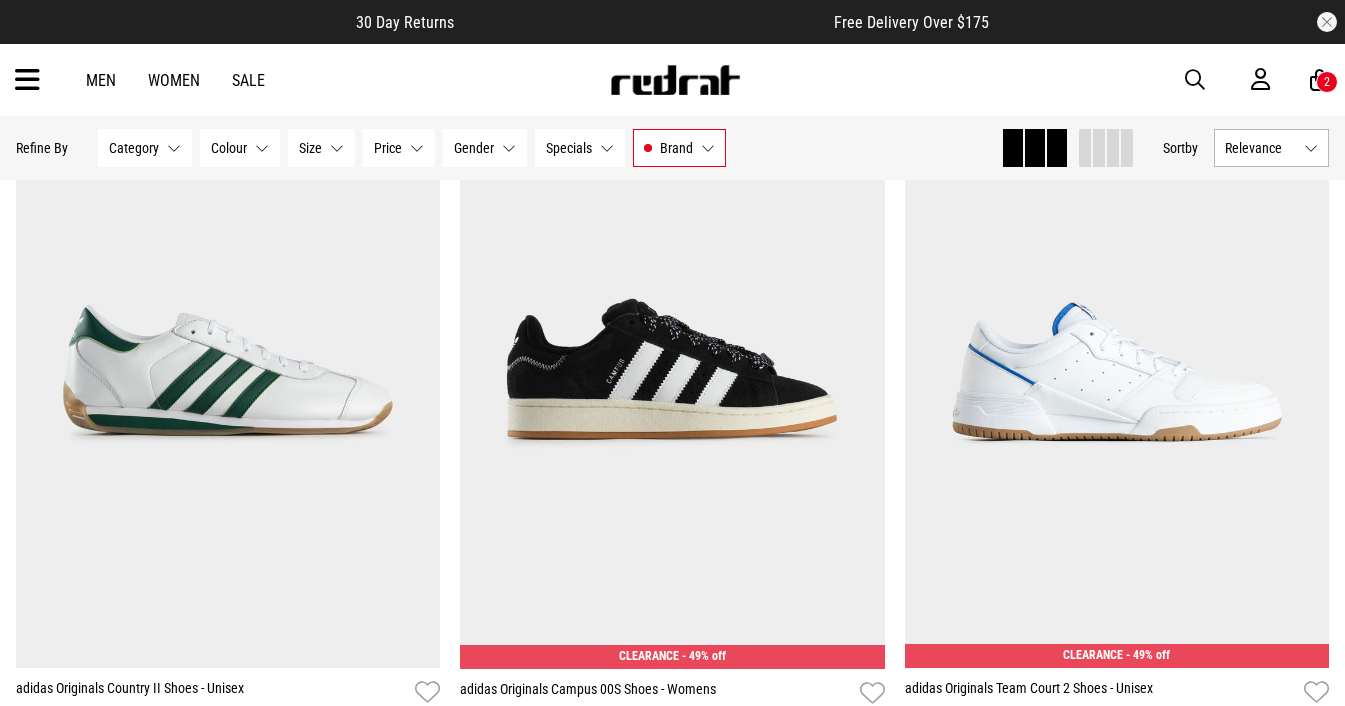 scroll, scrollTop: 1834, scrollLeft: 0, axis: vertical 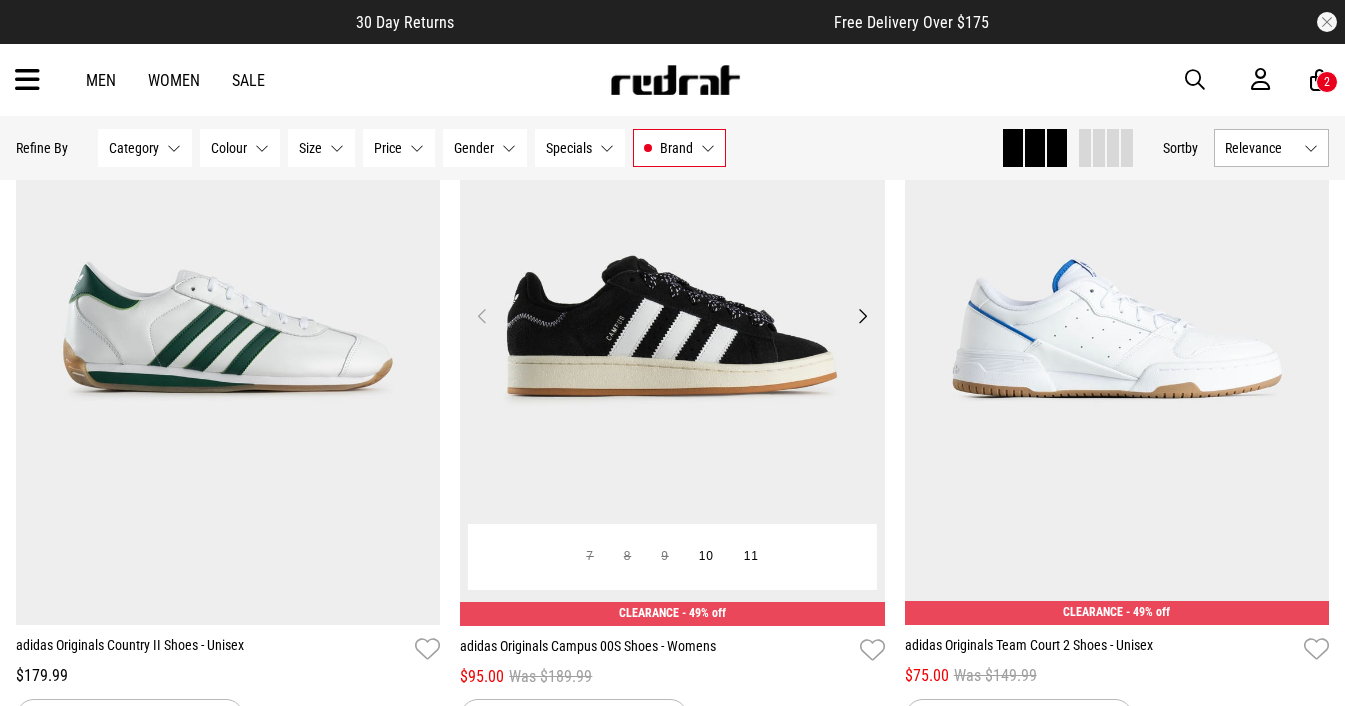 click on "Next" at bounding box center [862, 316] 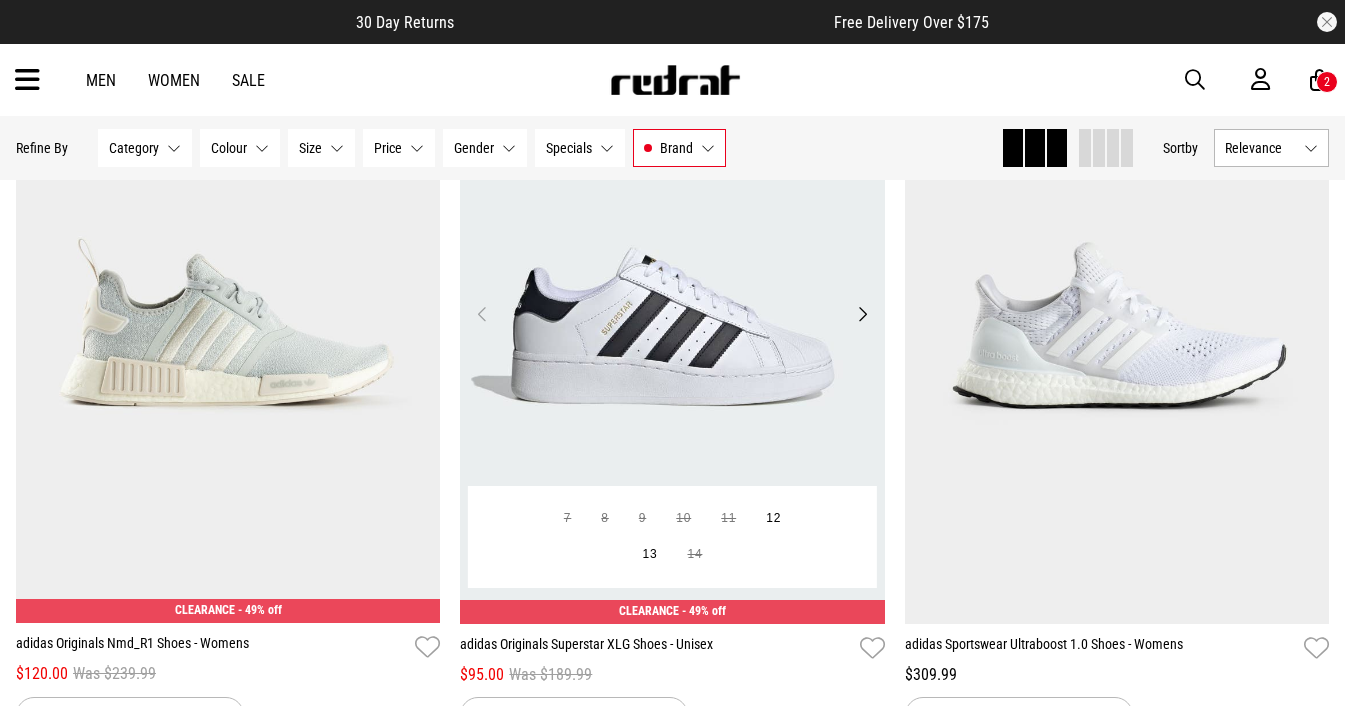 scroll, scrollTop: 5531, scrollLeft: 0, axis: vertical 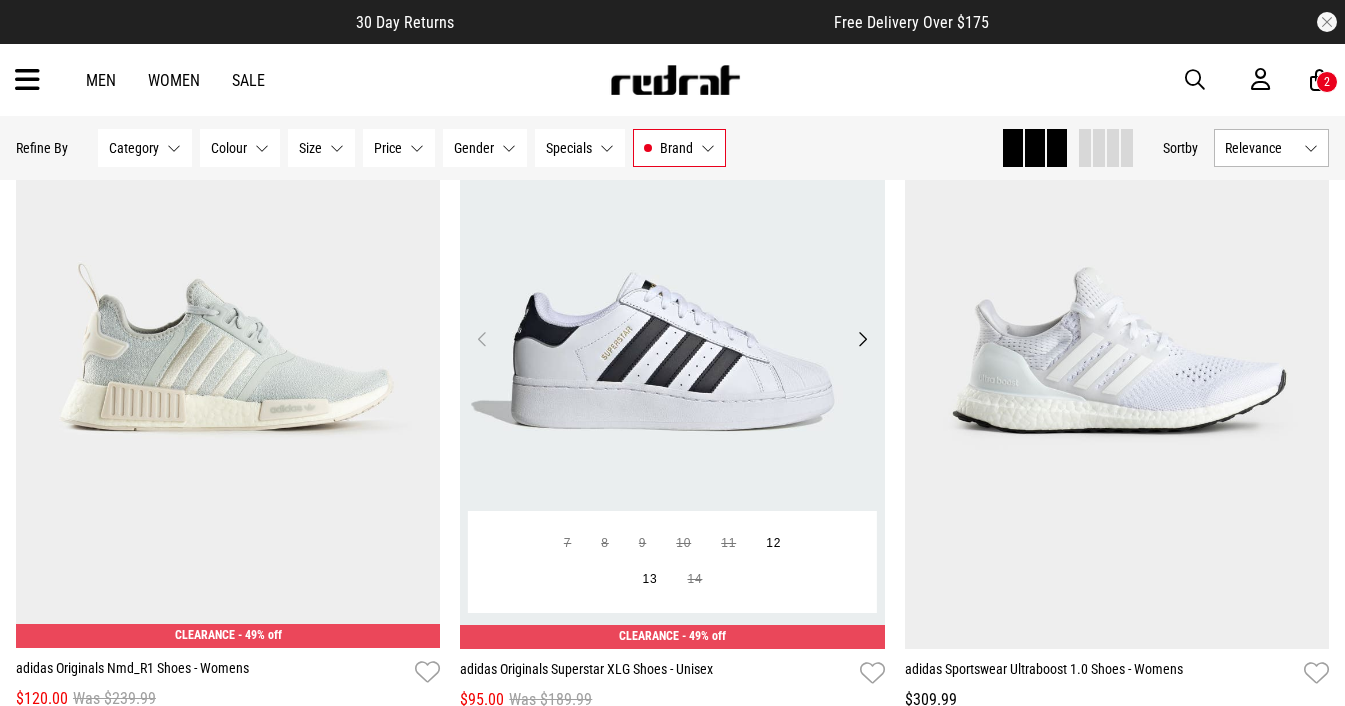 click on "Next" at bounding box center (862, 339) 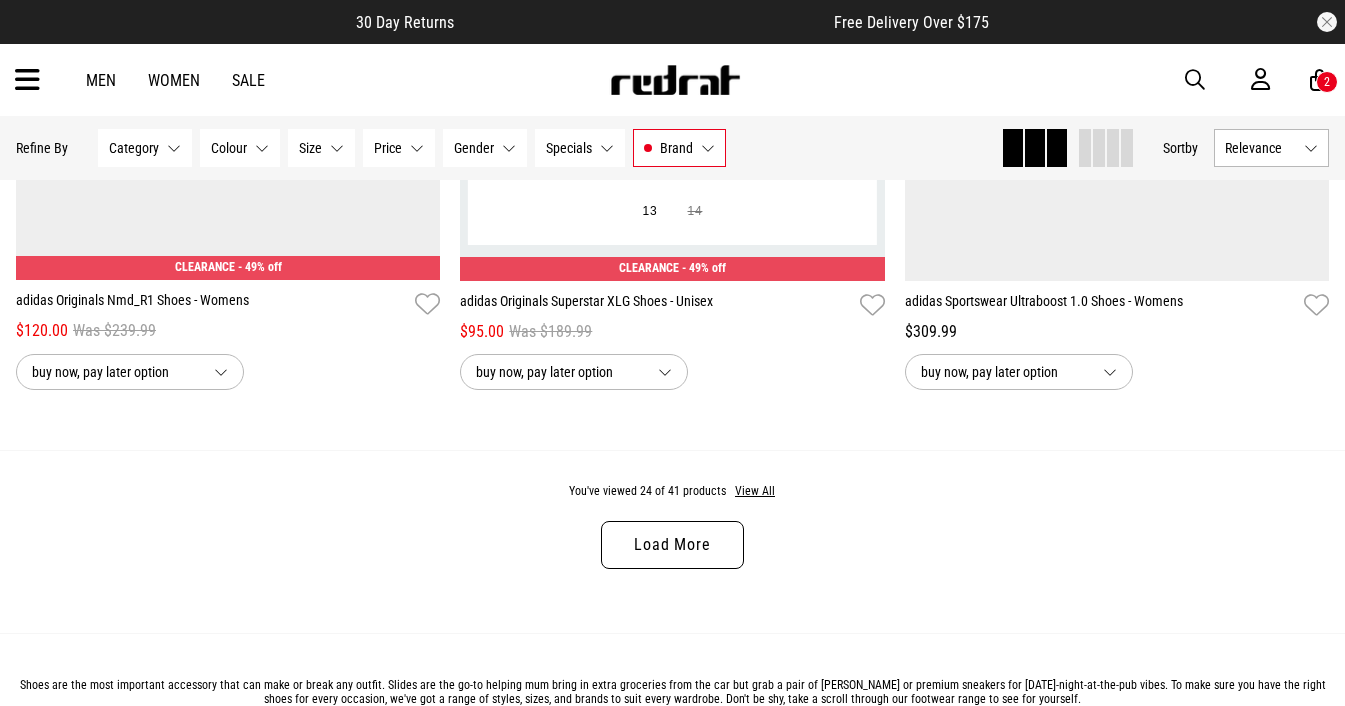 scroll, scrollTop: 5982, scrollLeft: 0, axis: vertical 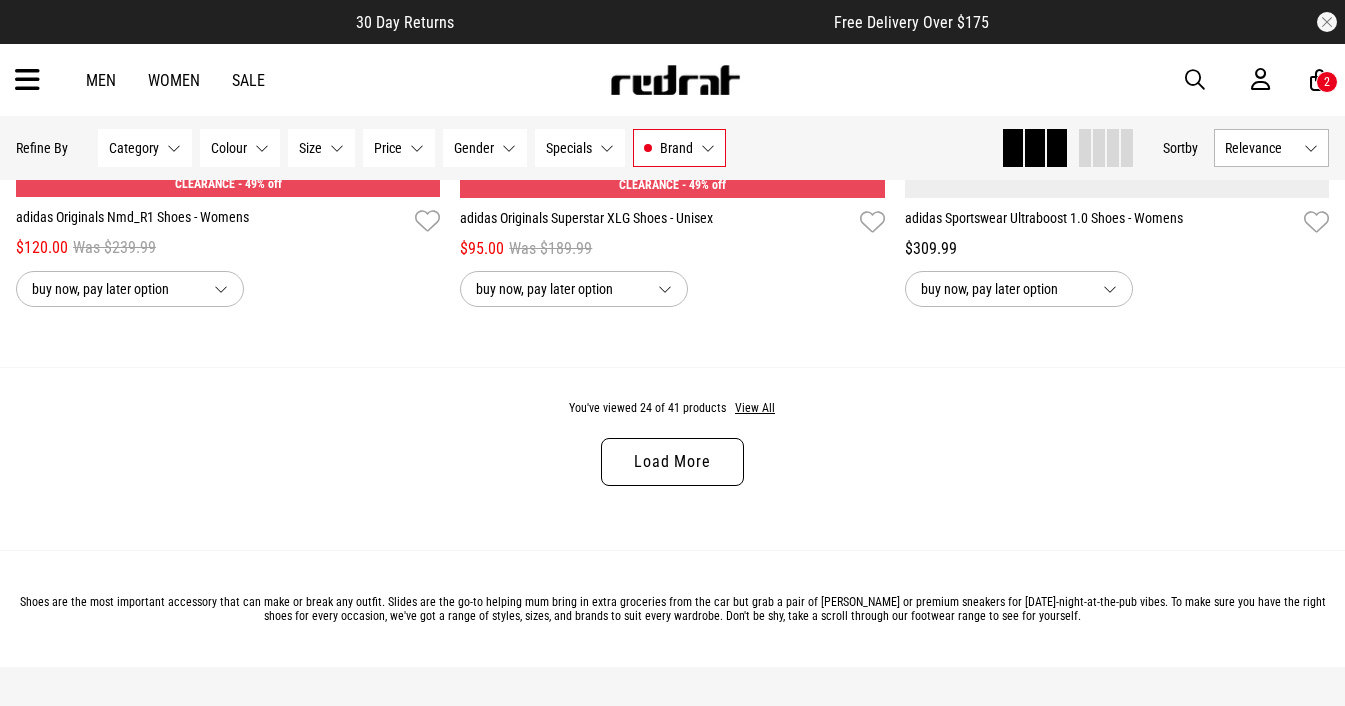 click on "Load More" at bounding box center (672, 462) 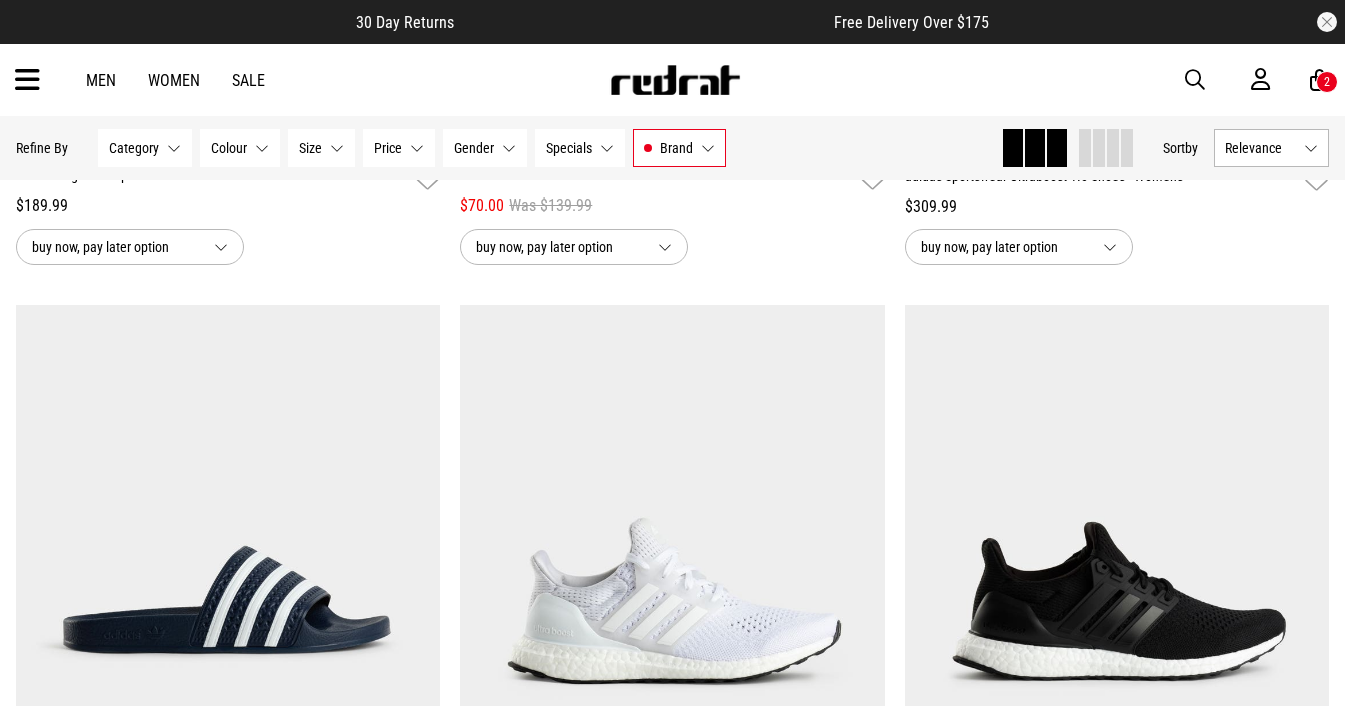scroll, scrollTop: 6796, scrollLeft: 0, axis: vertical 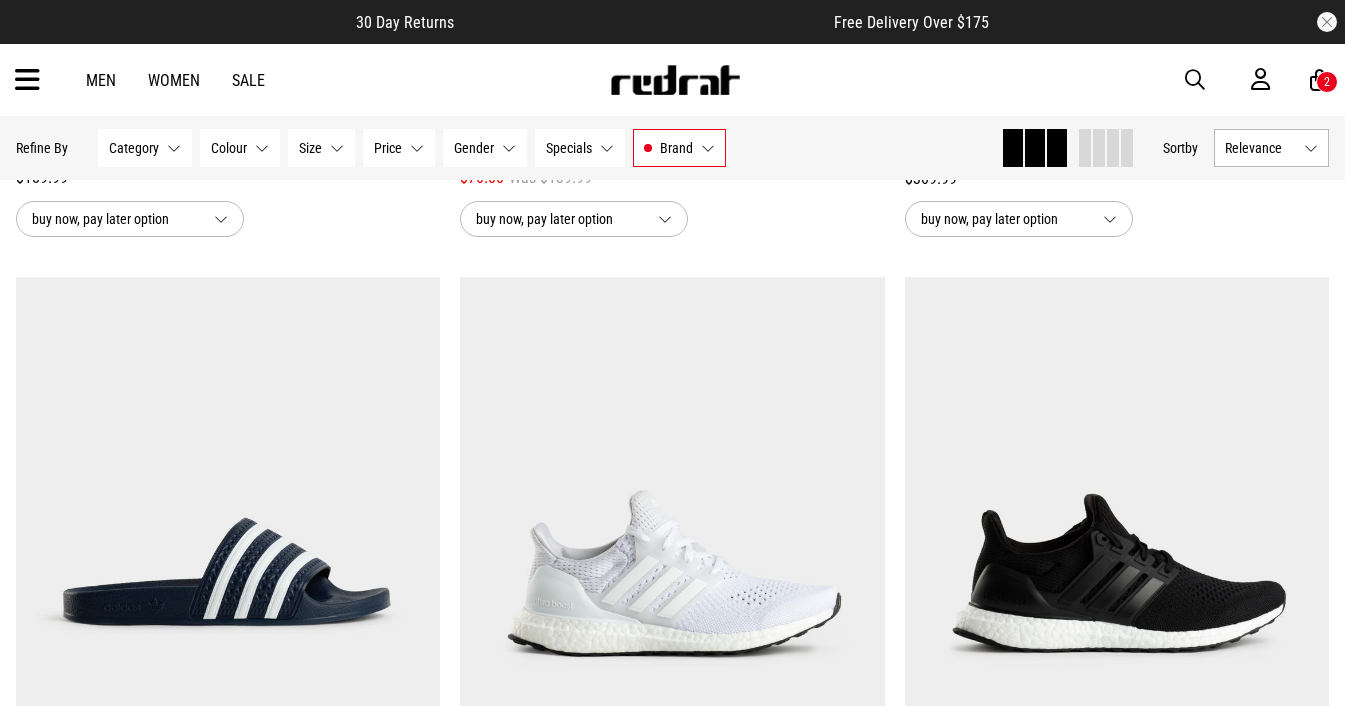 click at bounding box center [27, 80] 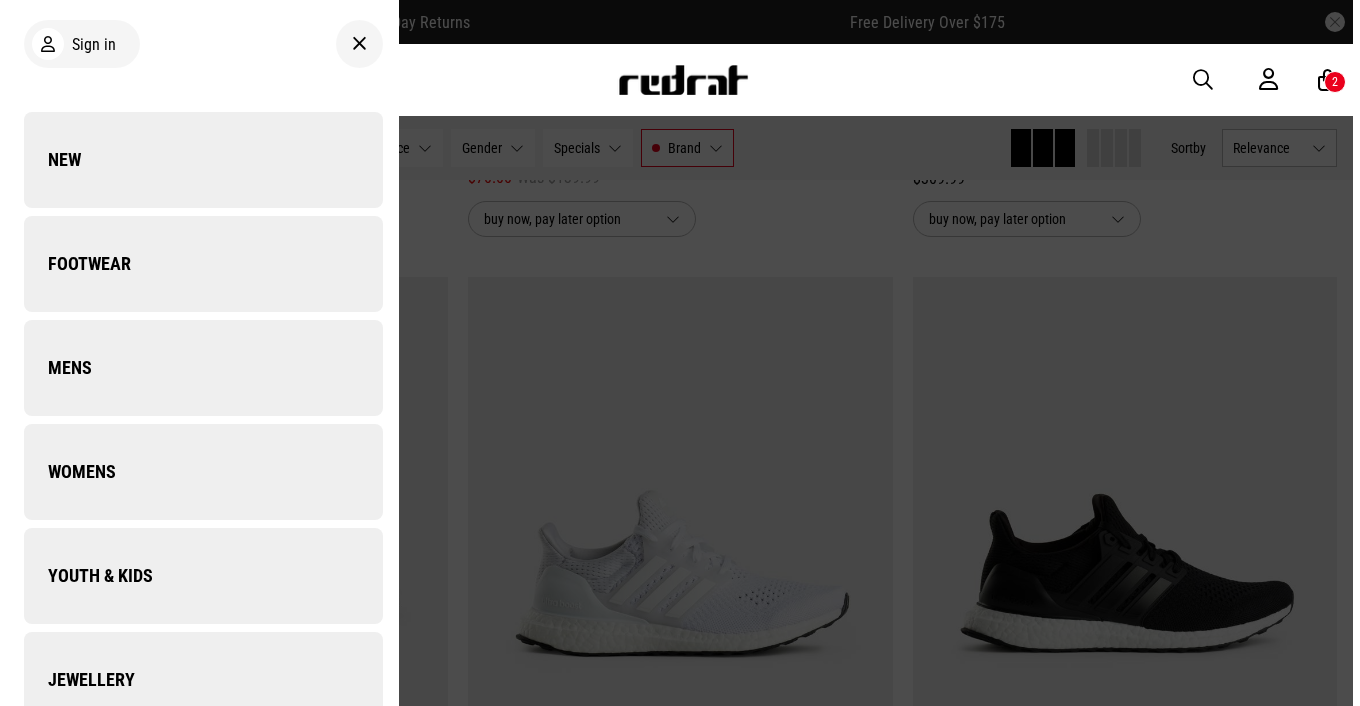 scroll, scrollTop: 6832, scrollLeft: 0, axis: vertical 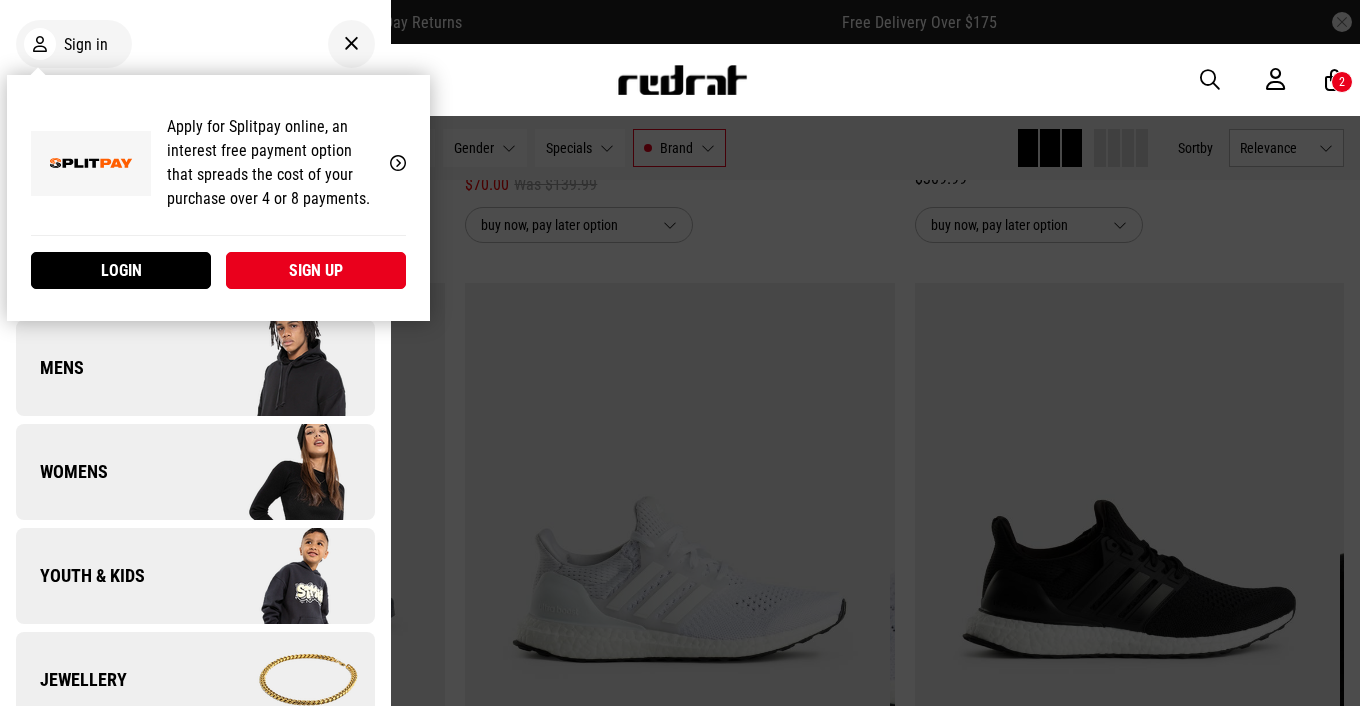 click on "My Account     Apply for Splitpay online, an interest free payment option that spreads the cost of your purchase over 4 or 8 payments.   Learn More   Login   Sign up" at bounding box center [218, 198] 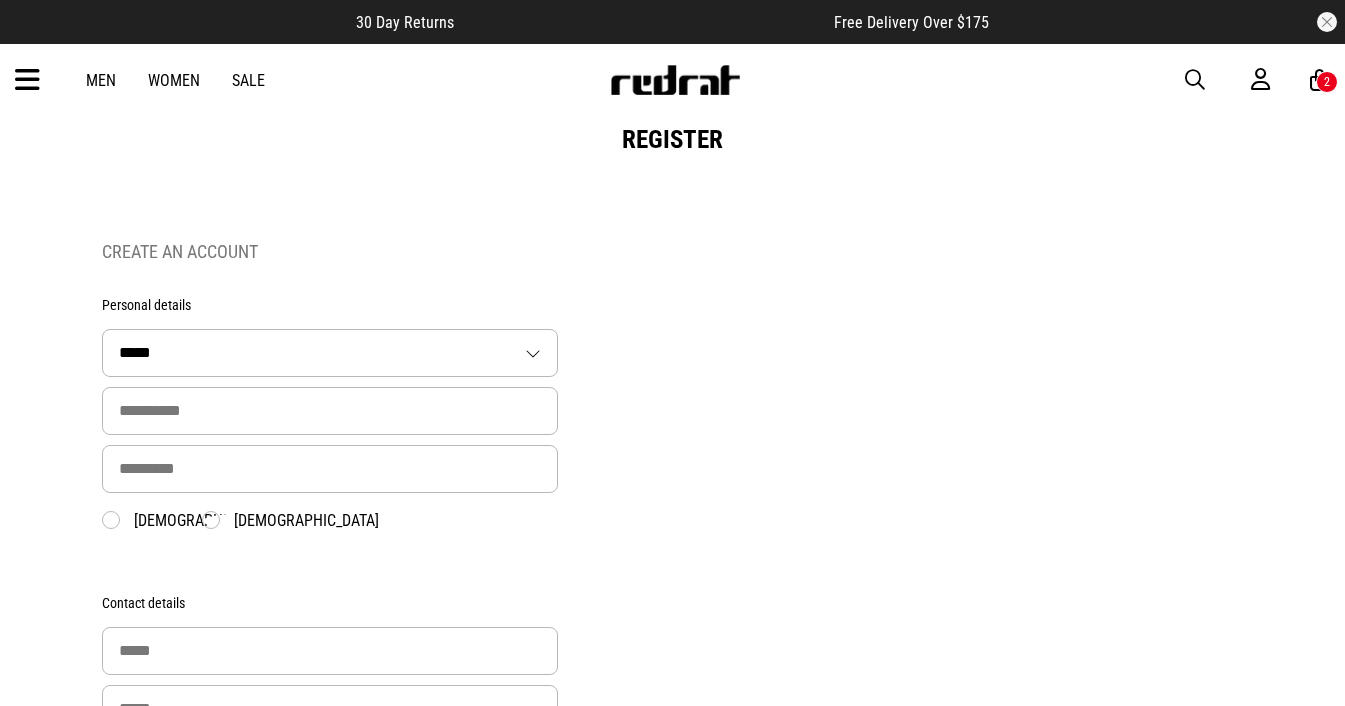 scroll, scrollTop: 0, scrollLeft: 0, axis: both 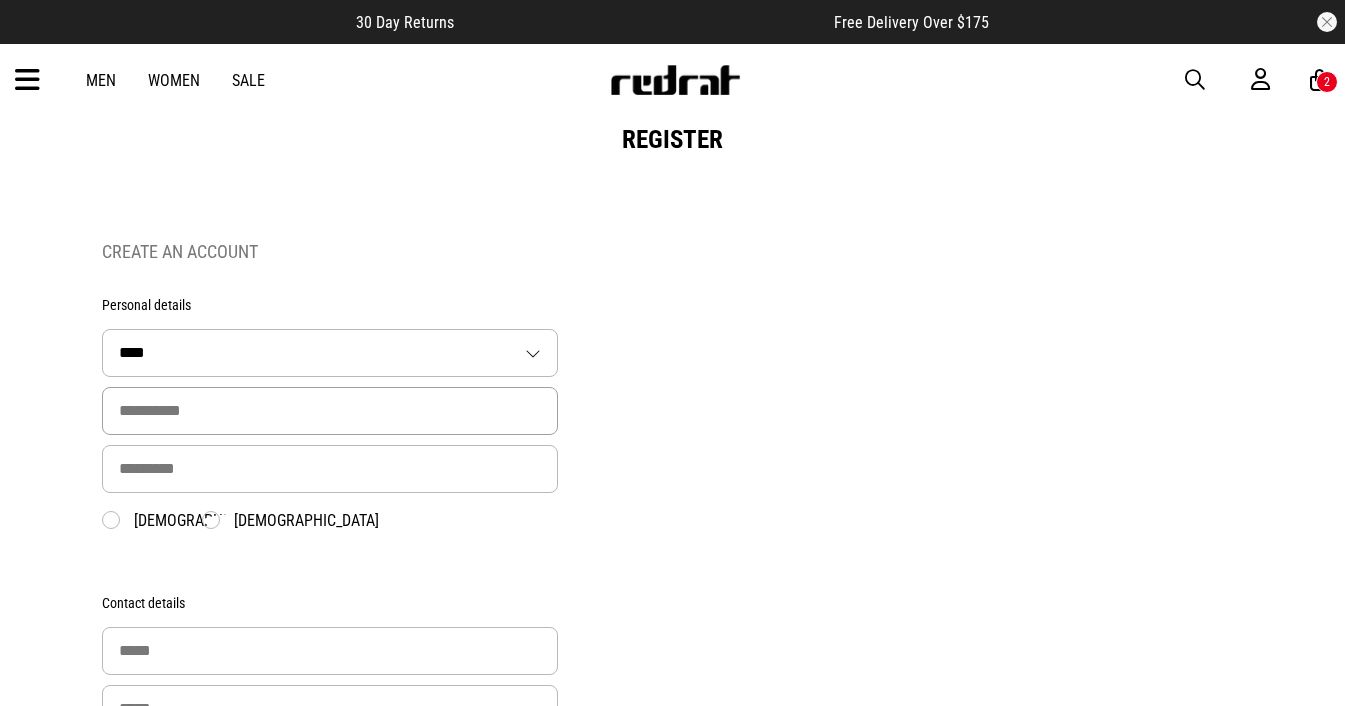 click at bounding box center (330, 411) 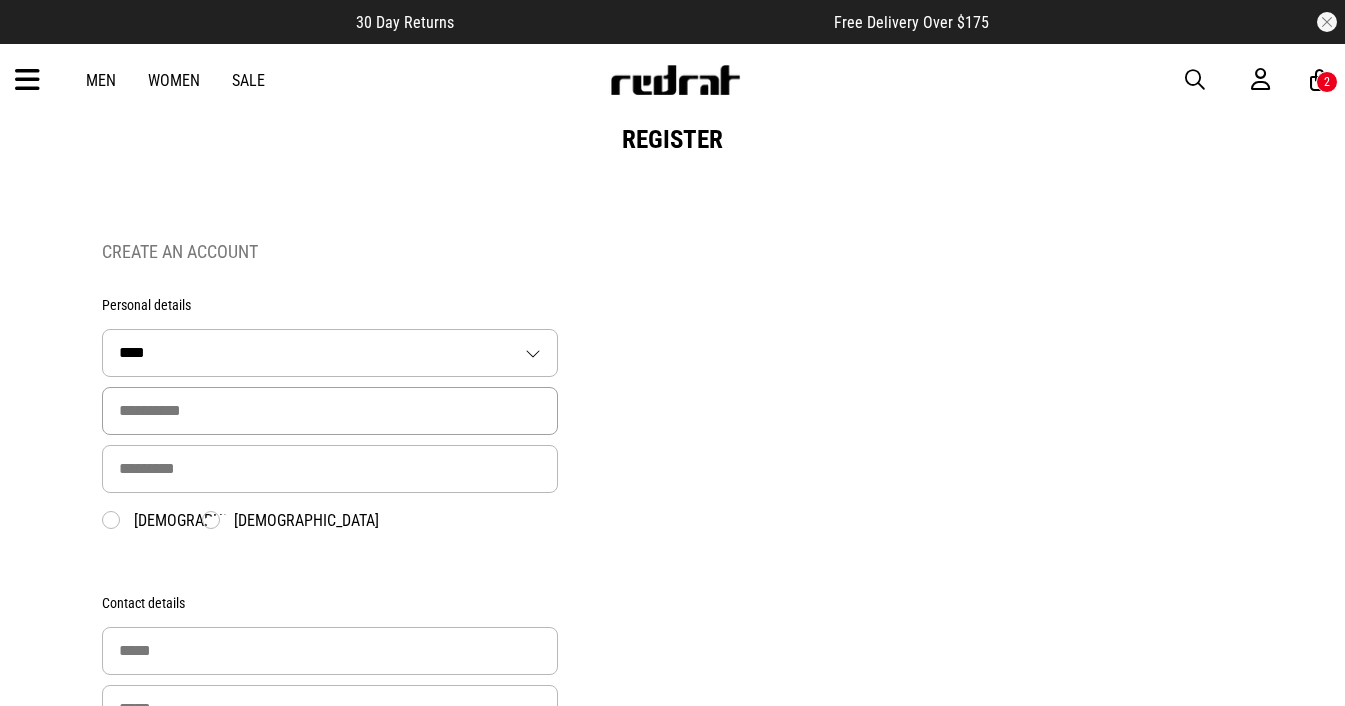 type on "*******" 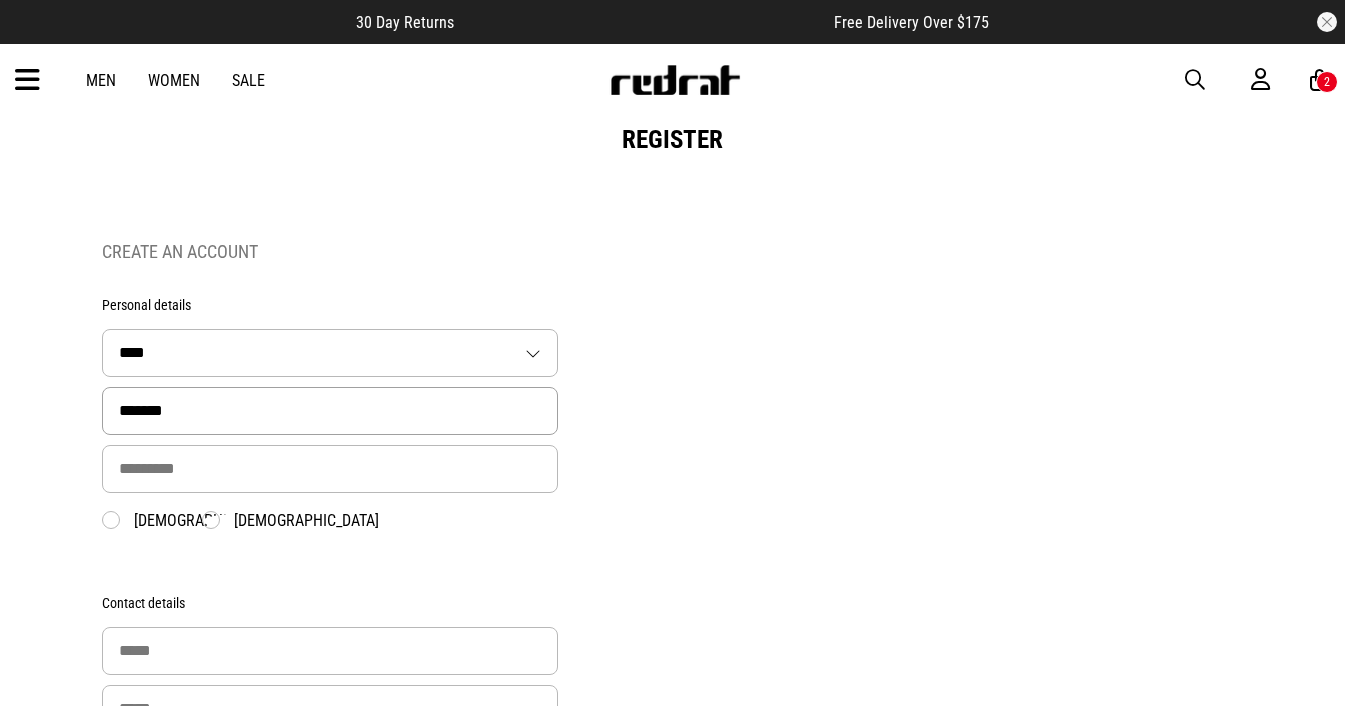type on "****" 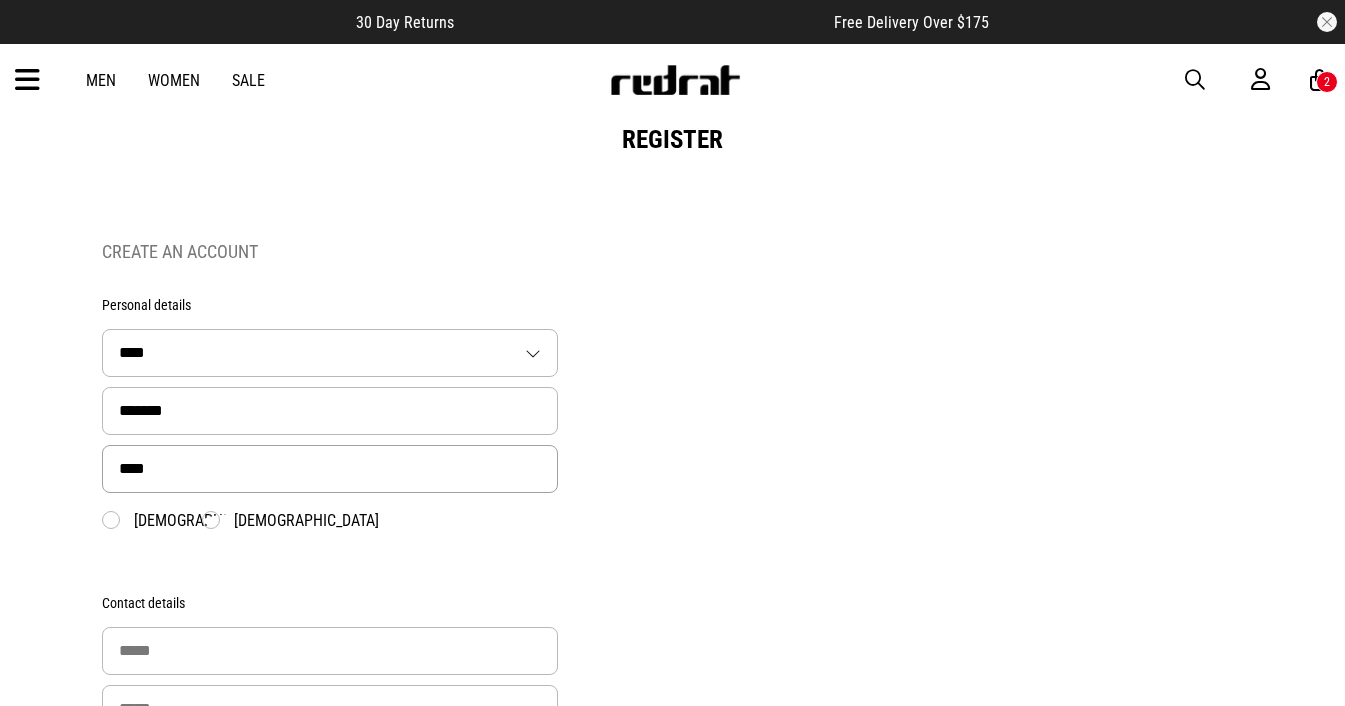 type on "**********" 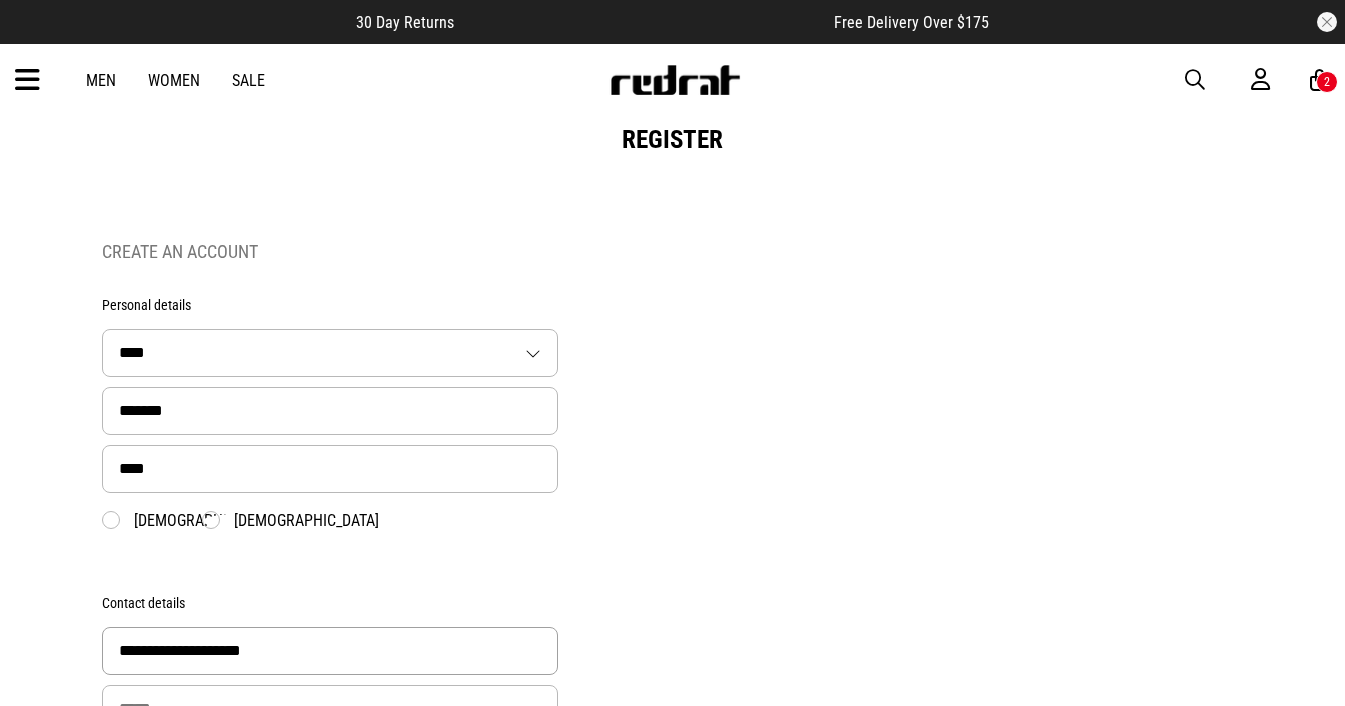 type on "**********" 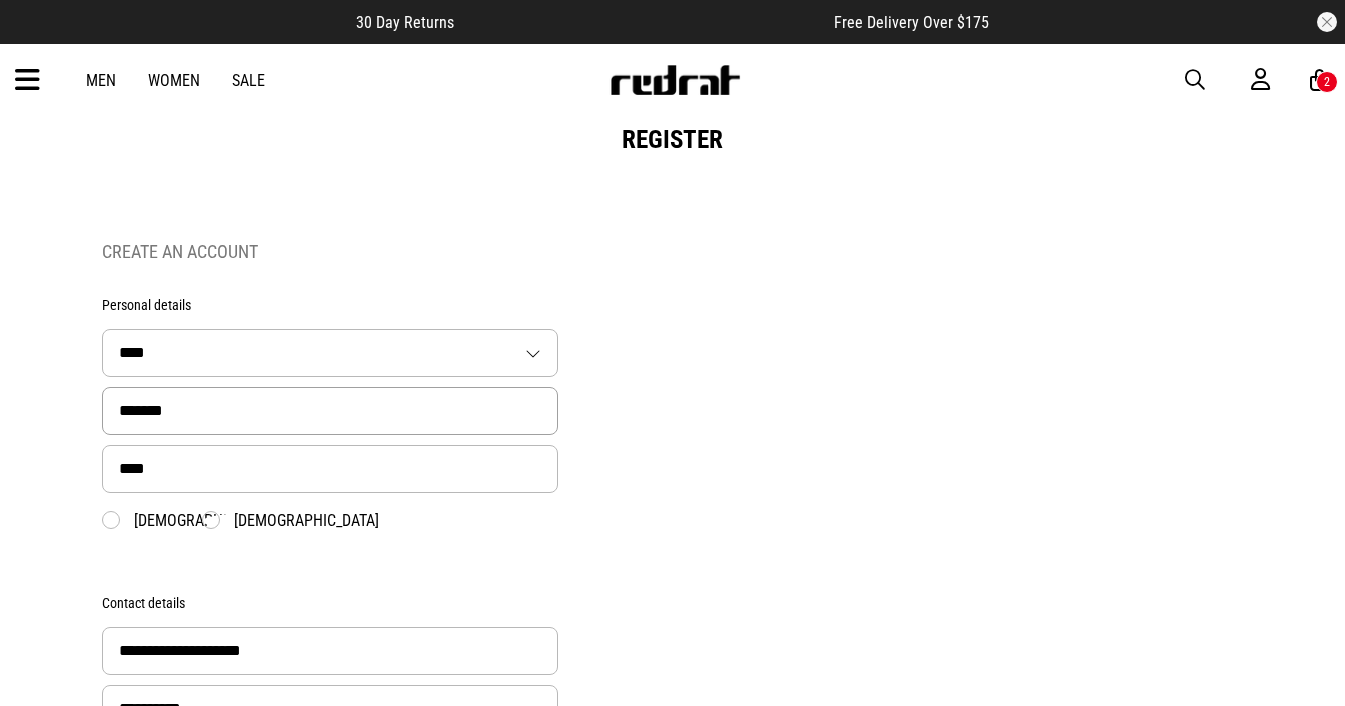 drag, startPoint x: 195, startPoint y: 411, endPoint x: 55, endPoint y: 412, distance: 140.00357 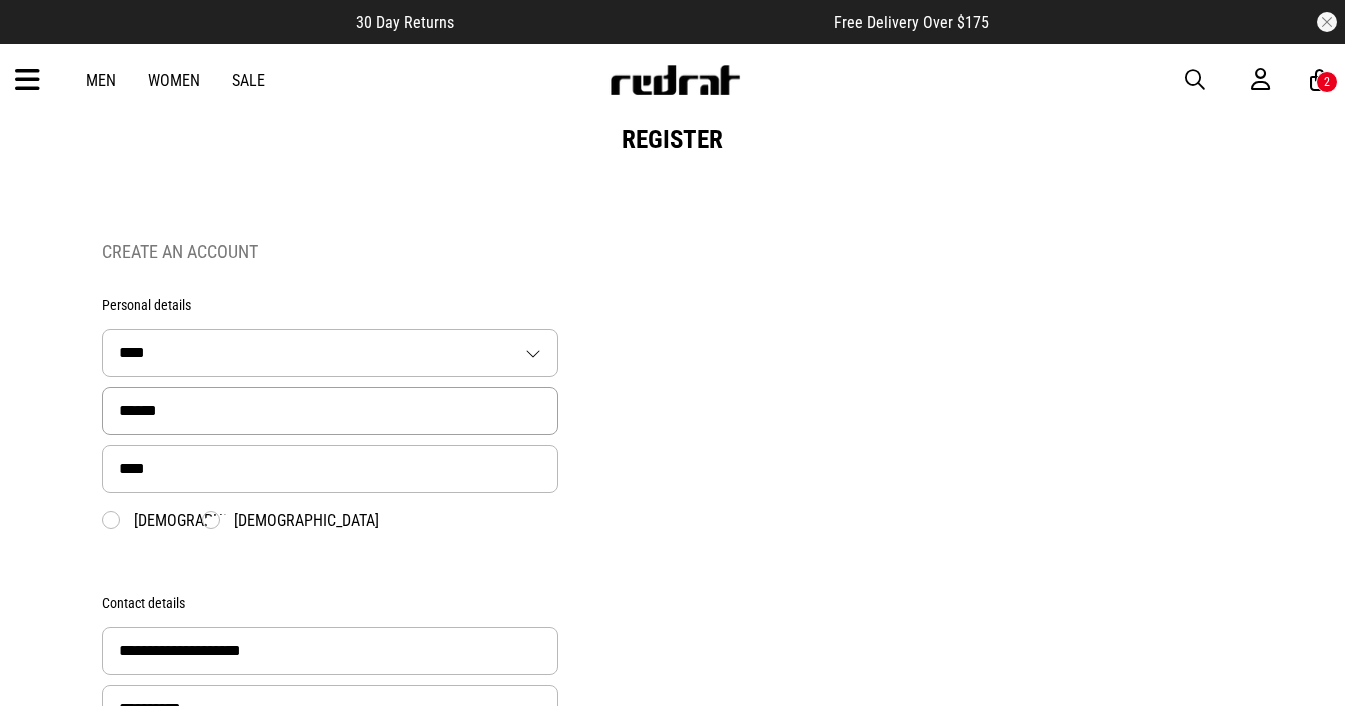 type on "******" 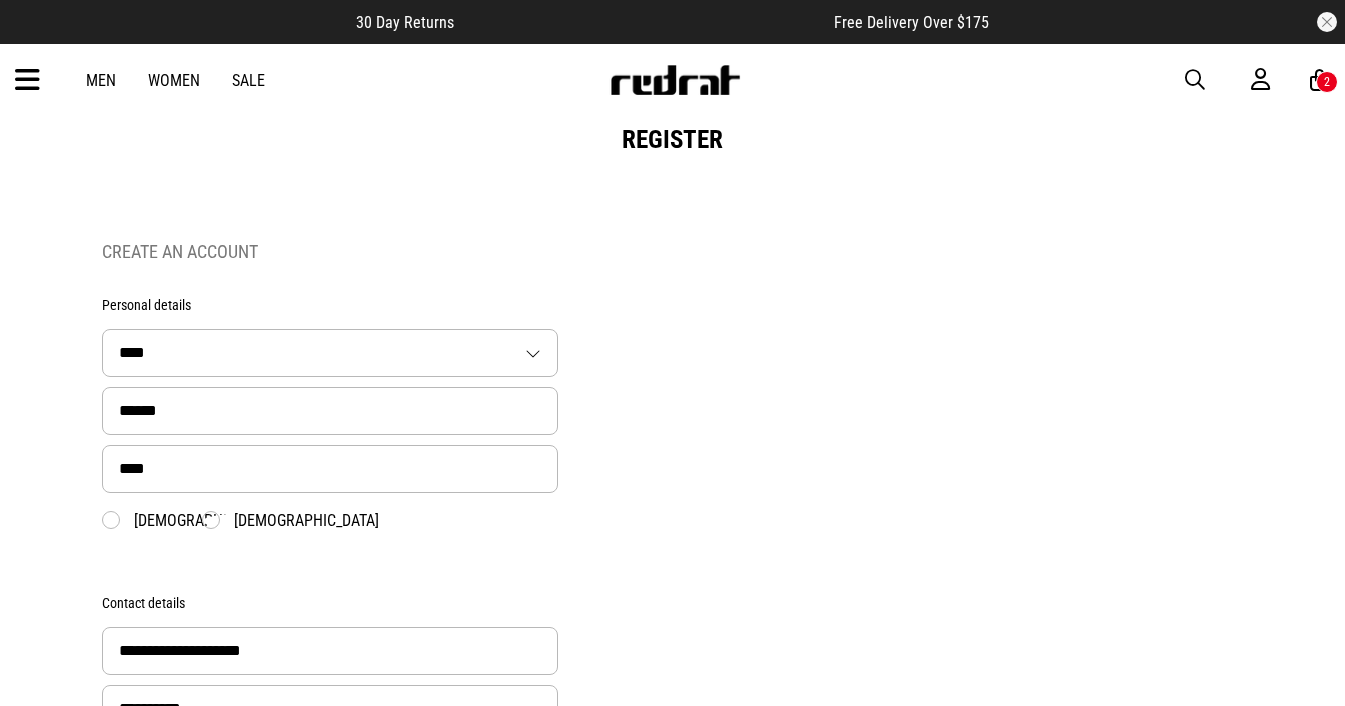 click on "Female" at bounding box center (290, 521) 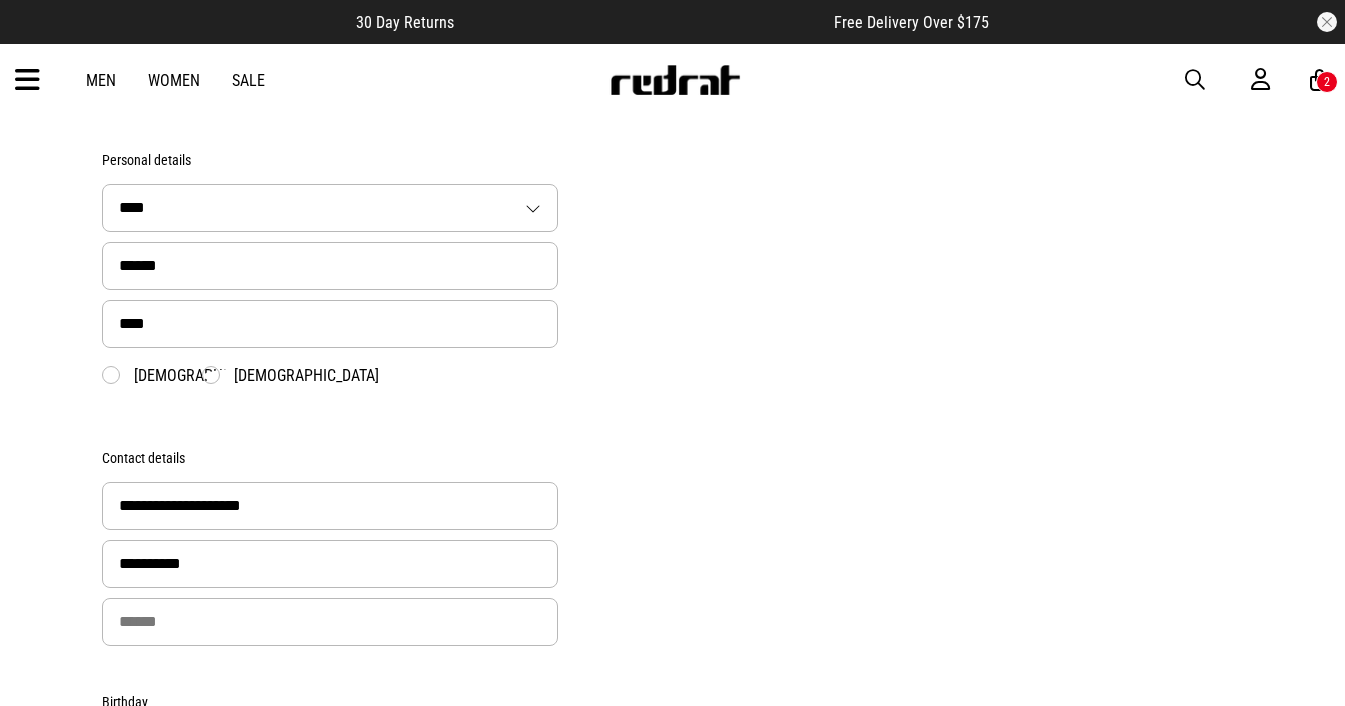 scroll, scrollTop: 236, scrollLeft: 0, axis: vertical 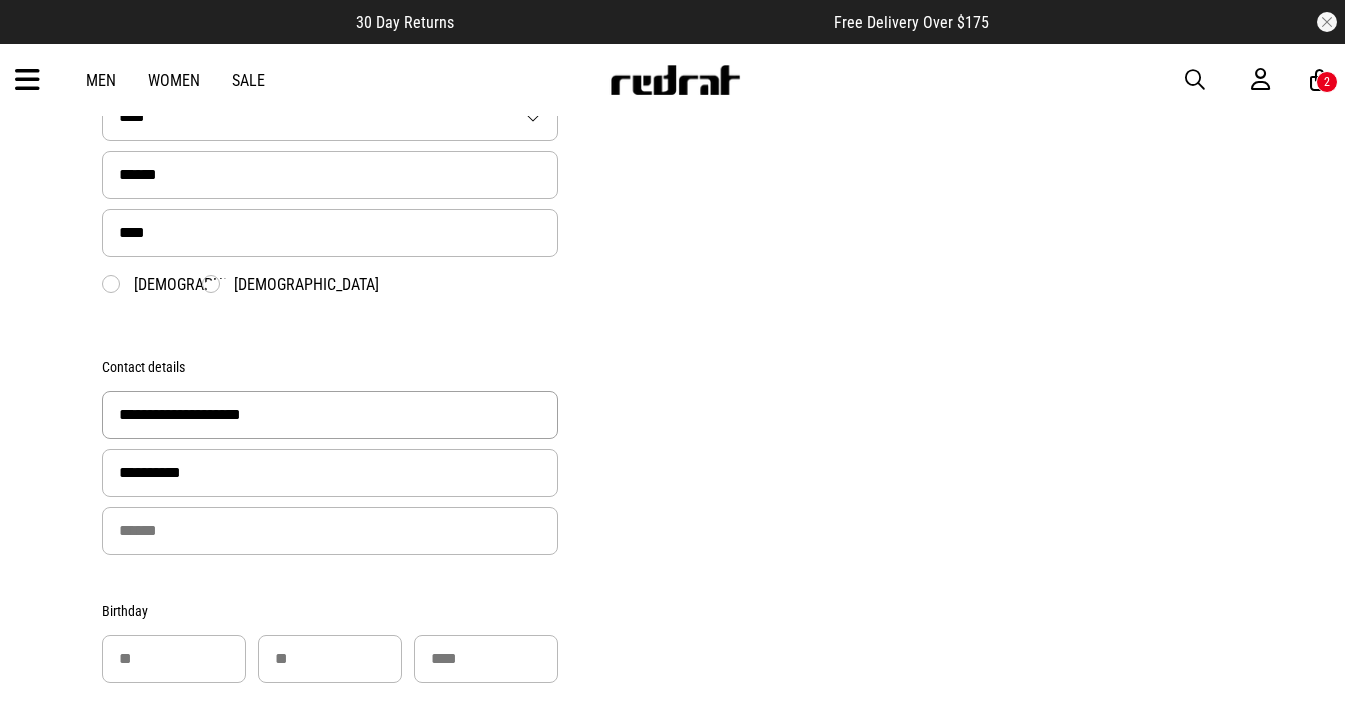 drag, startPoint x: 158, startPoint y: 422, endPoint x: 75, endPoint y: 418, distance: 83.09633 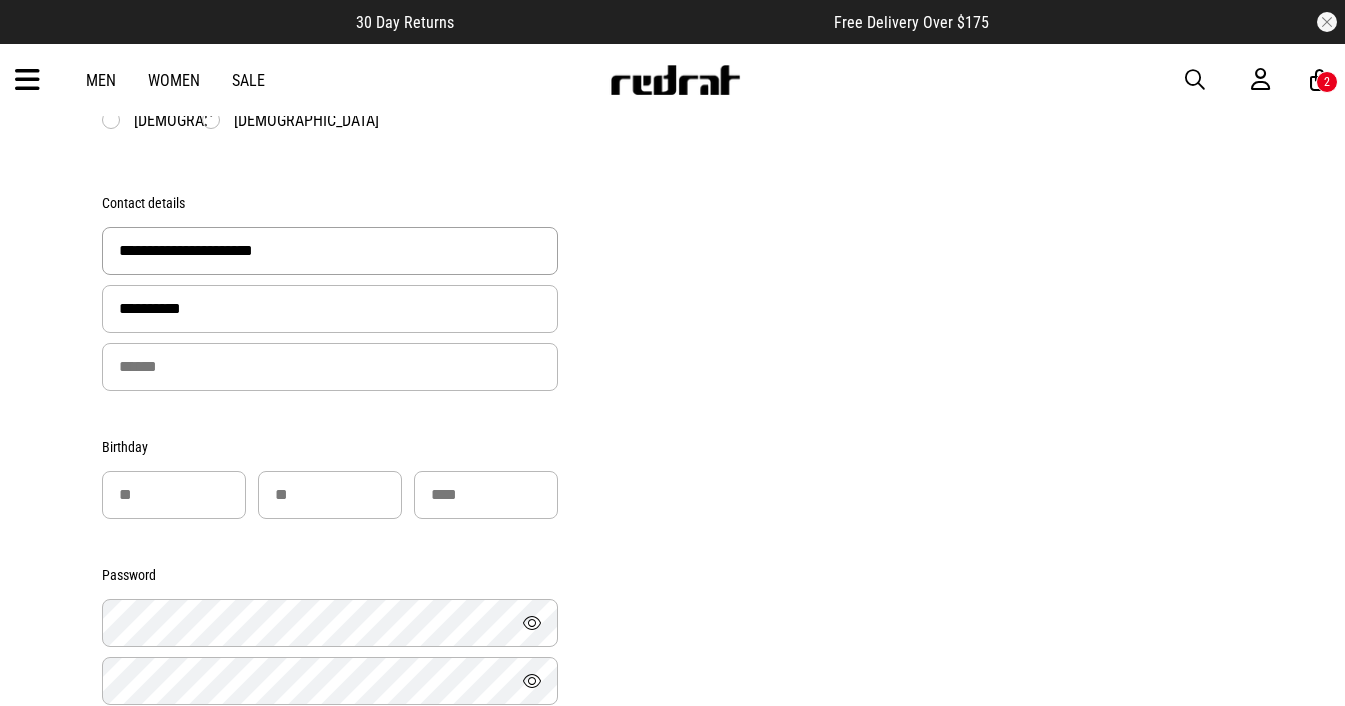 scroll, scrollTop: 392, scrollLeft: 0, axis: vertical 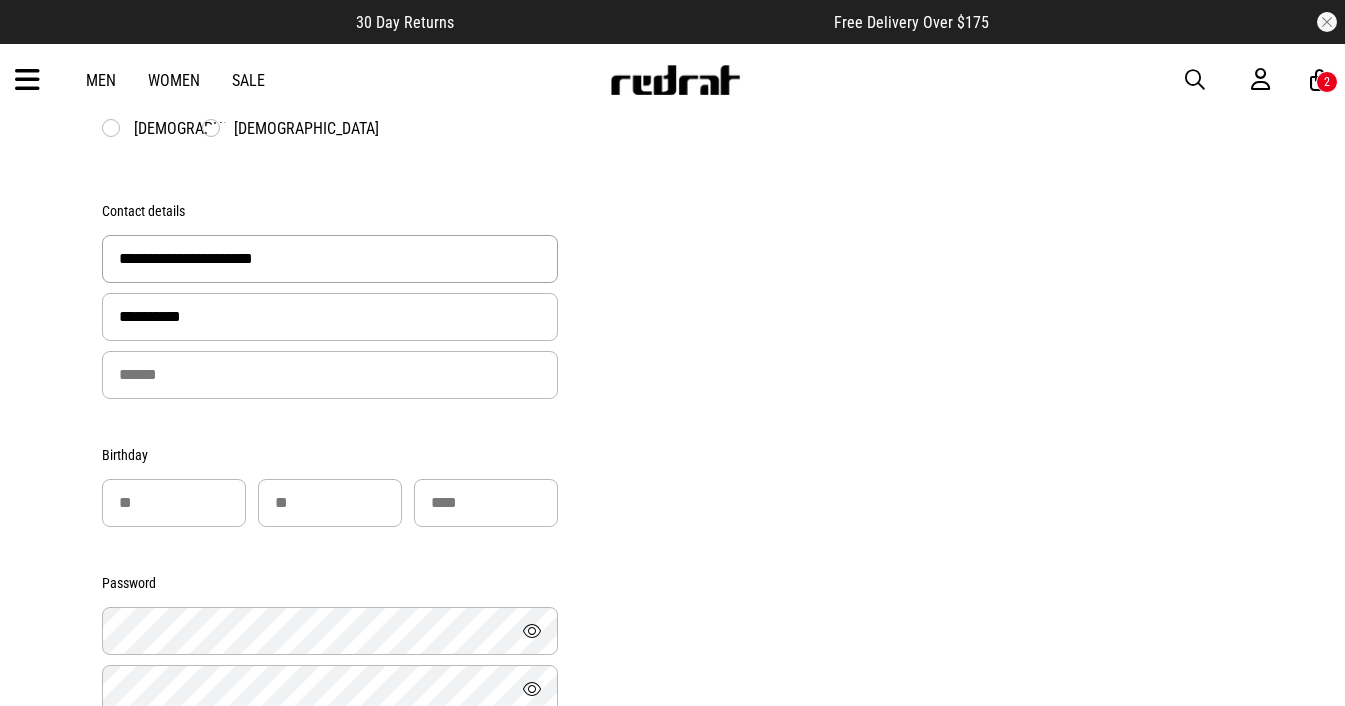 type on "**********" 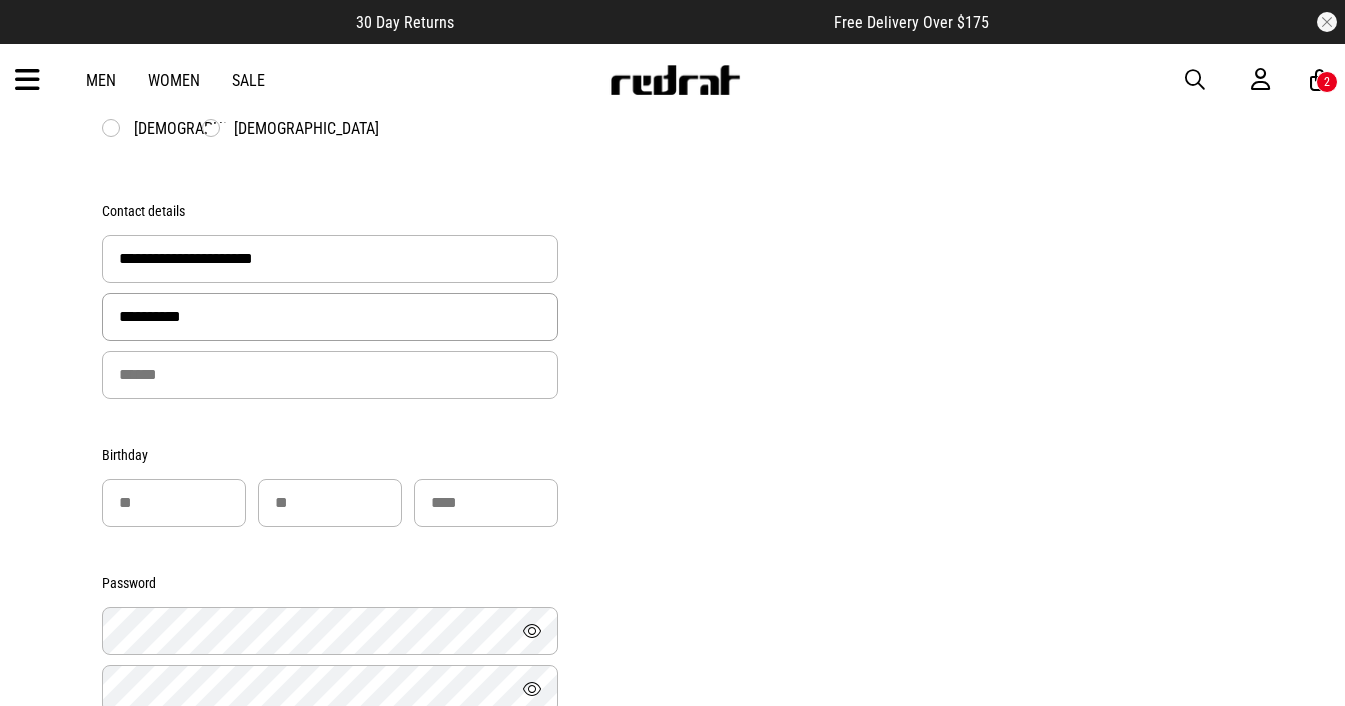 drag, startPoint x: 249, startPoint y: 325, endPoint x: 78, endPoint y: 318, distance: 171.14322 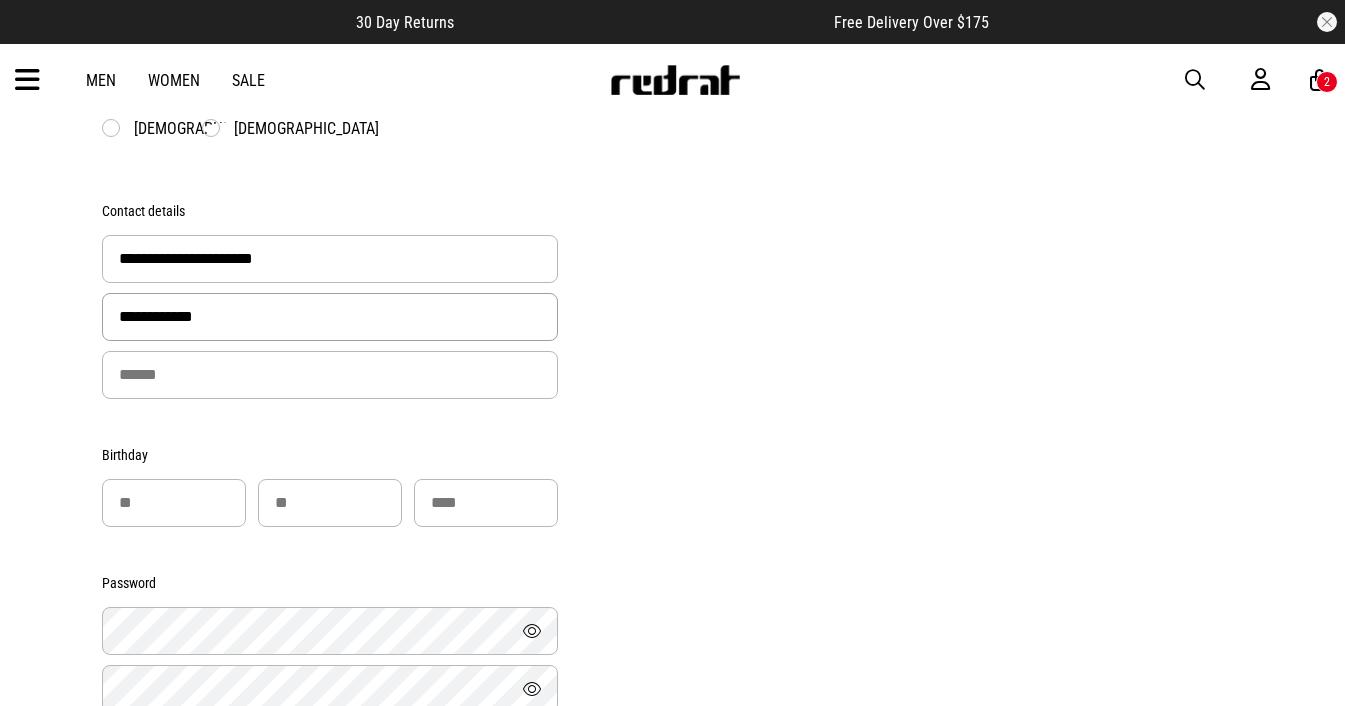 type on "**********" 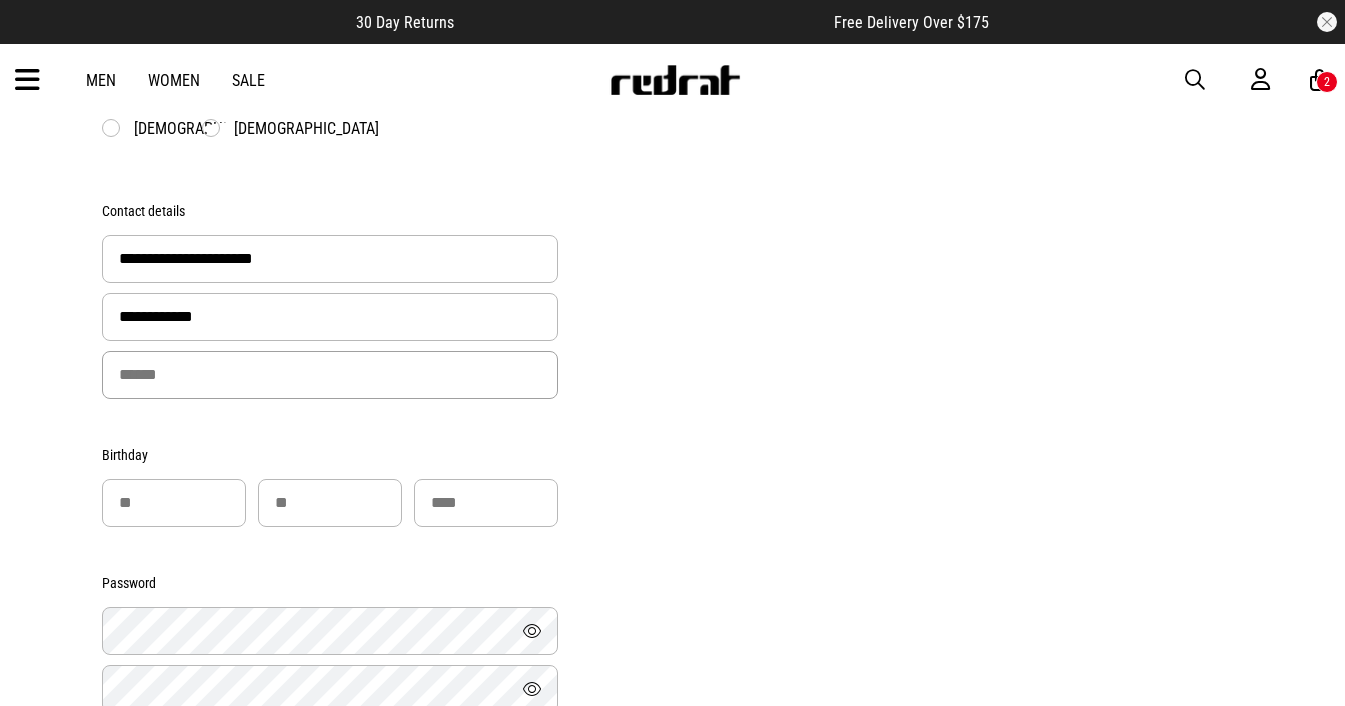 click at bounding box center [330, 375] 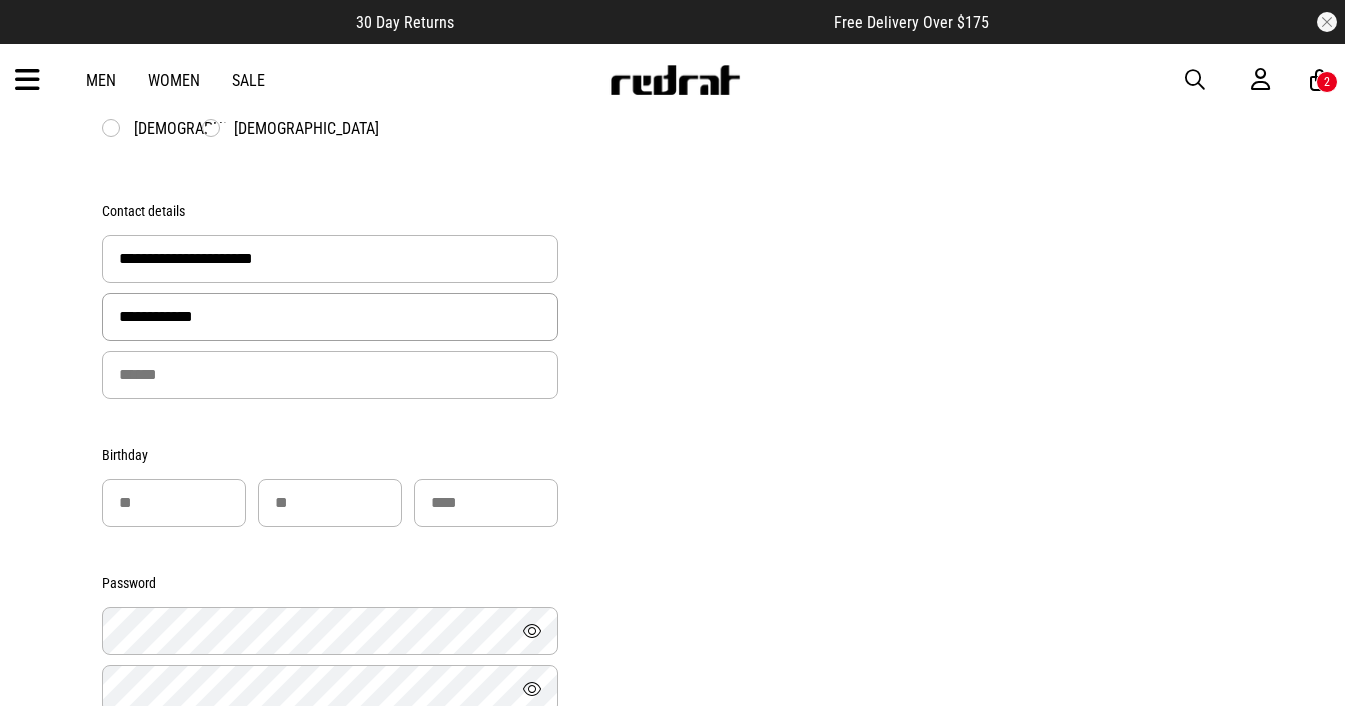 drag, startPoint x: 246, startPoint y: 337, endPoint x: 94, endPoint y: 322, distance: 152.73834 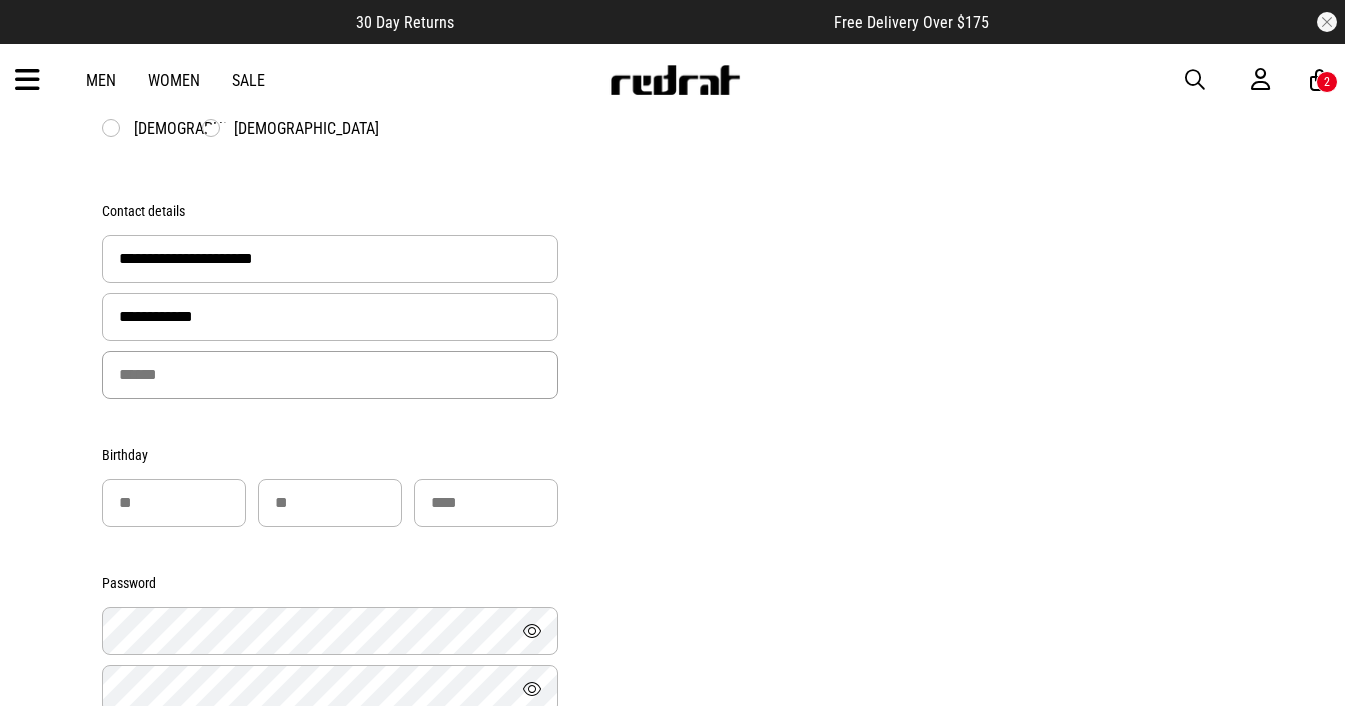 click at bounding box center (330, 375) 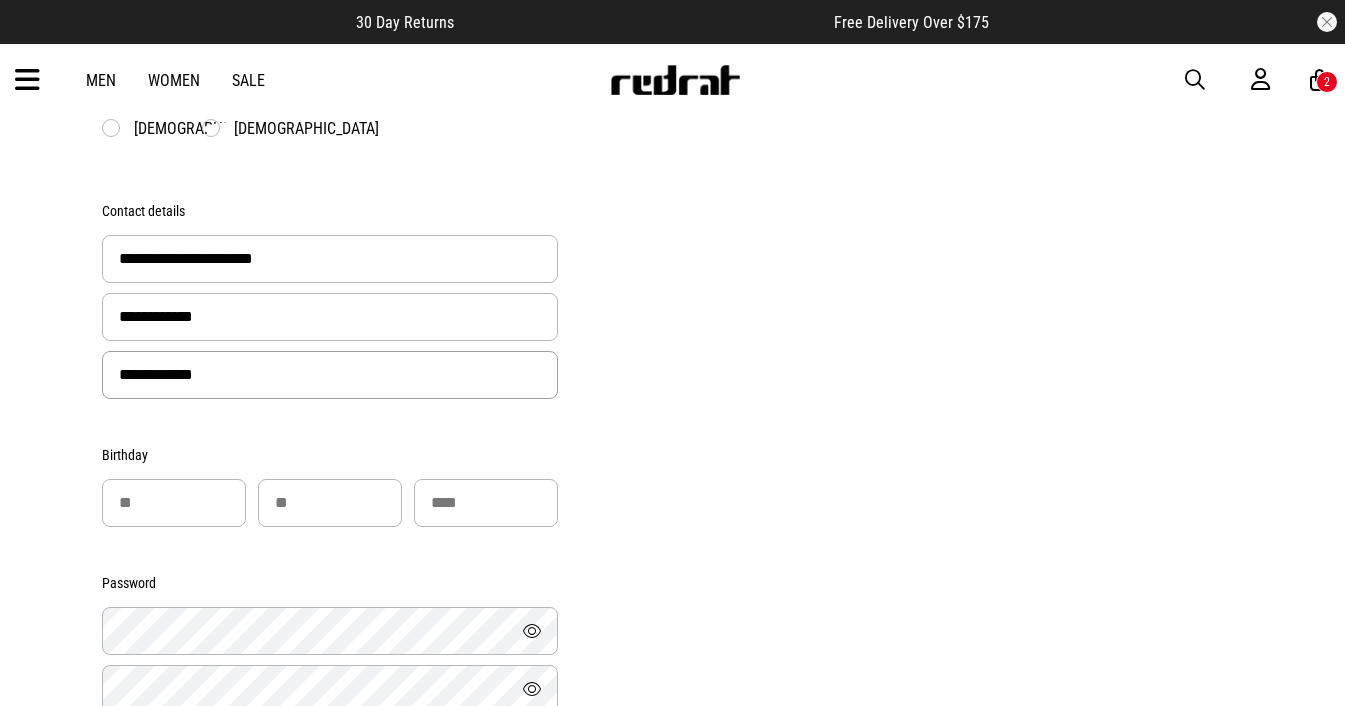 type on "**********" 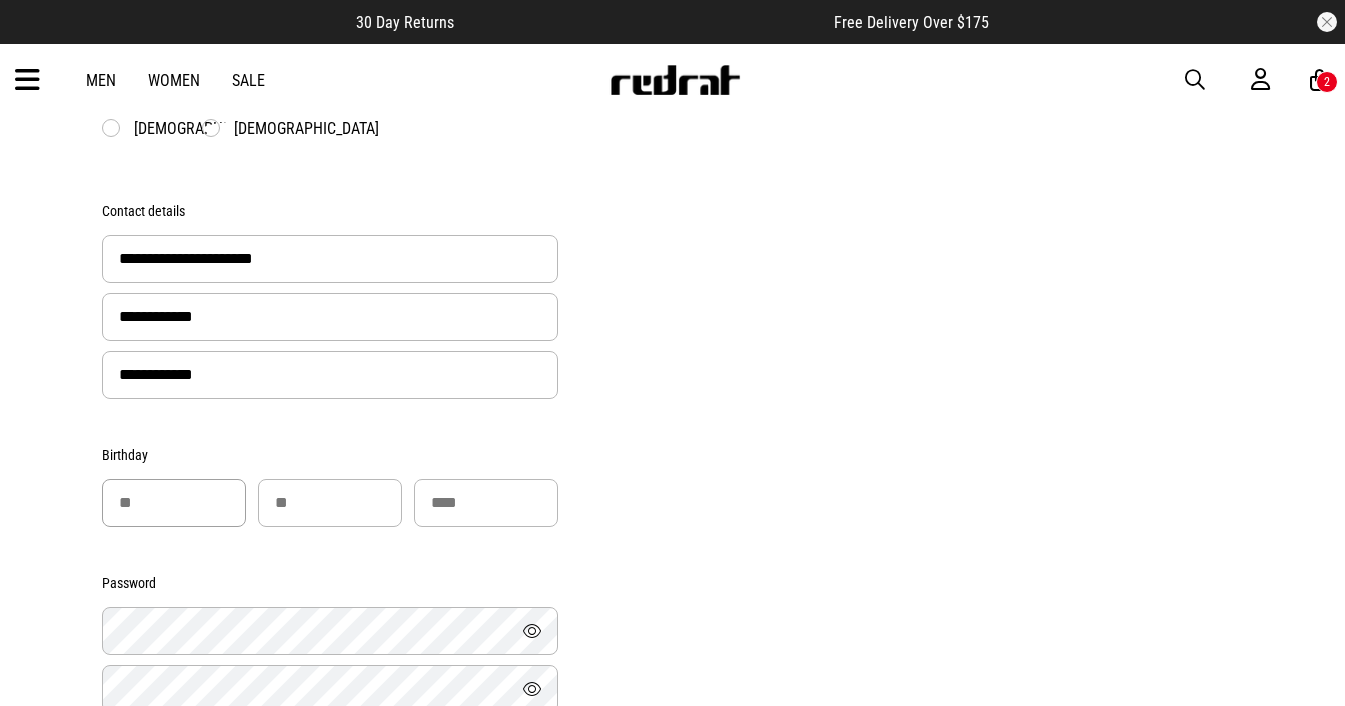 click at bounding box center [174, 503] 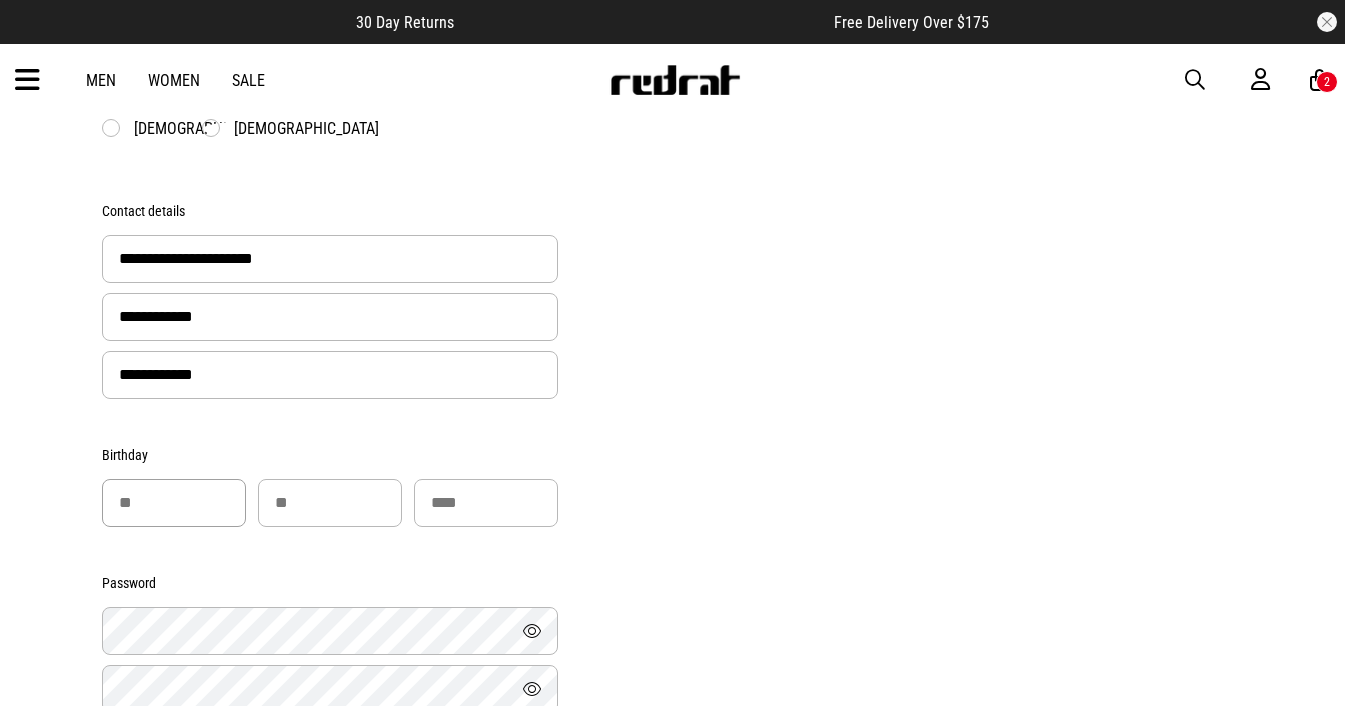 type on "**" 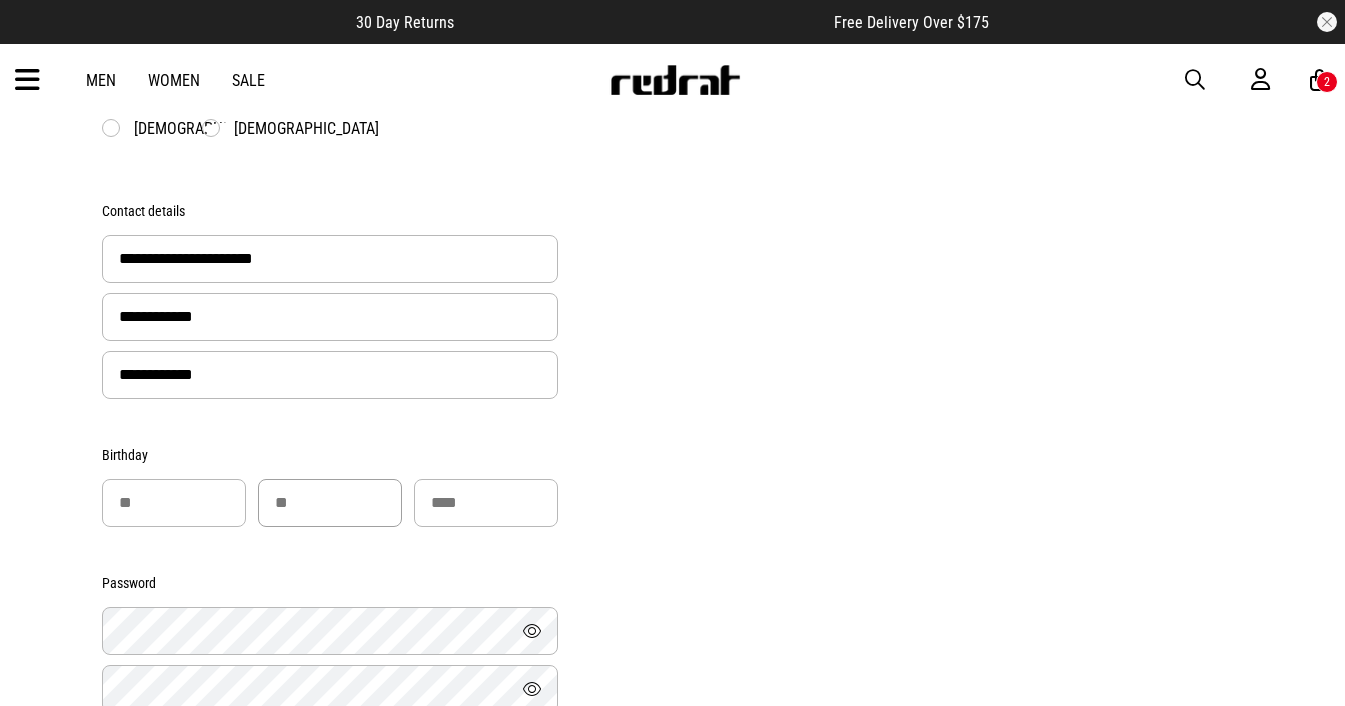 click at bounding box center [330, 503] 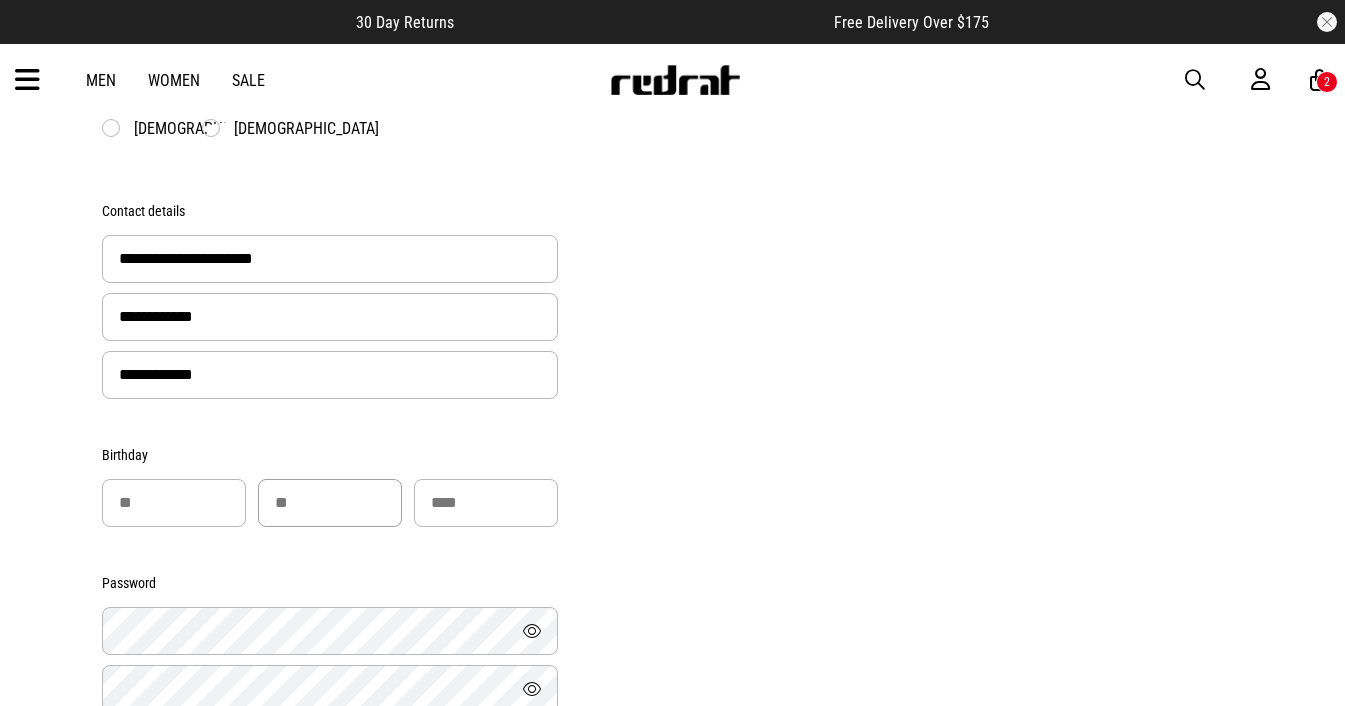 type on "**" 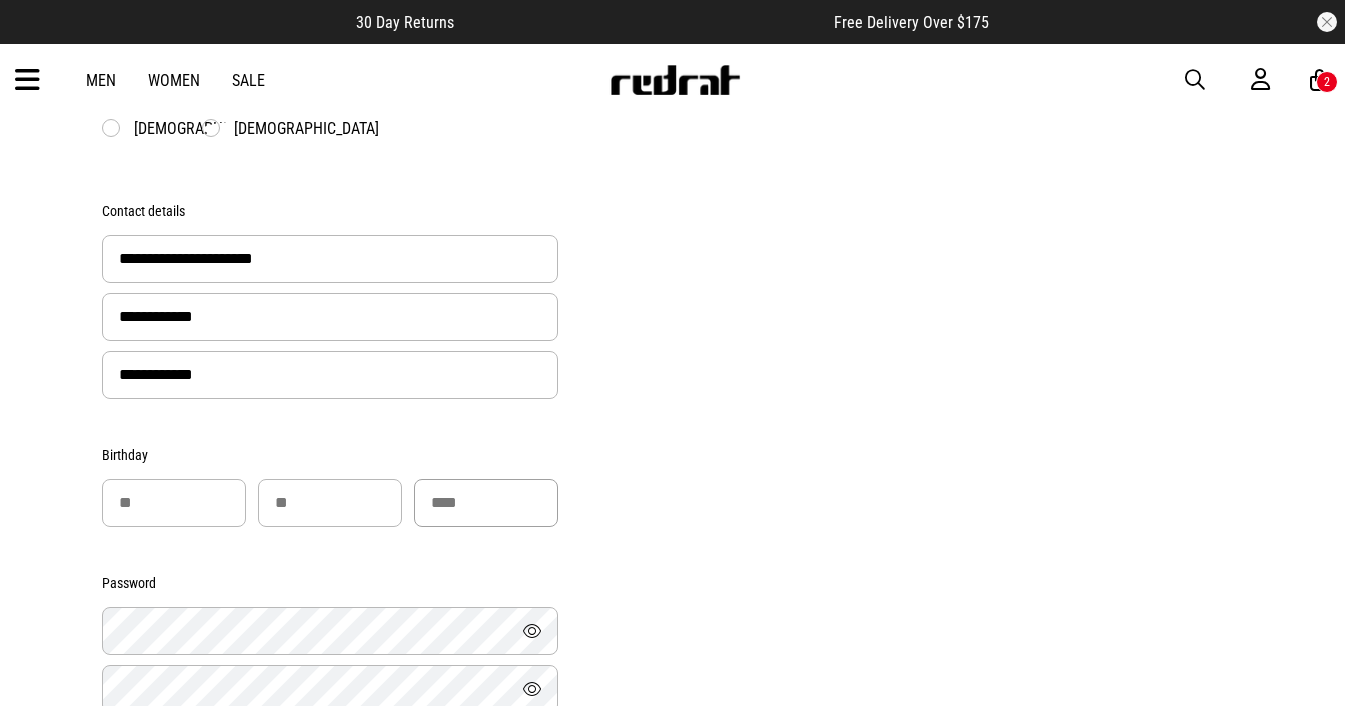 click at bounding box center (486, 503) 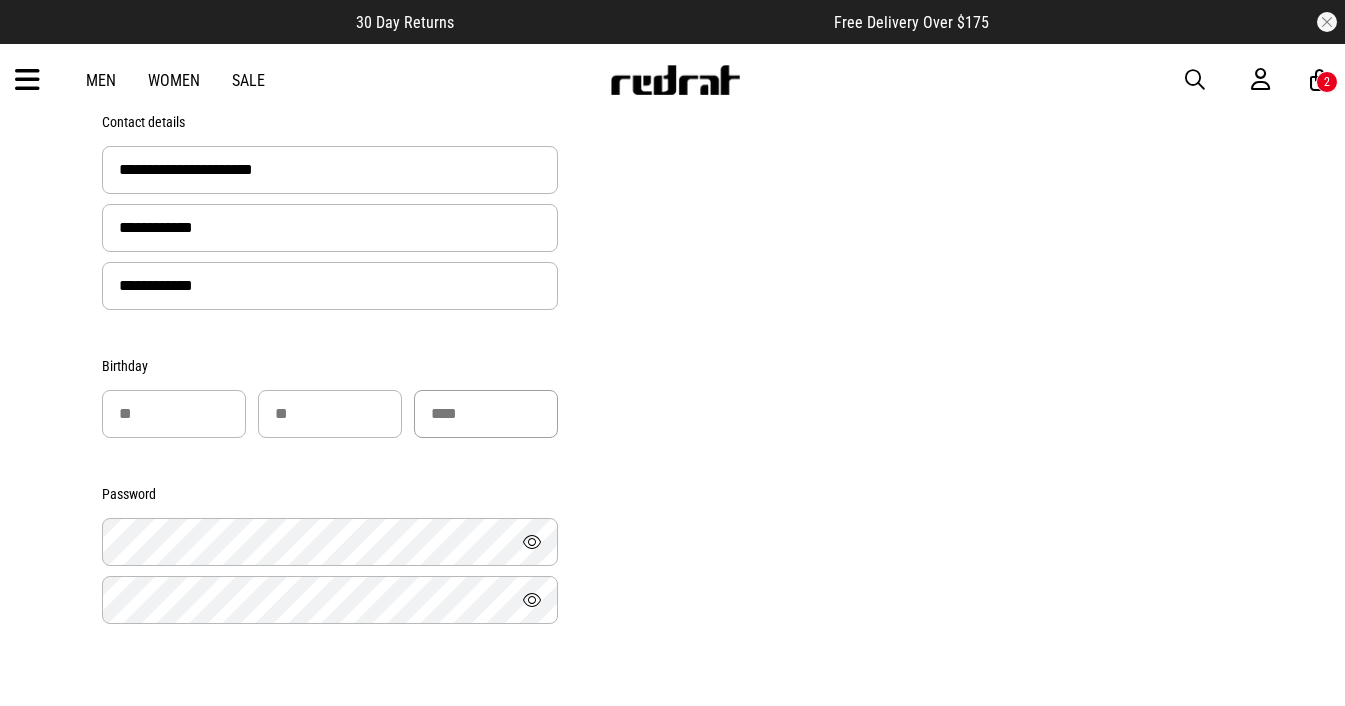scroll, scrollTop: 486, scrollLeft: 0, axis: vertical 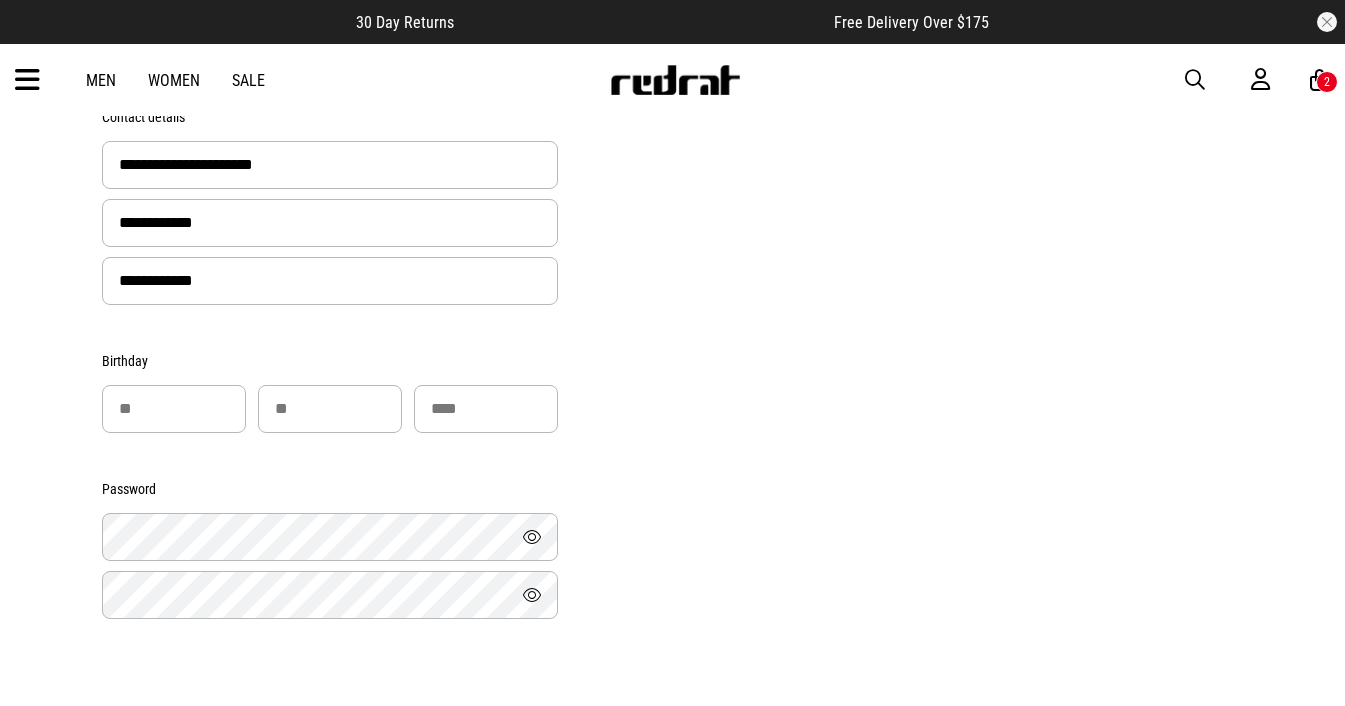 click at bounding box center (532, 536) 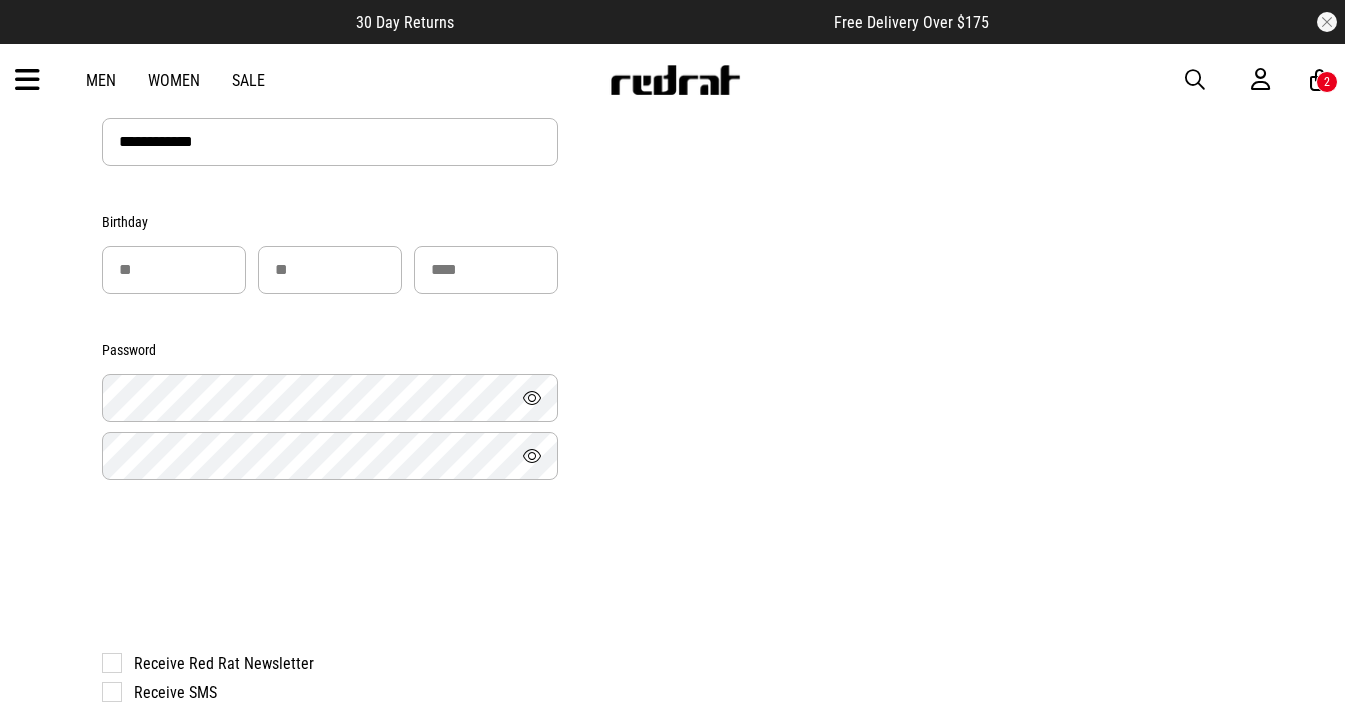 scroll, scrollTop: 659, scrollLeft: 0, axis: vertical 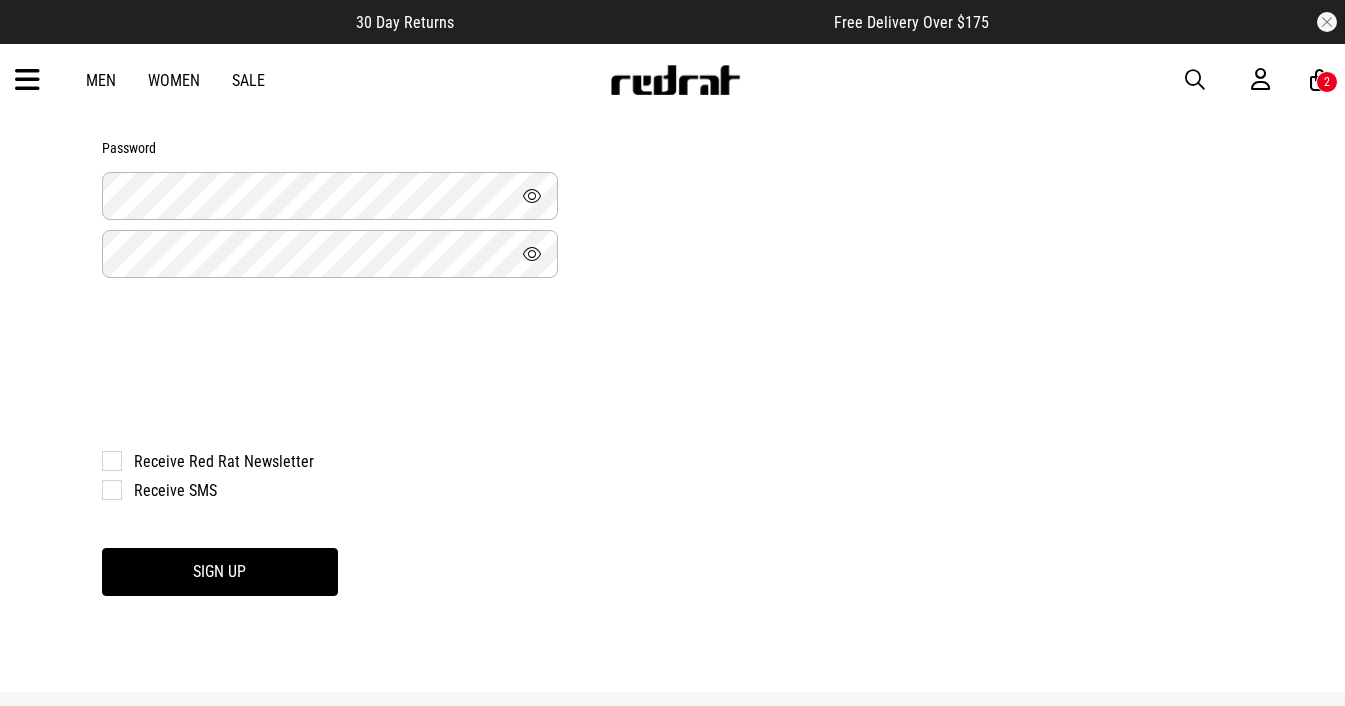 click on "Receive Red Rat Newsletter" at bounding box center [320, 461] 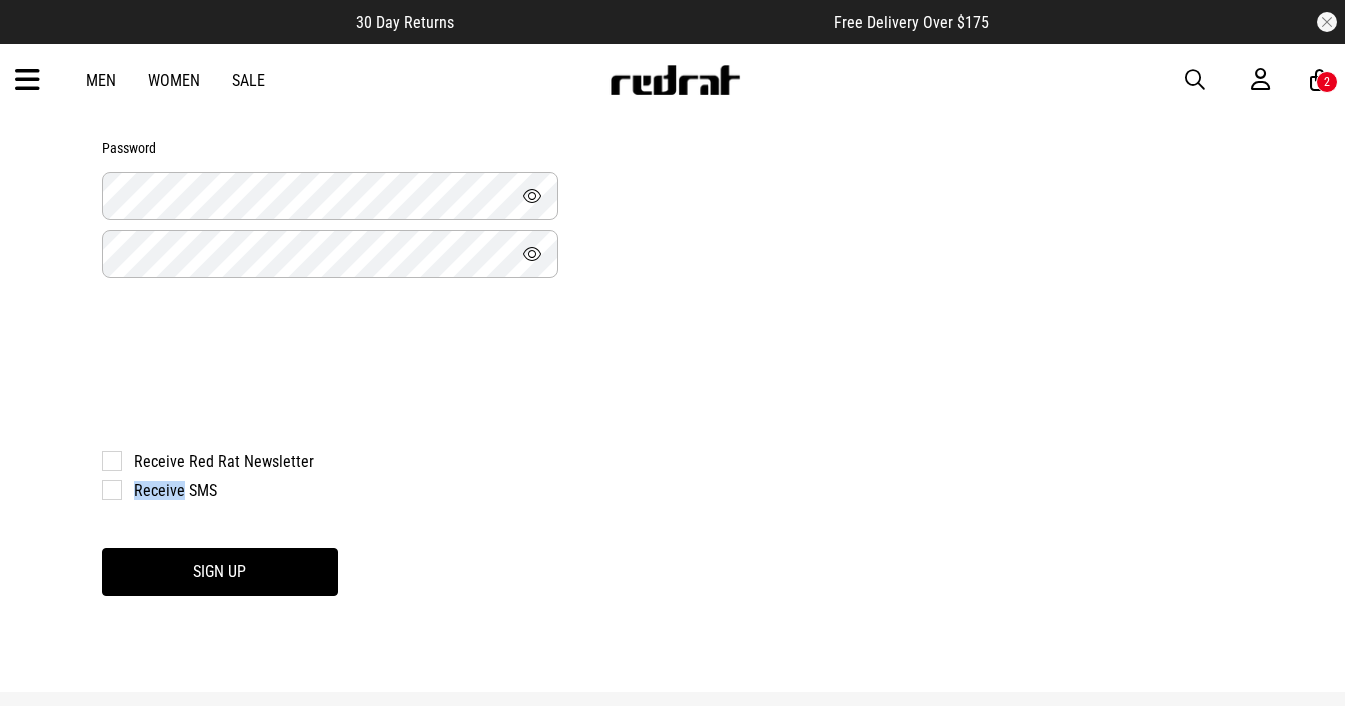 click on "Receive SMS" at bounding box center [320, 490] 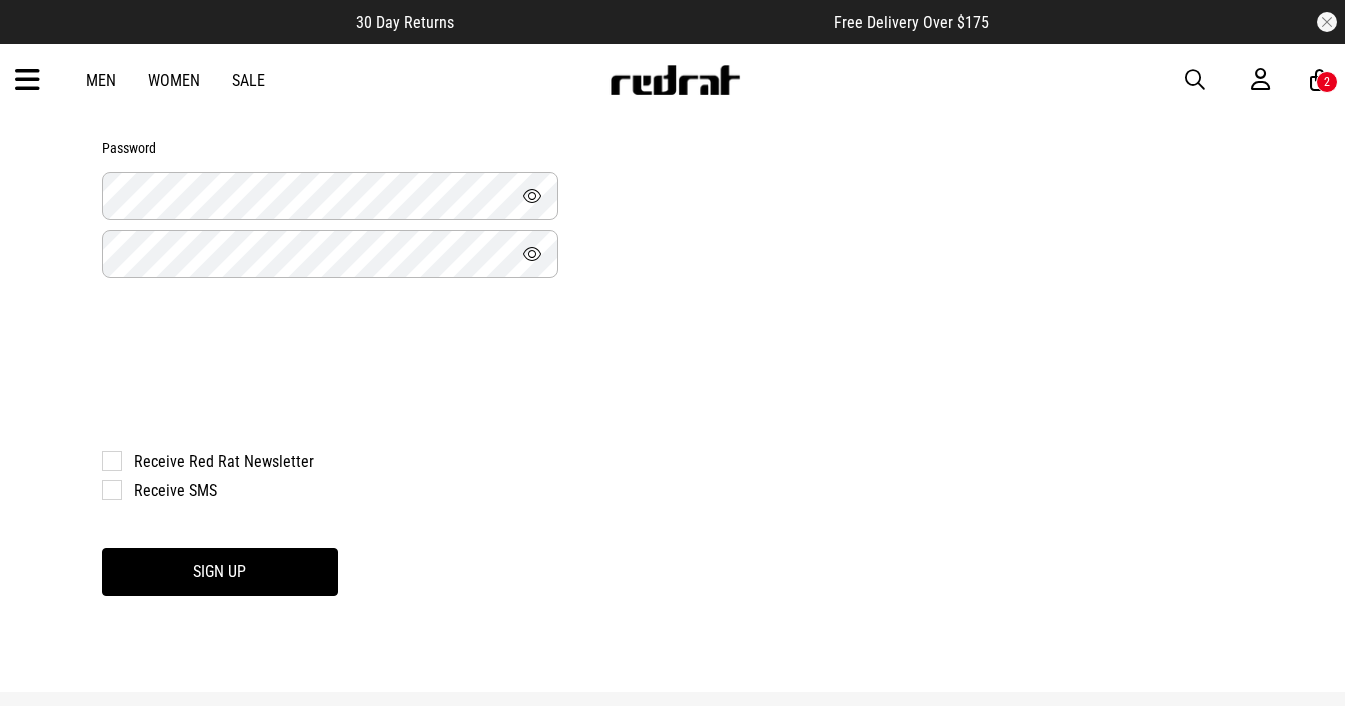 click on "Receive Red Rat Newsletter" at bounding box center [320, 461] 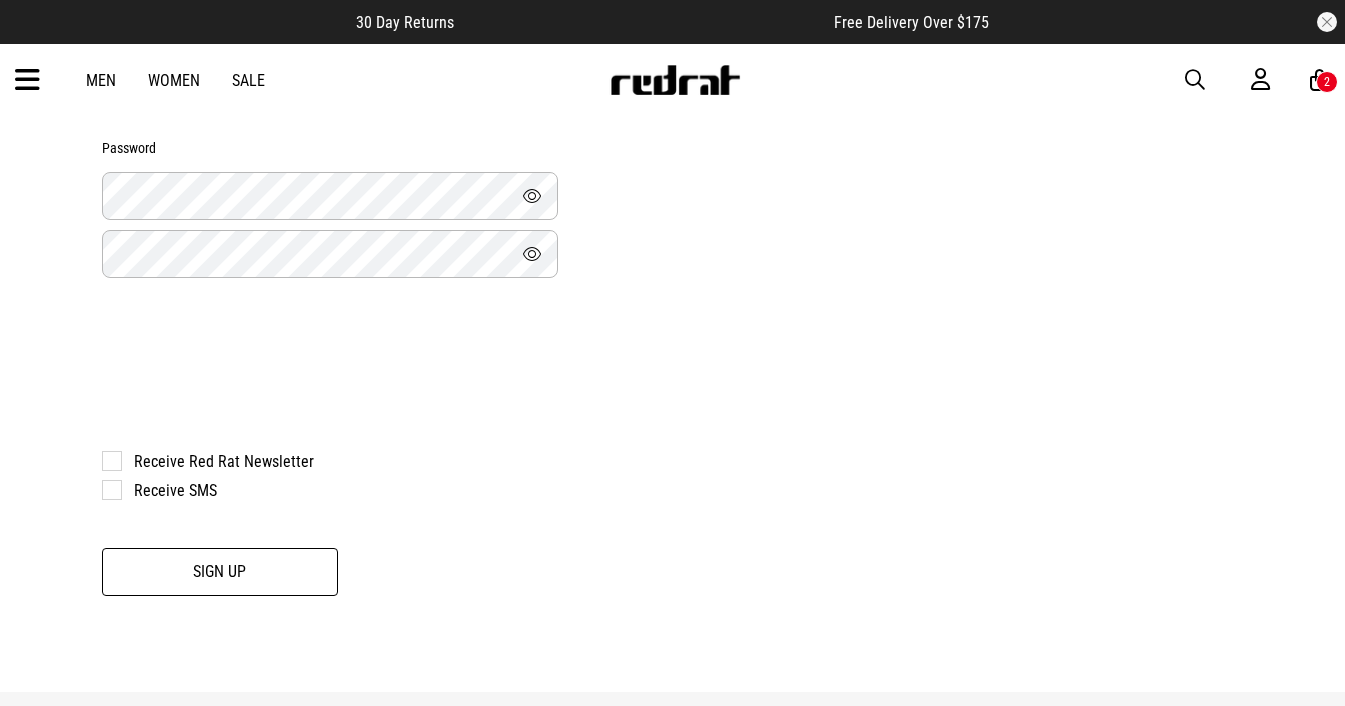click on "Sign Up" at bounding box center [220, 572] 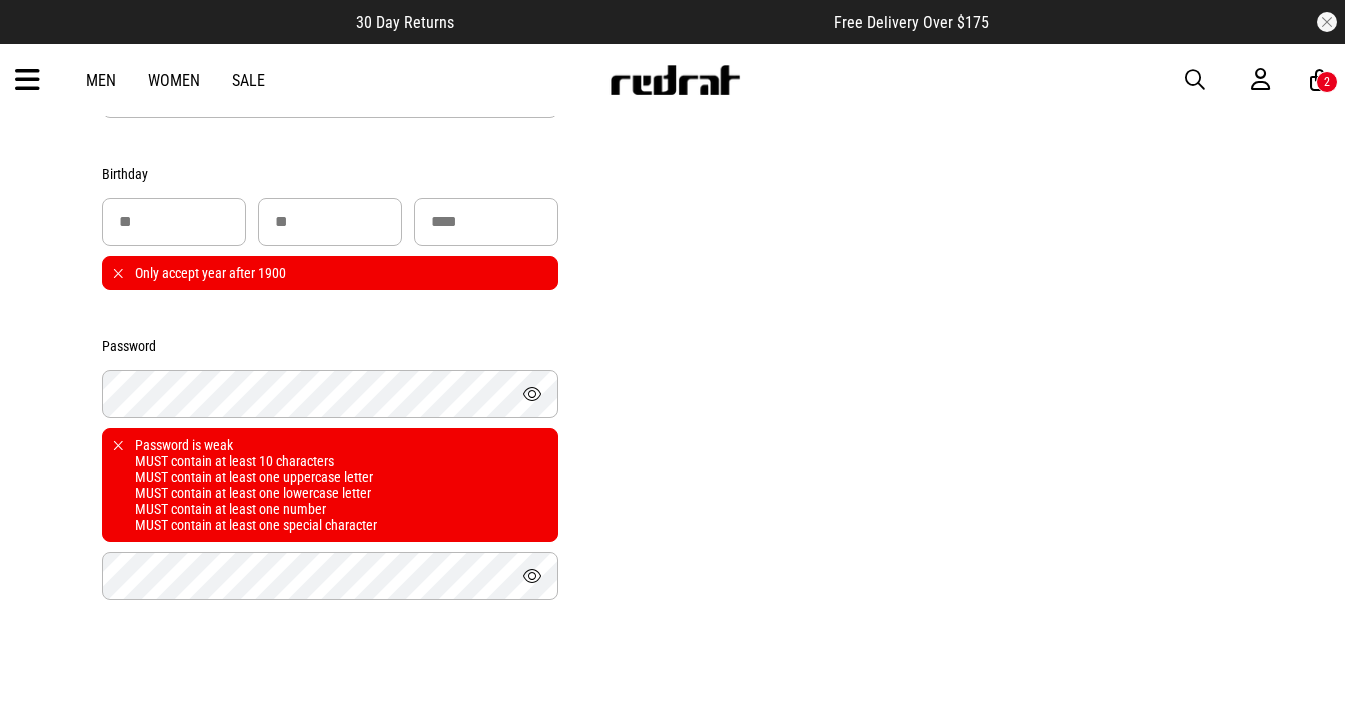 scroll, scrollTop: 674, scrollLeft: 0, axis: vertical 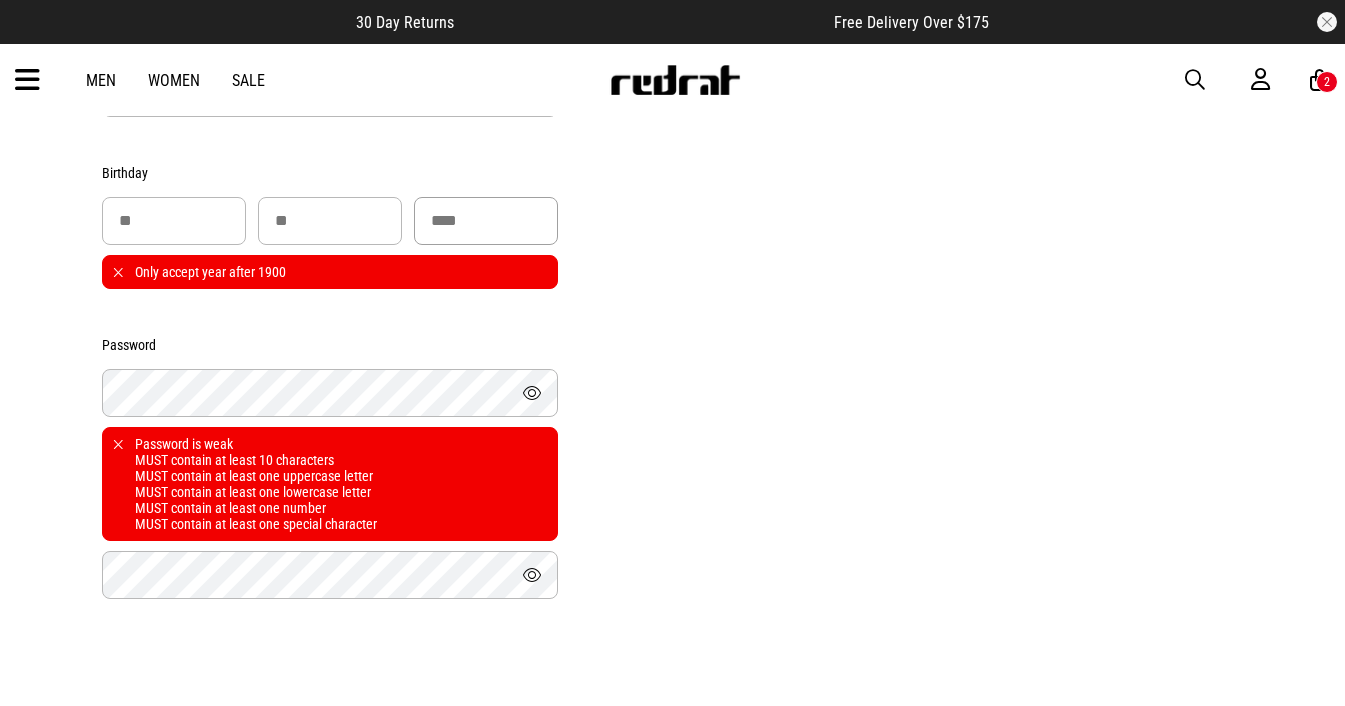 click on "***" at bounding box center [486, 221] 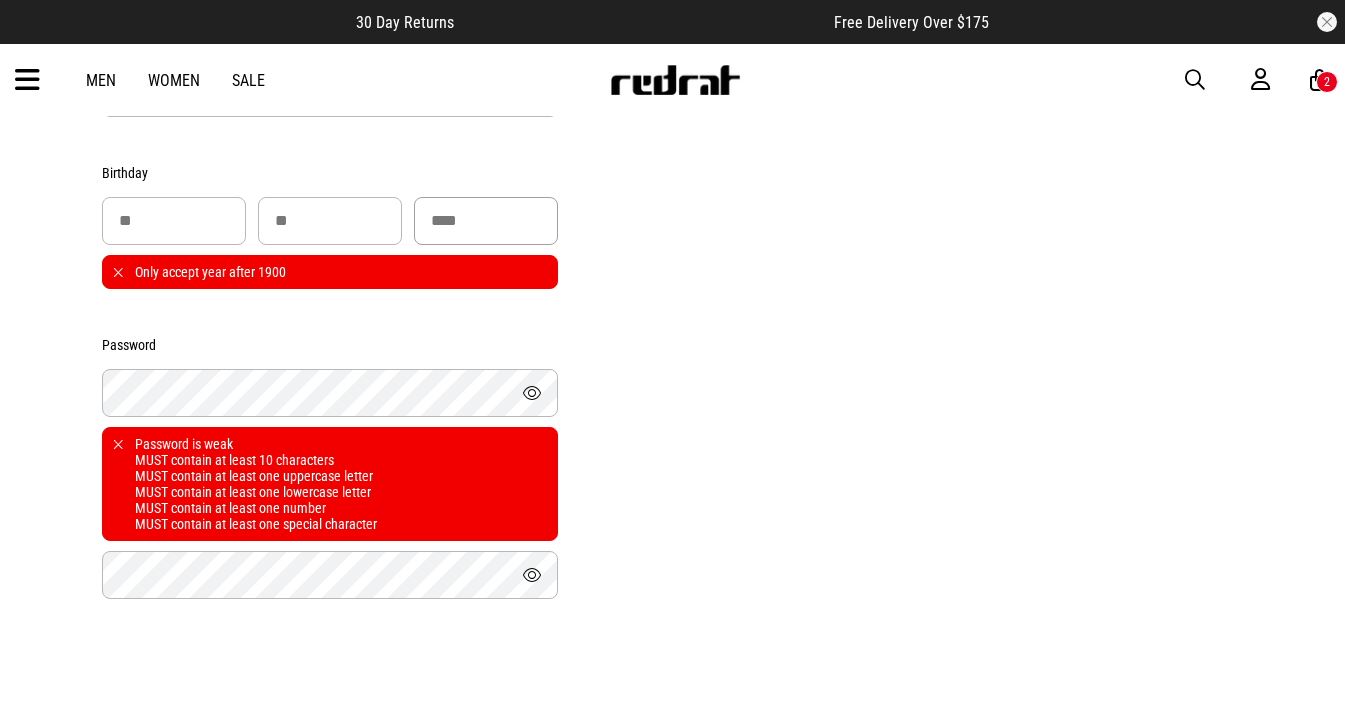 type on "****" 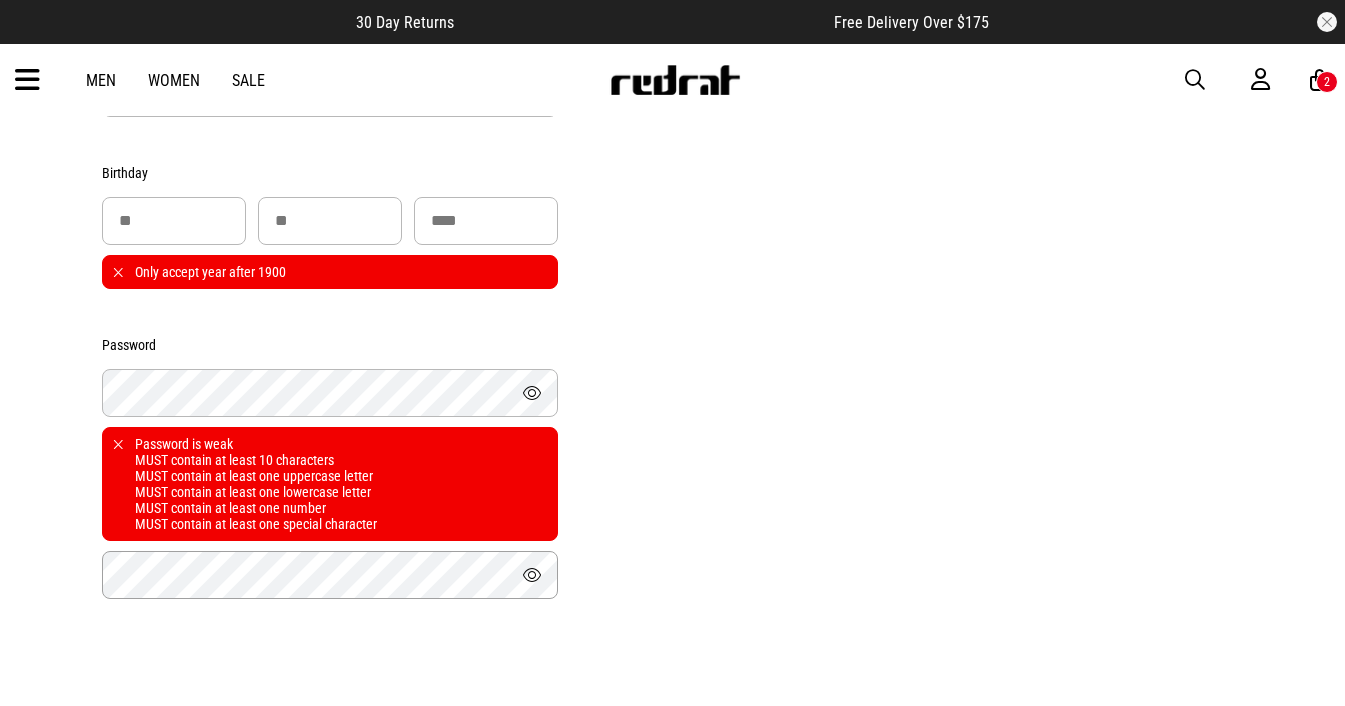 click on "Sign Up" at bounding box center [220, 893] 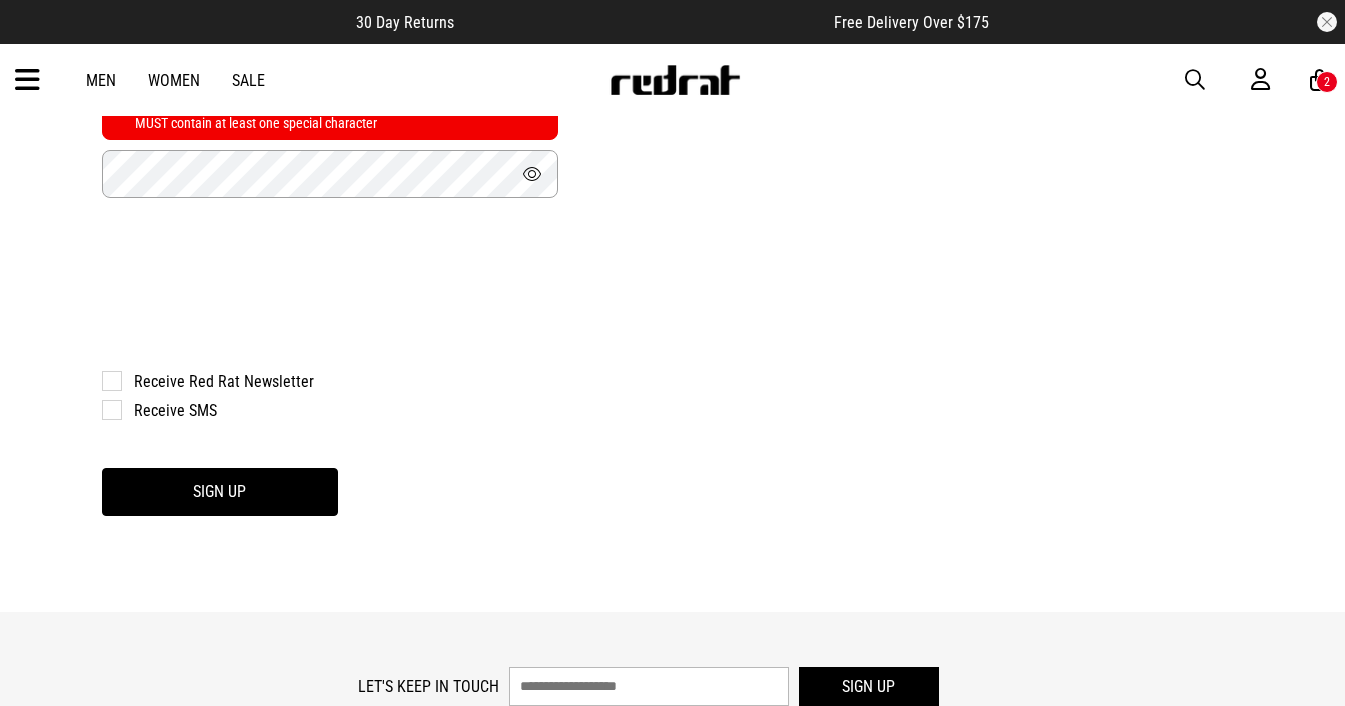 scroll, scrollTop: 1037, scrollLeft: 0, axis: vertical 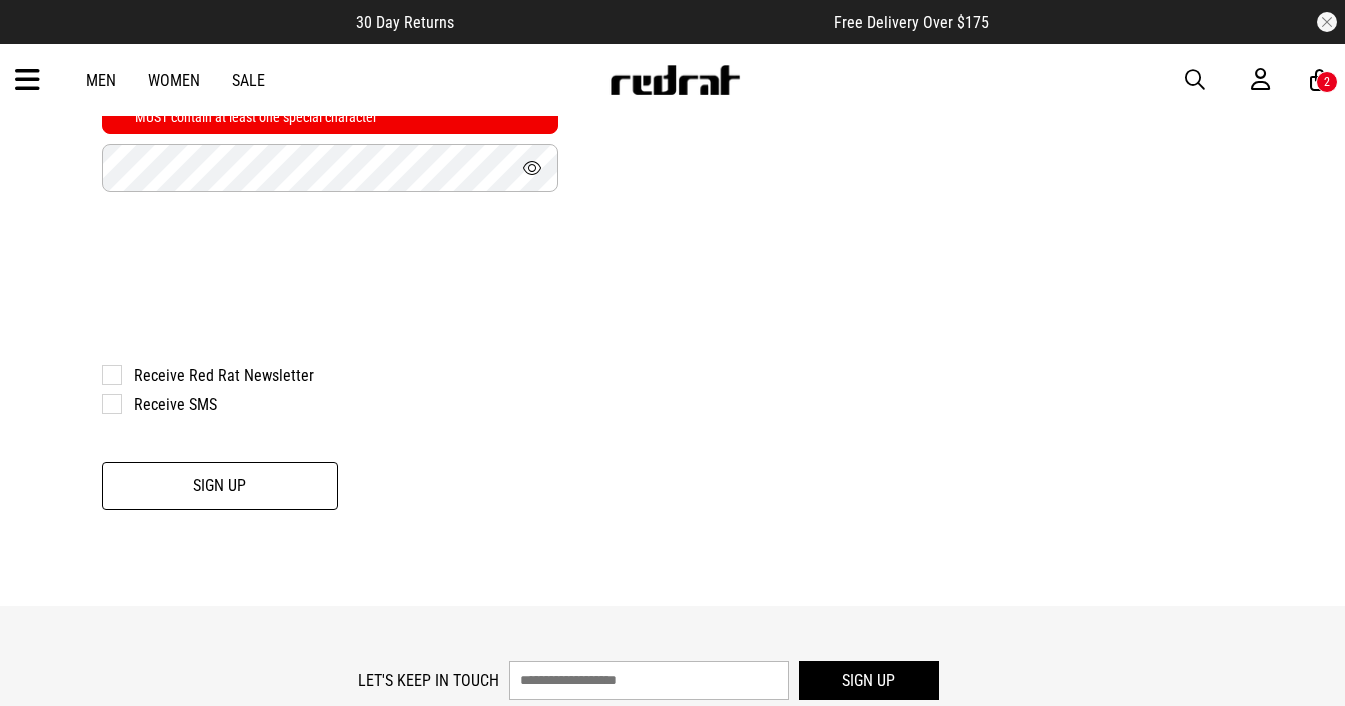 click on "Sign Up" at bounding box center (220, 486) 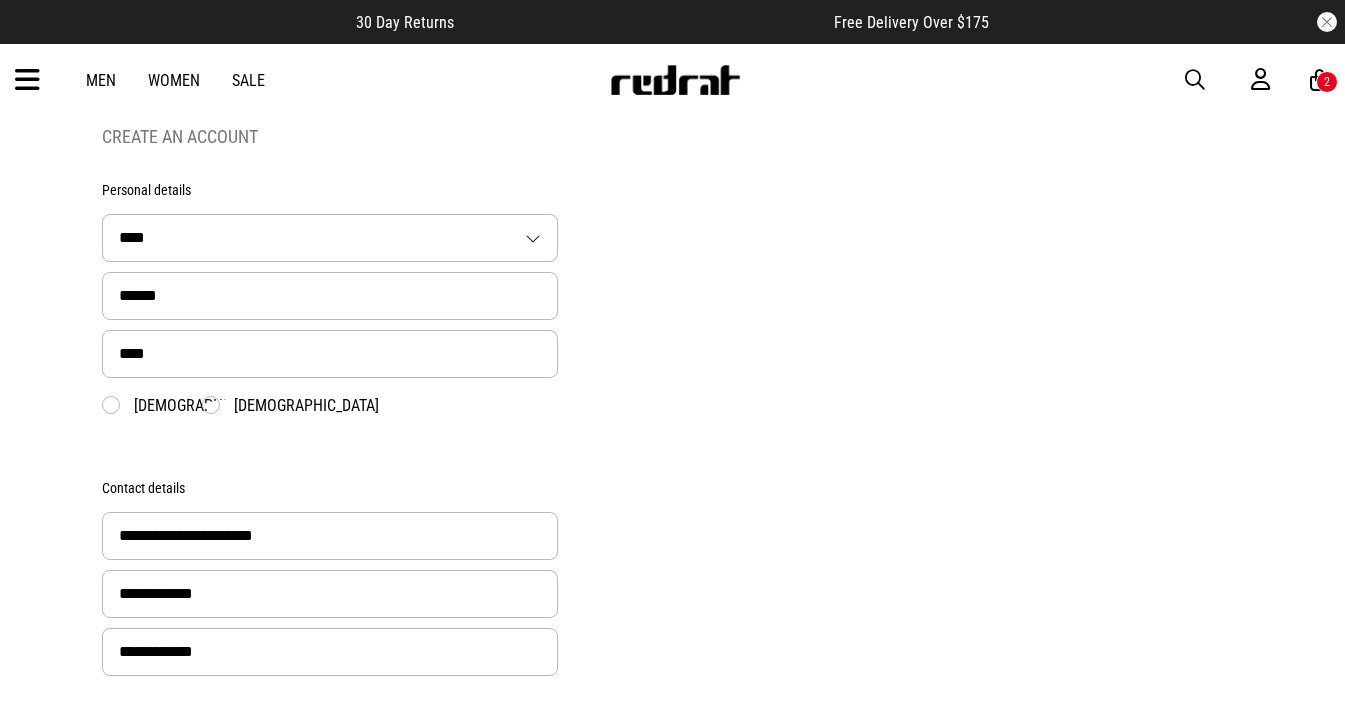 scroll, scrollTop: 115, scrollLeft: 0, axis: vertical 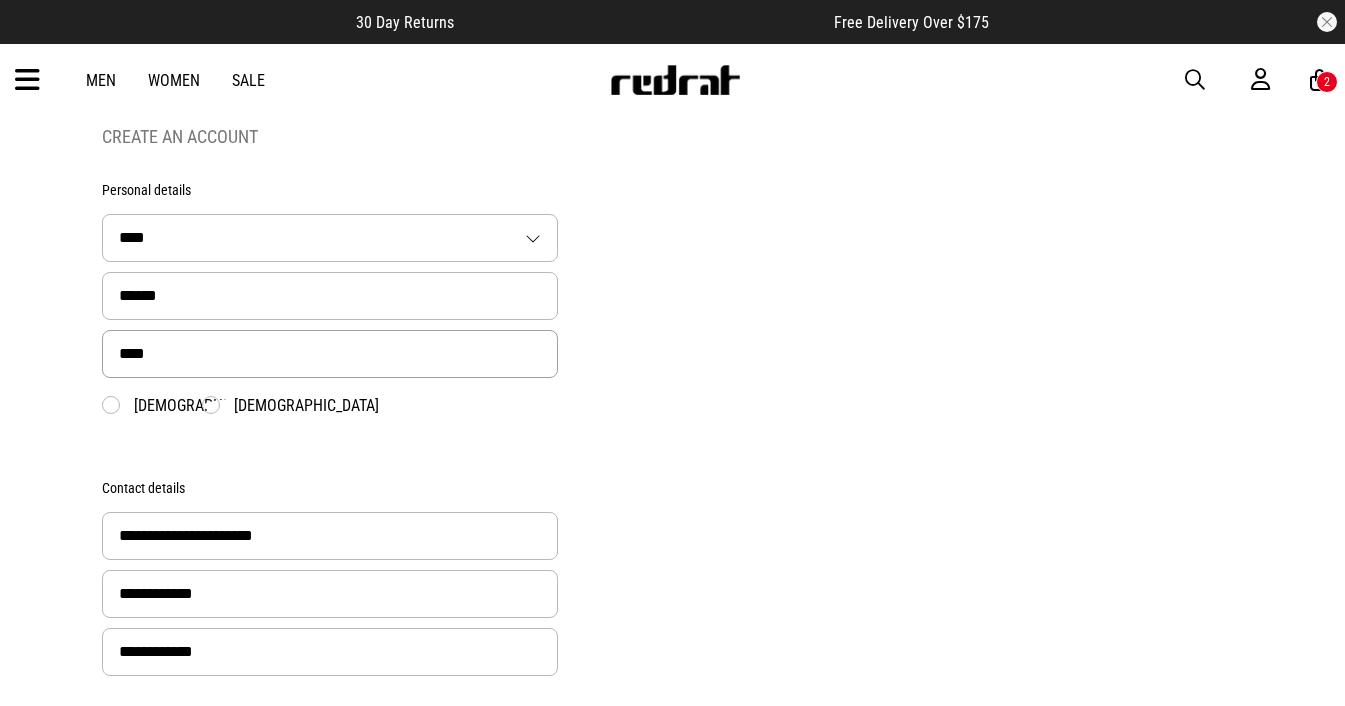click on "****" at bounding box center (330, 354) 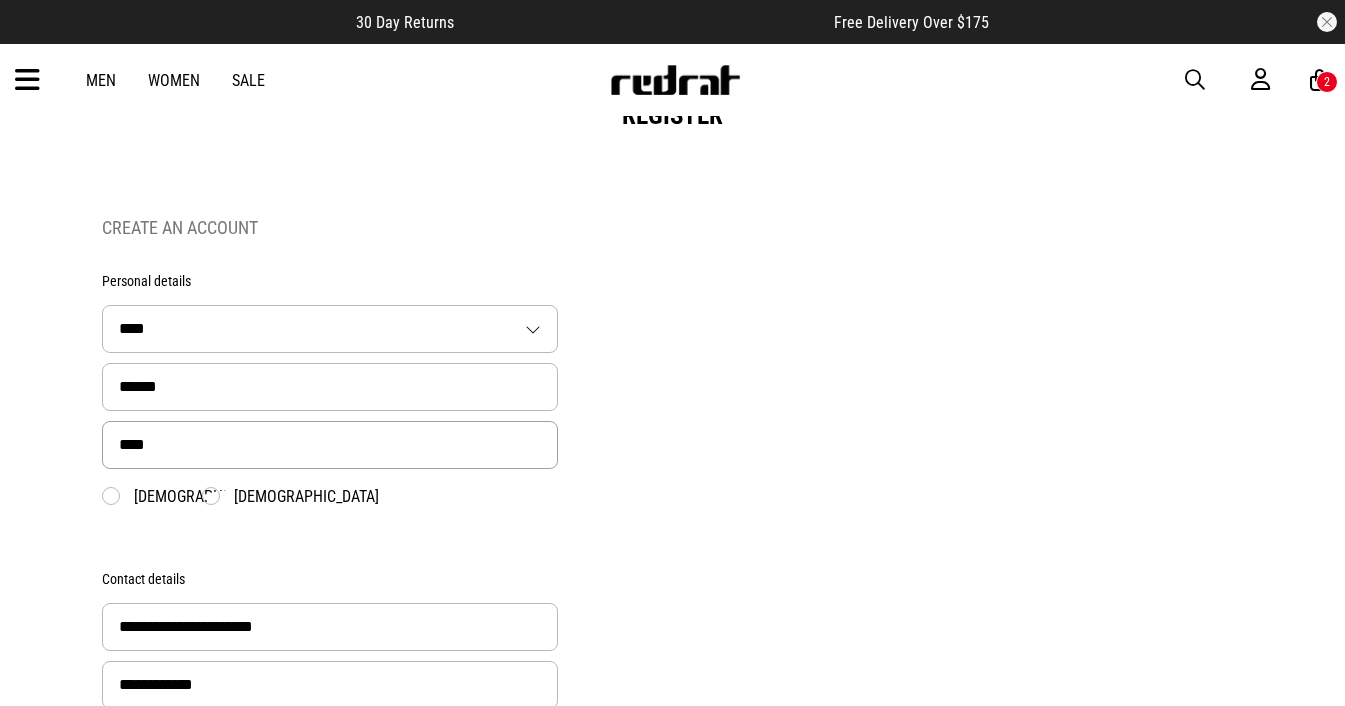 scroll, scrollTop: 22, scrollLeft: 0, axis: vertical 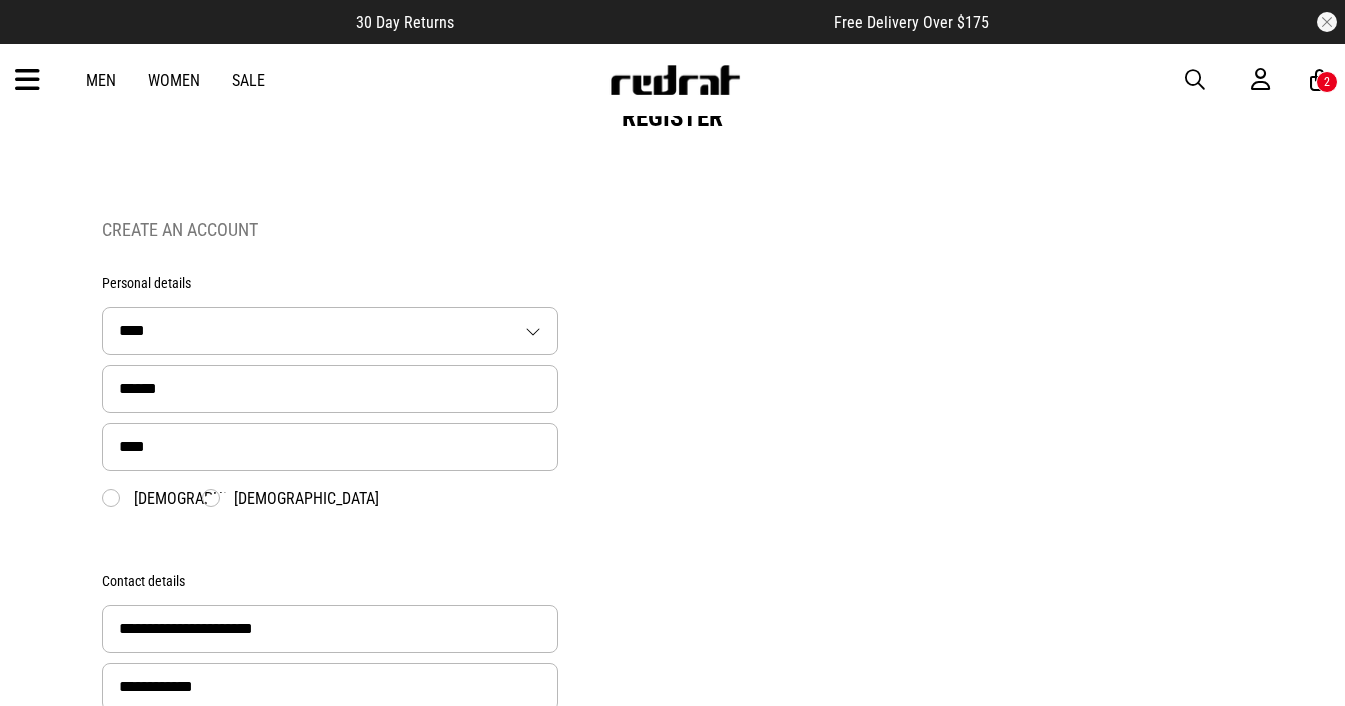 click on "*****
**
***
****
**
**" at bounding box center [330, 331] 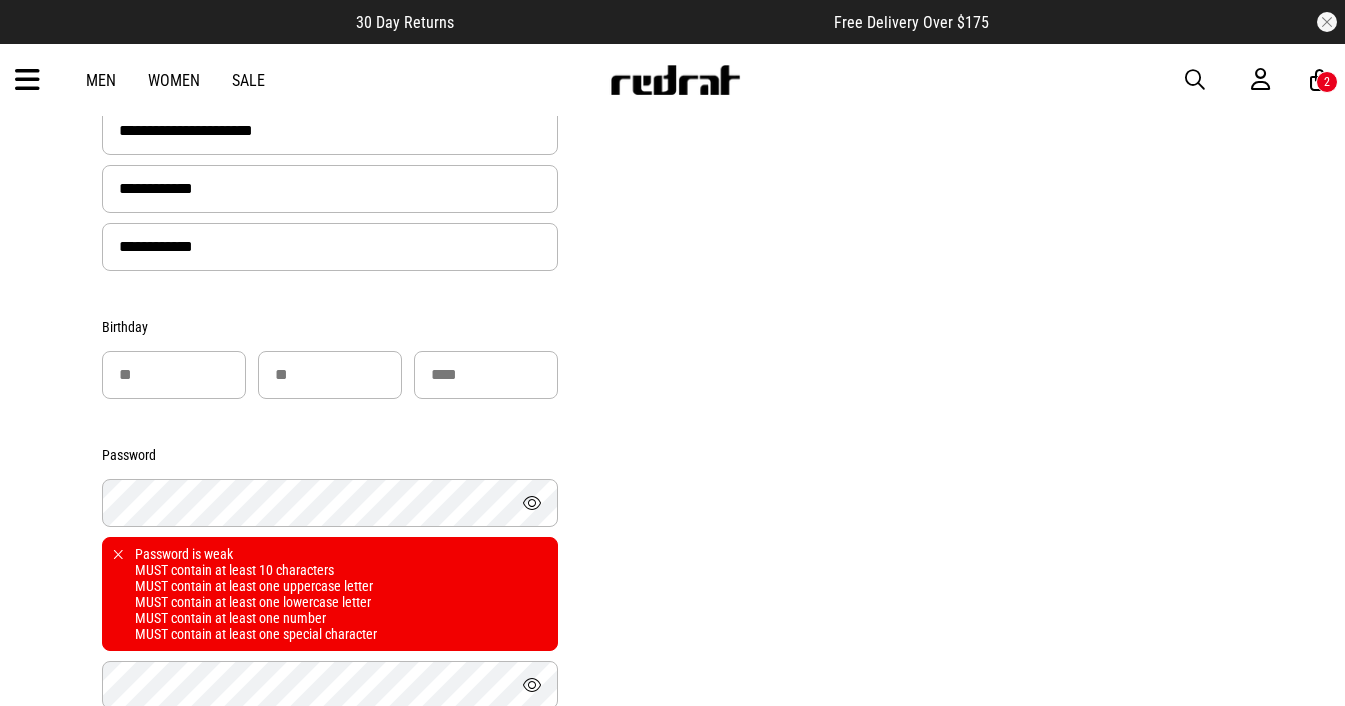 scroll, scrollTop: 528, scrollLeft: 0, axis: vertical 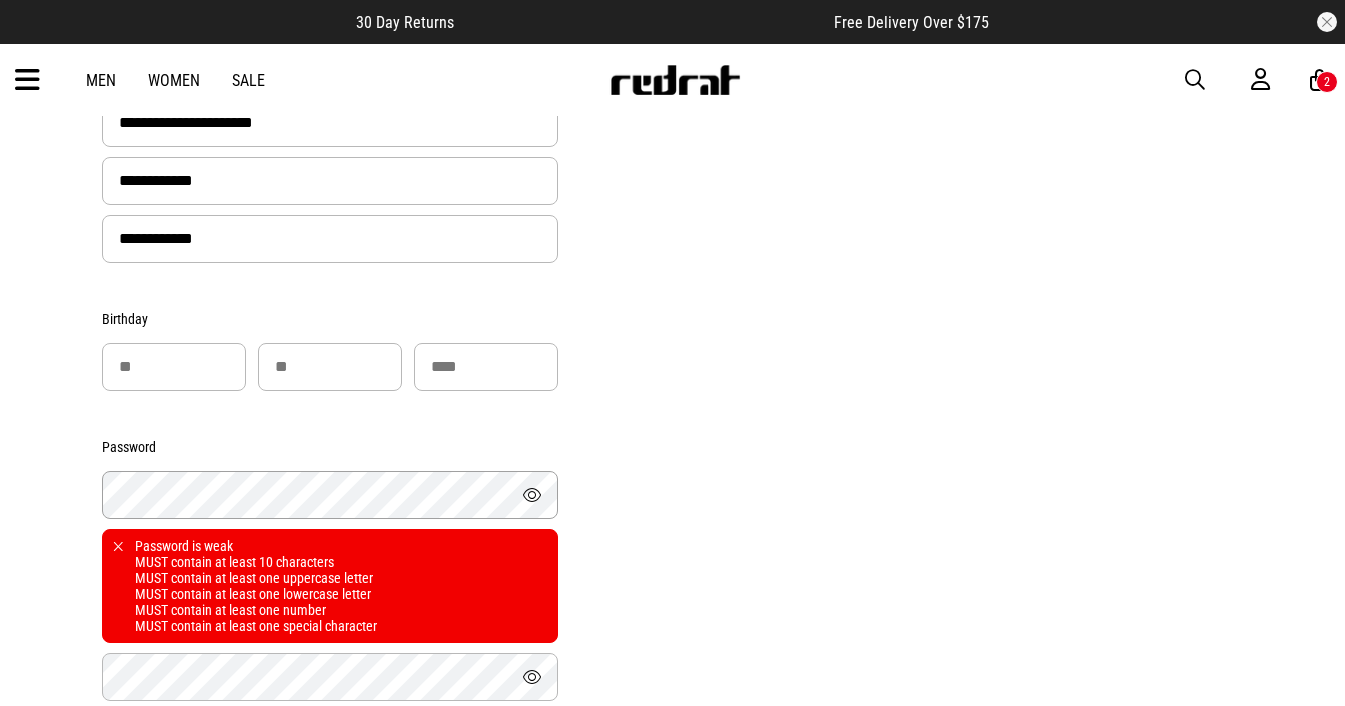 click on "30 Day Returns       Free Delivery Over $175       Your Cart              adidas Originals Campus 00S Shoes - Womens        $189.99       9   7 8 9 10 11   * * * ** **       *       Move to Wish List           Just Added   adidas Originals Campus 00S Shoes - Womens       $113.99   was $189.99      9   7 8 9 10 11   * * * ** **       *       Move to Wish List             Items aren't reserved until order has been submitted
Promo Code
Apply         Order Summary   2 items   $303.98   Shipping   TBC       Total   $303.98   Includes GST of   $39.65              GO TO CHECKOUT                      Men   Women   Sale     Sign in     New       Back         Footwear       Back         Mens       Back         Womens       Back         Youth & Kids       Back         Jewellery       Back         Headwear       Back         Accessories       Back         Deals       Back         Sale   UP TO 60% OFF
Shop by Brand" at bounding box center [672, 581] 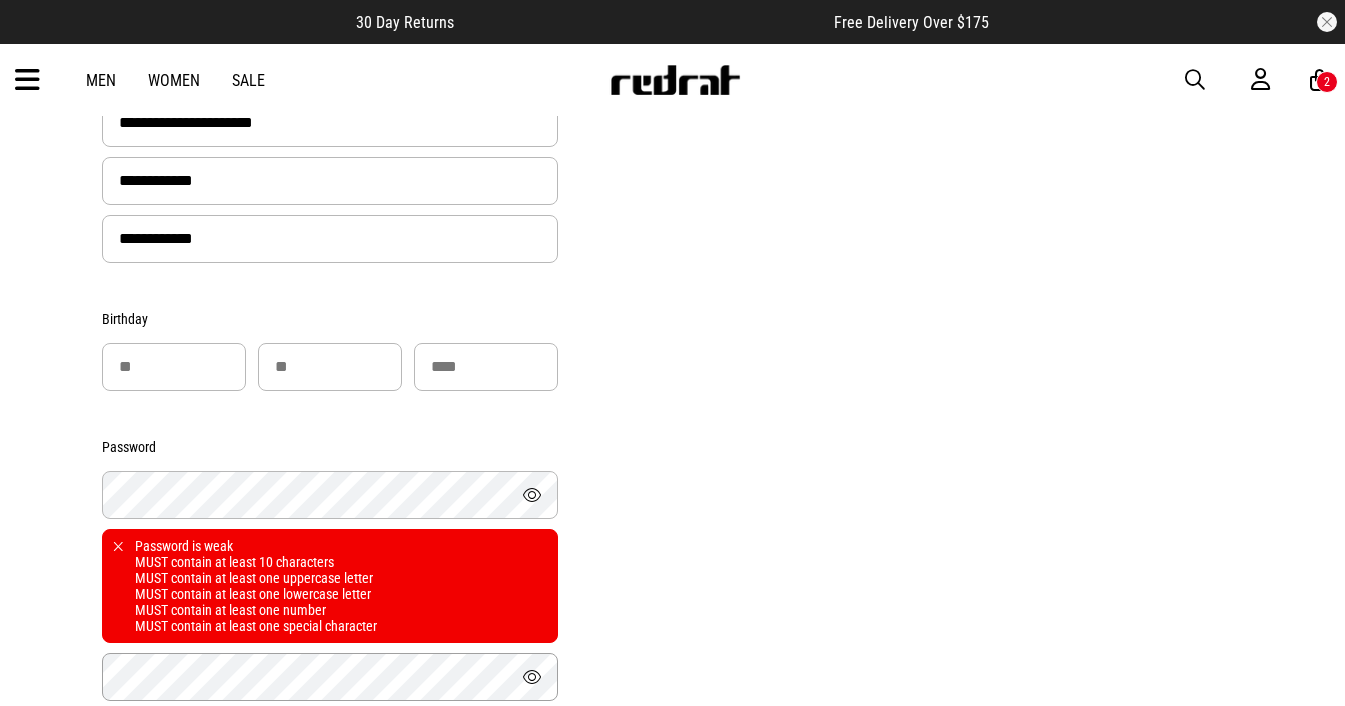 click on "30 Day Returns       Free Delivery Over $175       Your Cart              adidas Originals Campus 00S Shoes - Womens        $189.99       9   7 8 9 10 11   * * * ** **       *       Move to Wish List           Just Added   adidas Originals Campus 00S Shoes - Womens       $113.99   was $189.99      9   7 8 9 10 11   * * * ** **       *       Move to Wish List             Items aren't reserved until order has been submitted
Promo Code
Apply         Order Summary   2 items   $303.98   Shipping   TBC       Total   $303.98   Includes GST of   $39.65              GO TO CHECKOUT                      Men   Women   Sale     Sign in     New       Back         Footwear       Back         Mens       Back         Womens       Back         Youth & Kids       Back         Jewellery       Back         Headwear       Back         Accessories       Back         Deals       Back         Sale   UP TO 60% OFF
Shop by Brand" at bounding box center (672, 581) 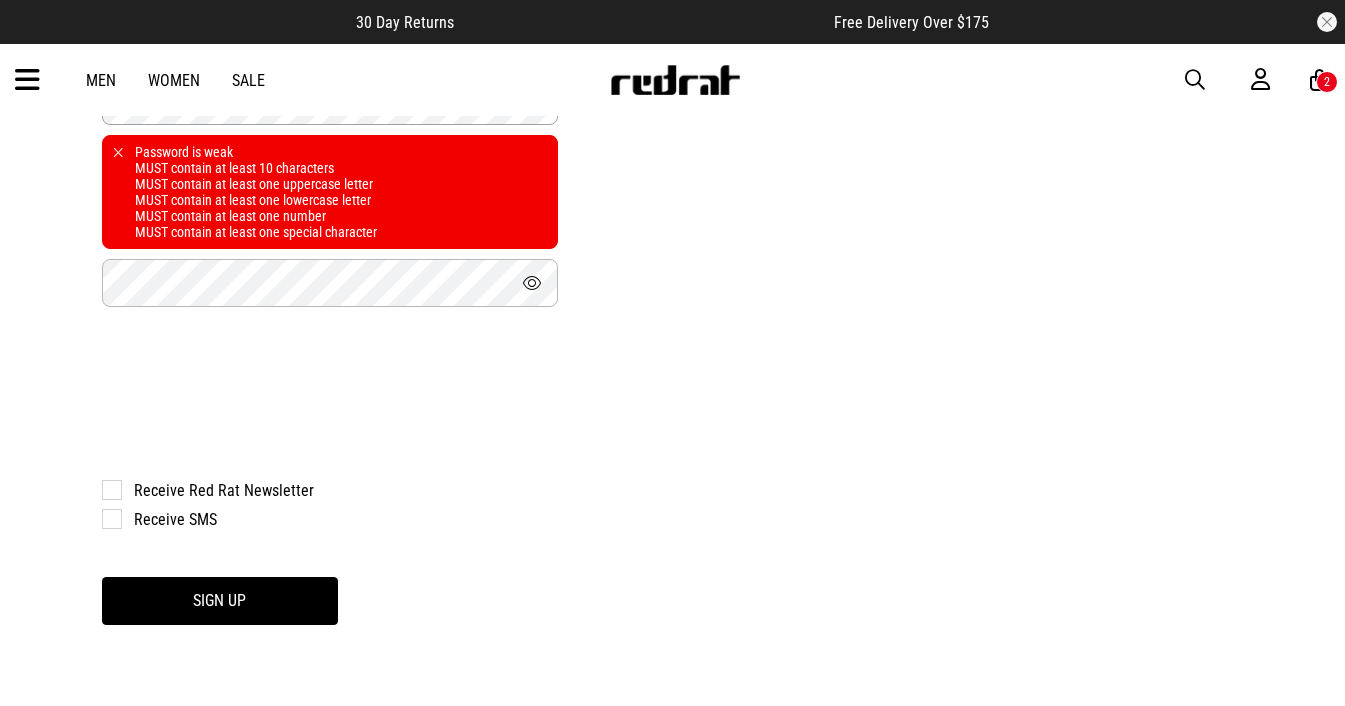 scroll, scrollTop: 961, scrollLeft: 0, axis: vertical 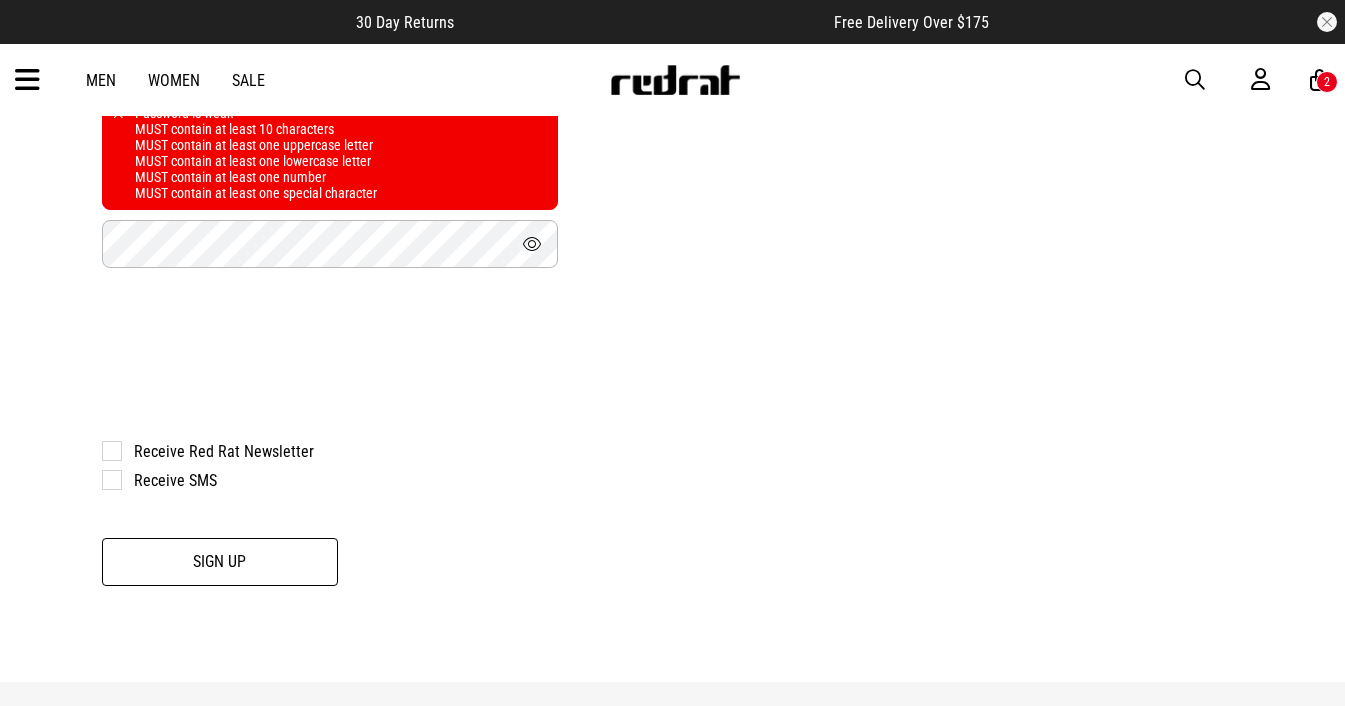 click on "Sign Up" at bounding box center [220, 562] 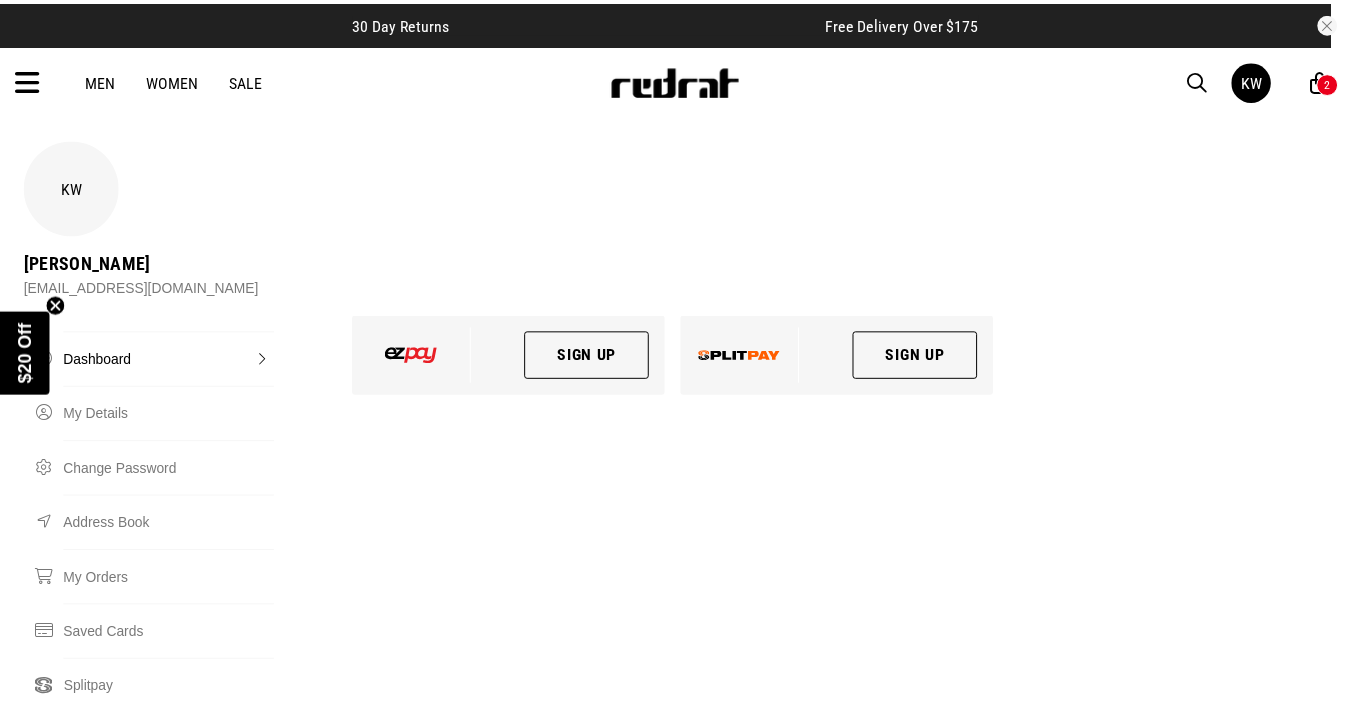 scroll, scrollTop: 0, scrollLeft: 0, axis: both 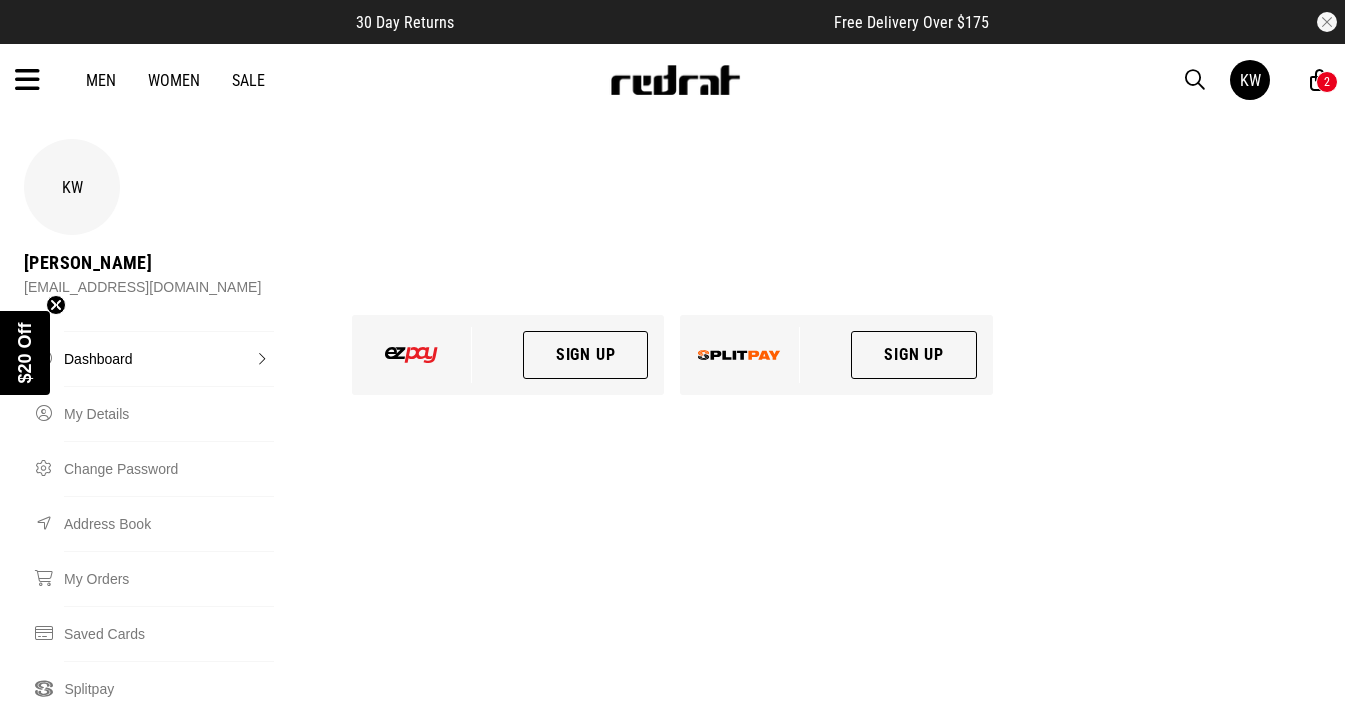 click on "KW" at bounding box center [72, 187] 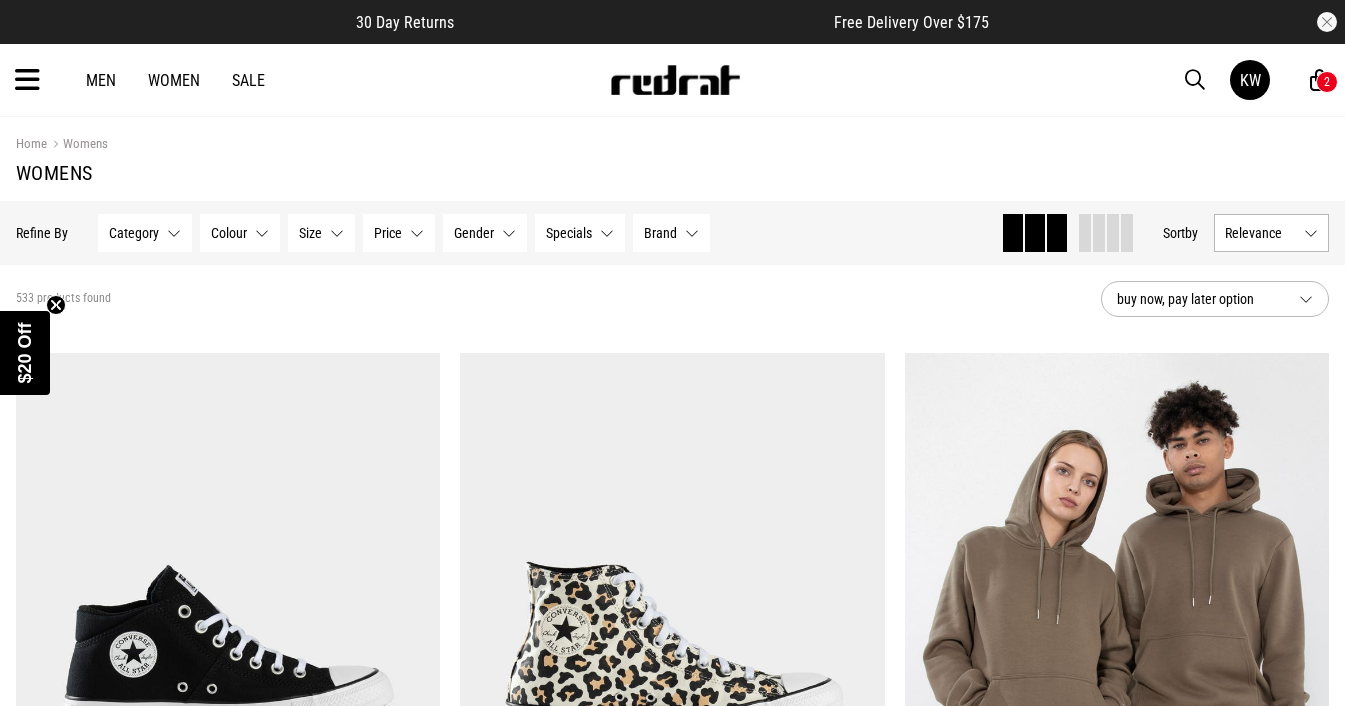 scroll, scrollTop: 0, scrollLeft: 0, axis: both 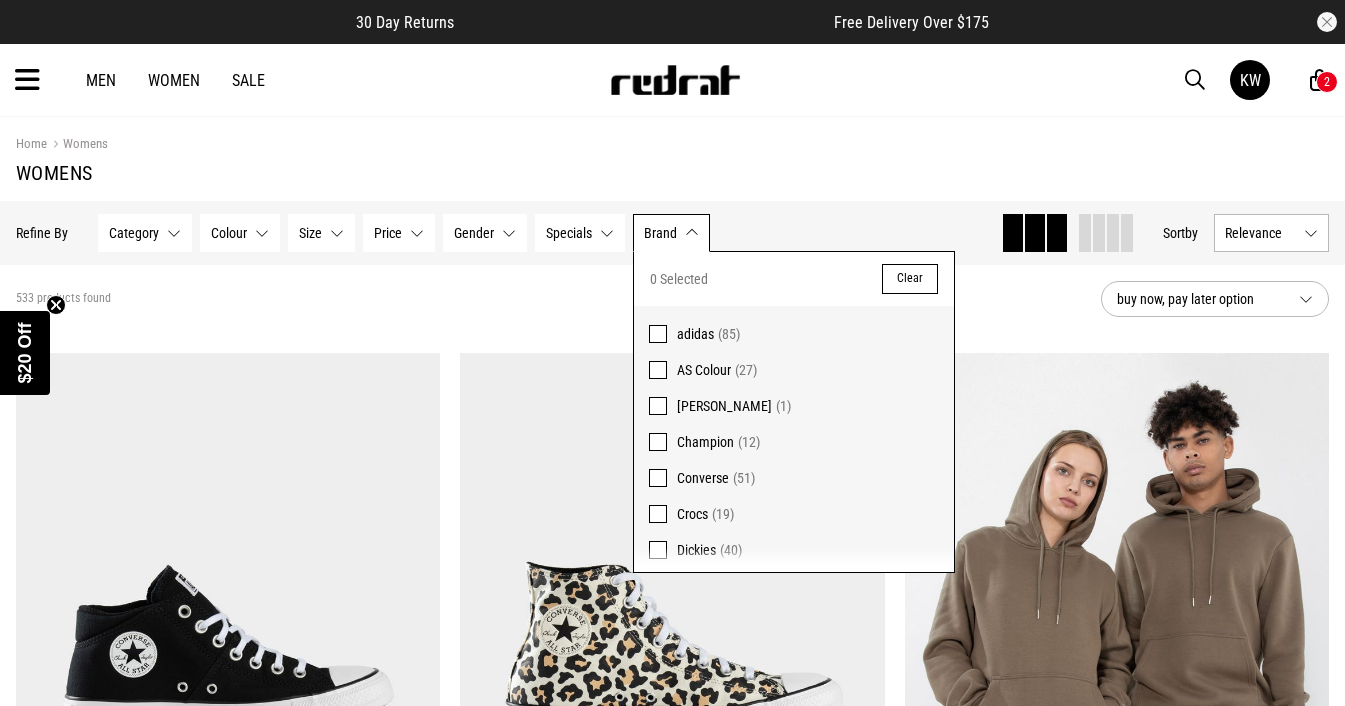 click on "Category" at bounding box center (134, 233) 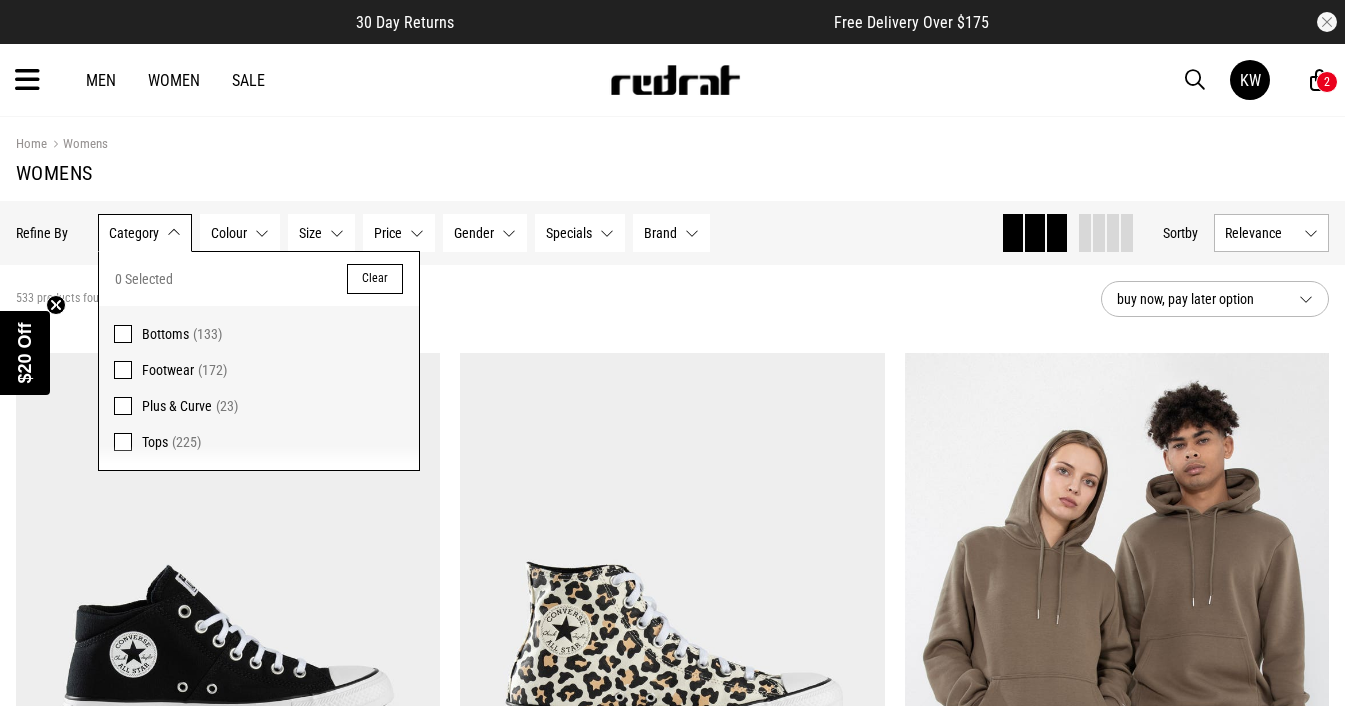 click at bounding box center [123, 370] 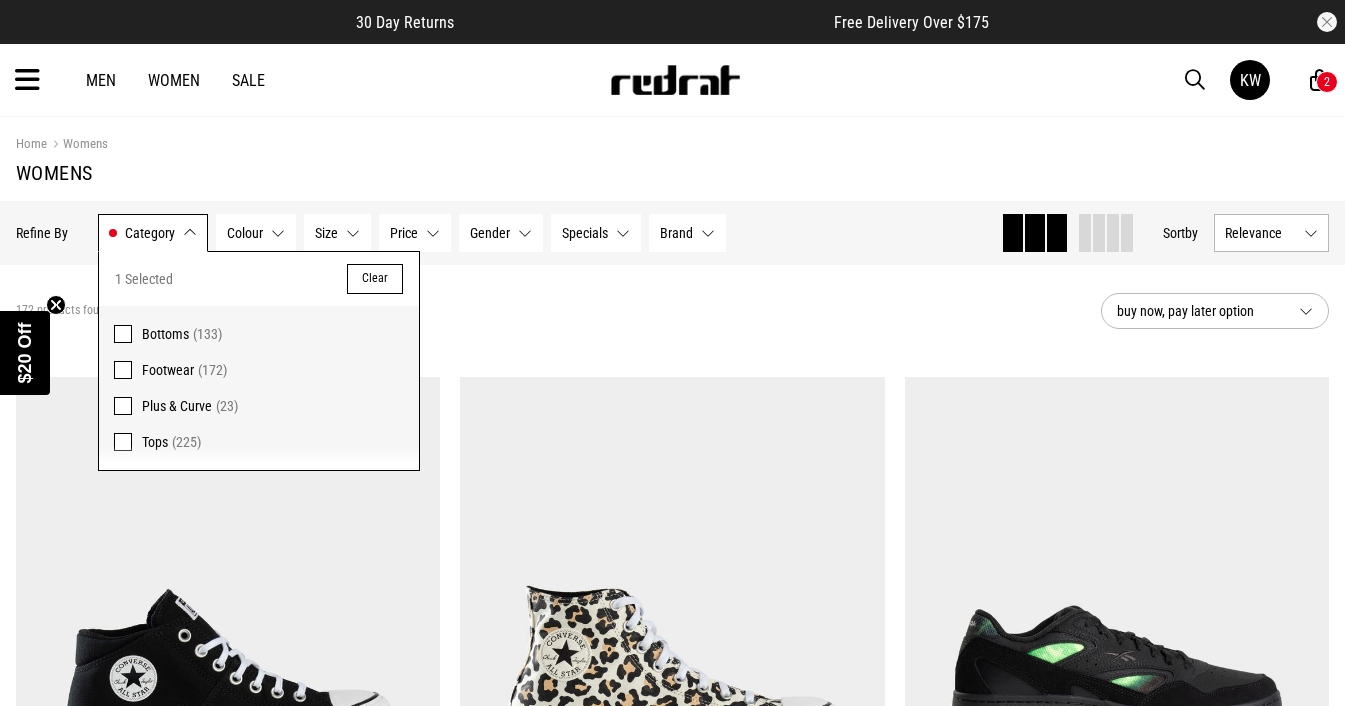 click on "Brand  None selected" at bounding box center [687, 233] 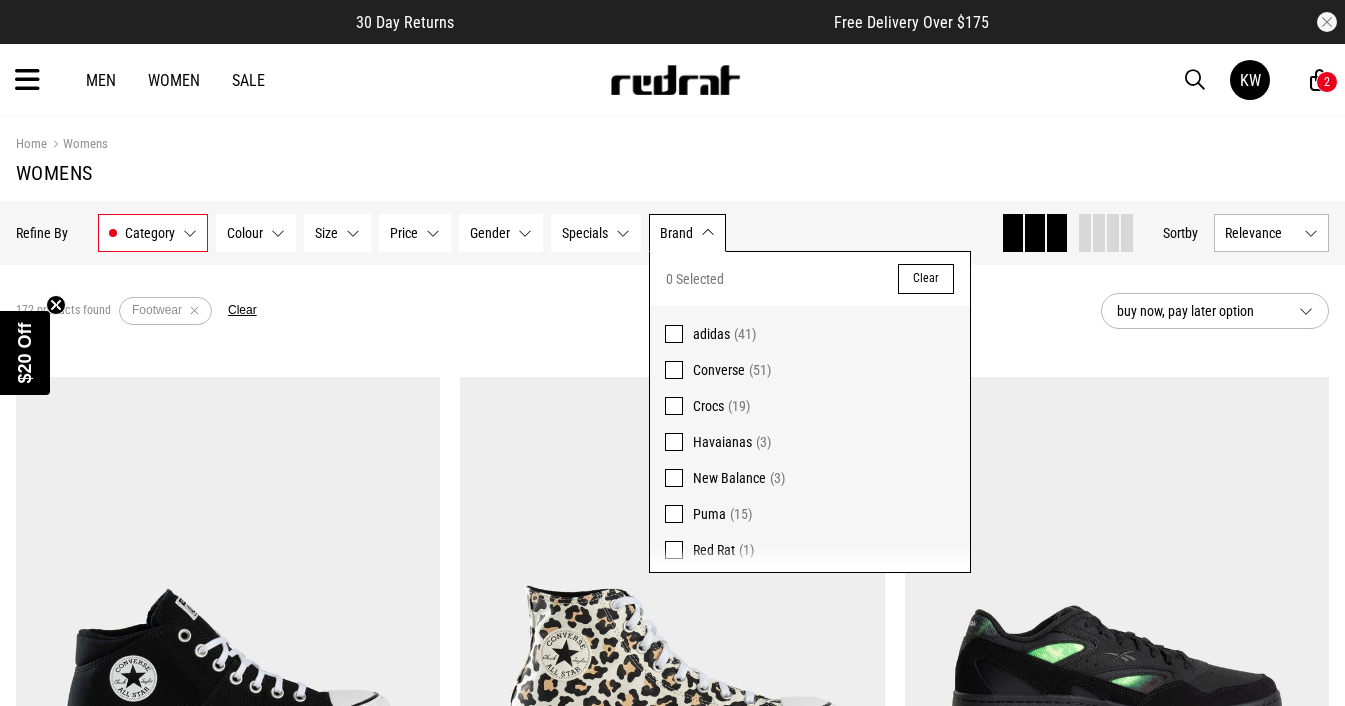 click at bounding box center [674, 334] 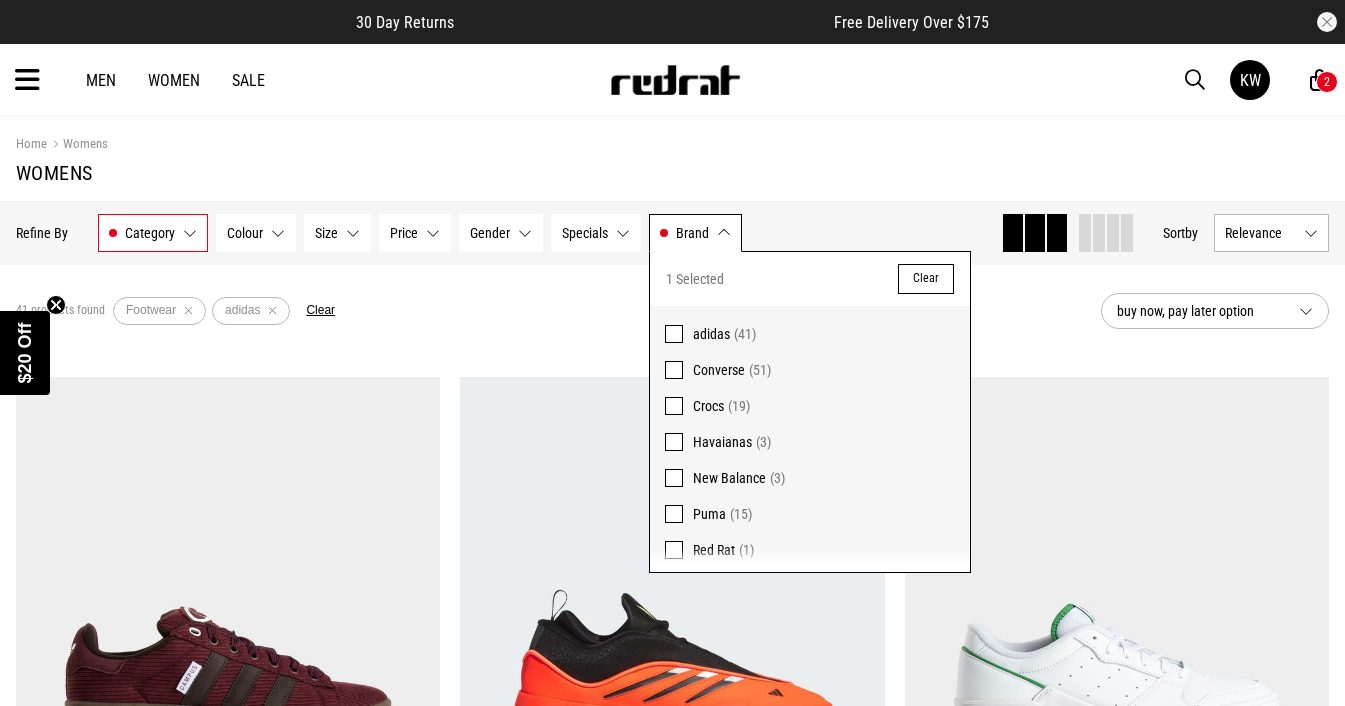 click at bounding box center [1195, 80] 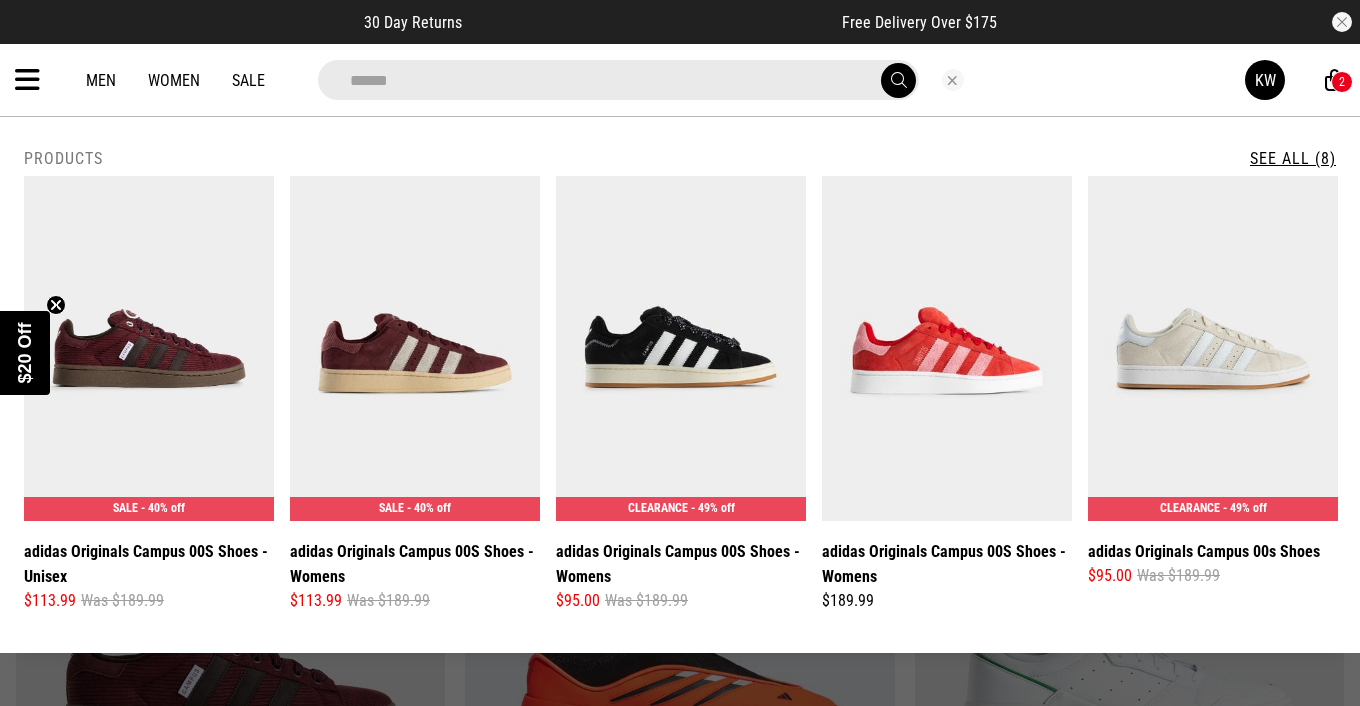 type on "******" 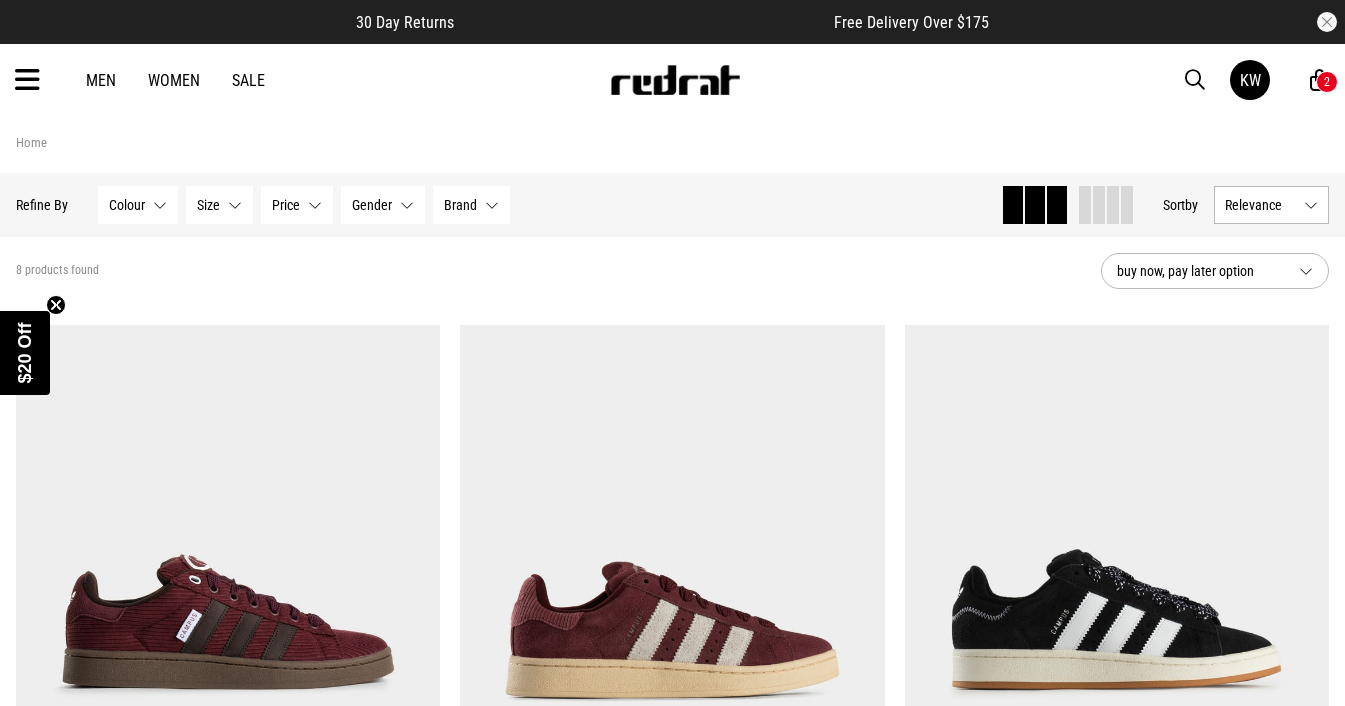 scroll, scrollTop: 0, scrollLeft: 0, axis: both 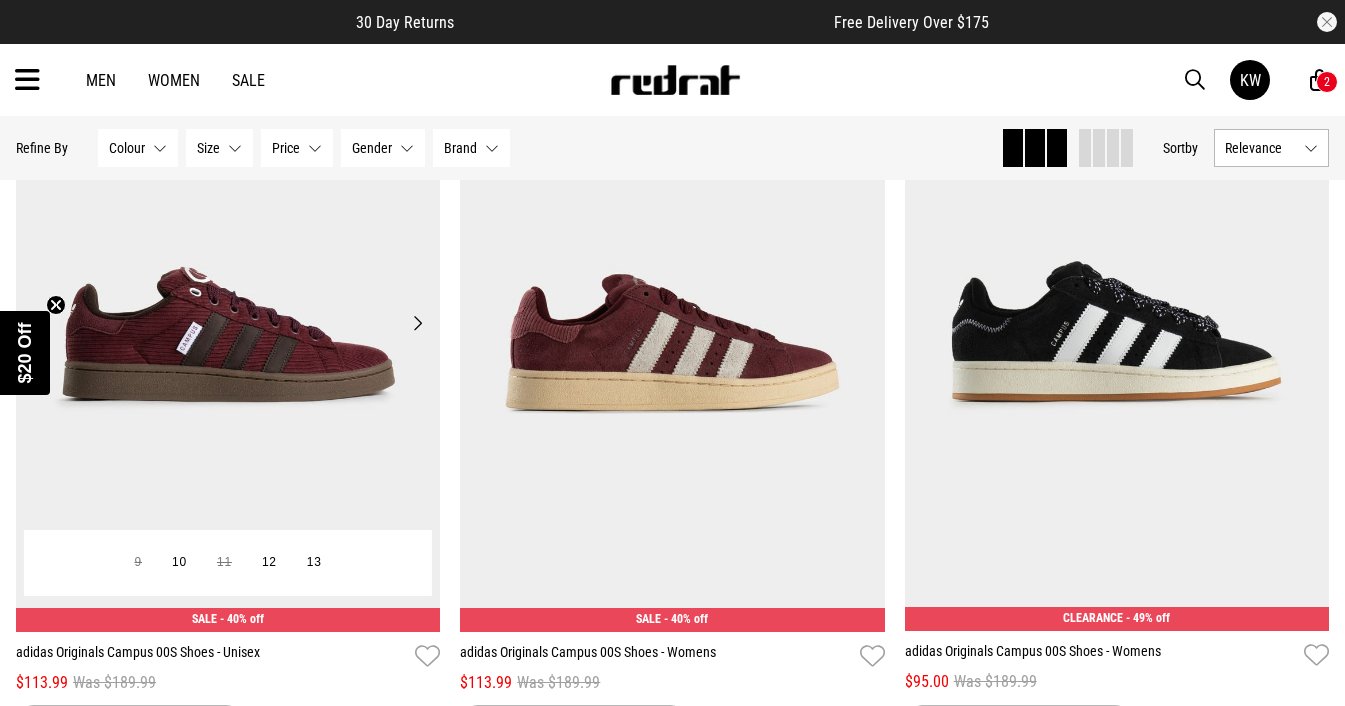 click on "Next" at bounding box center [417, 323] 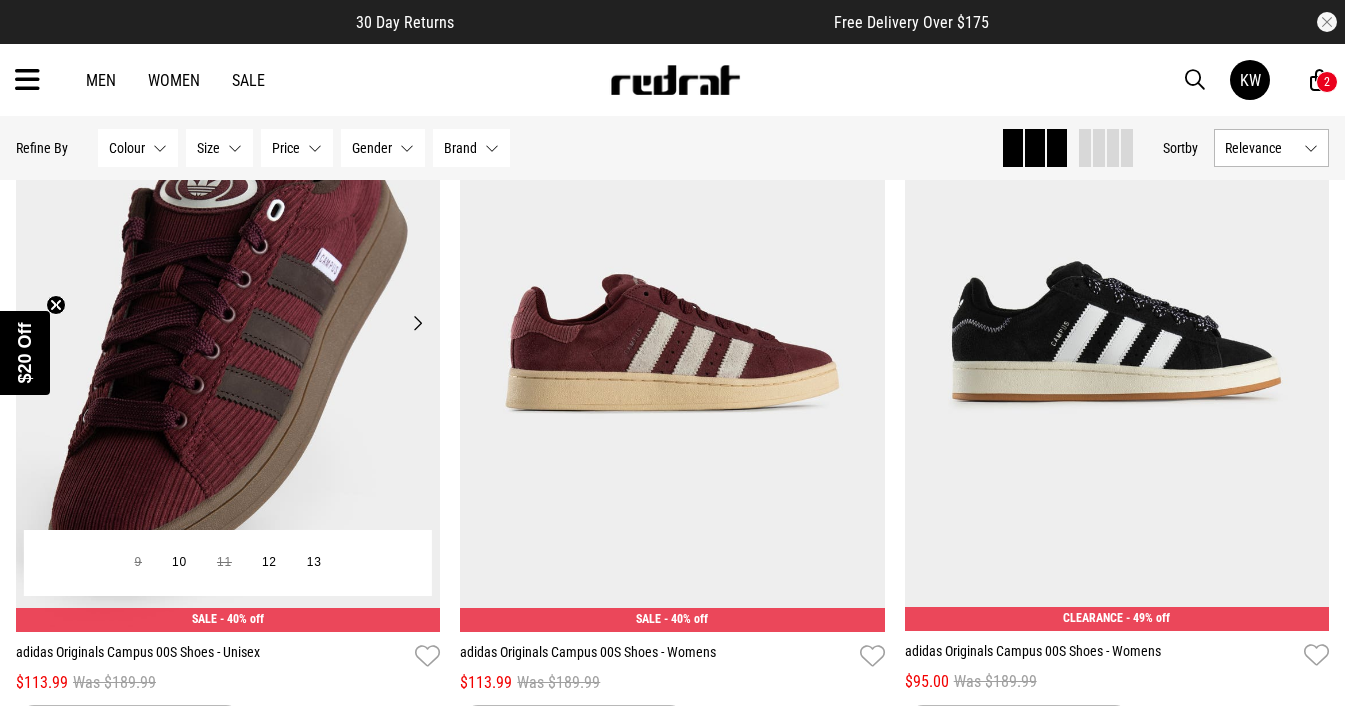 click on "Next" at bounding box center (417, 323) 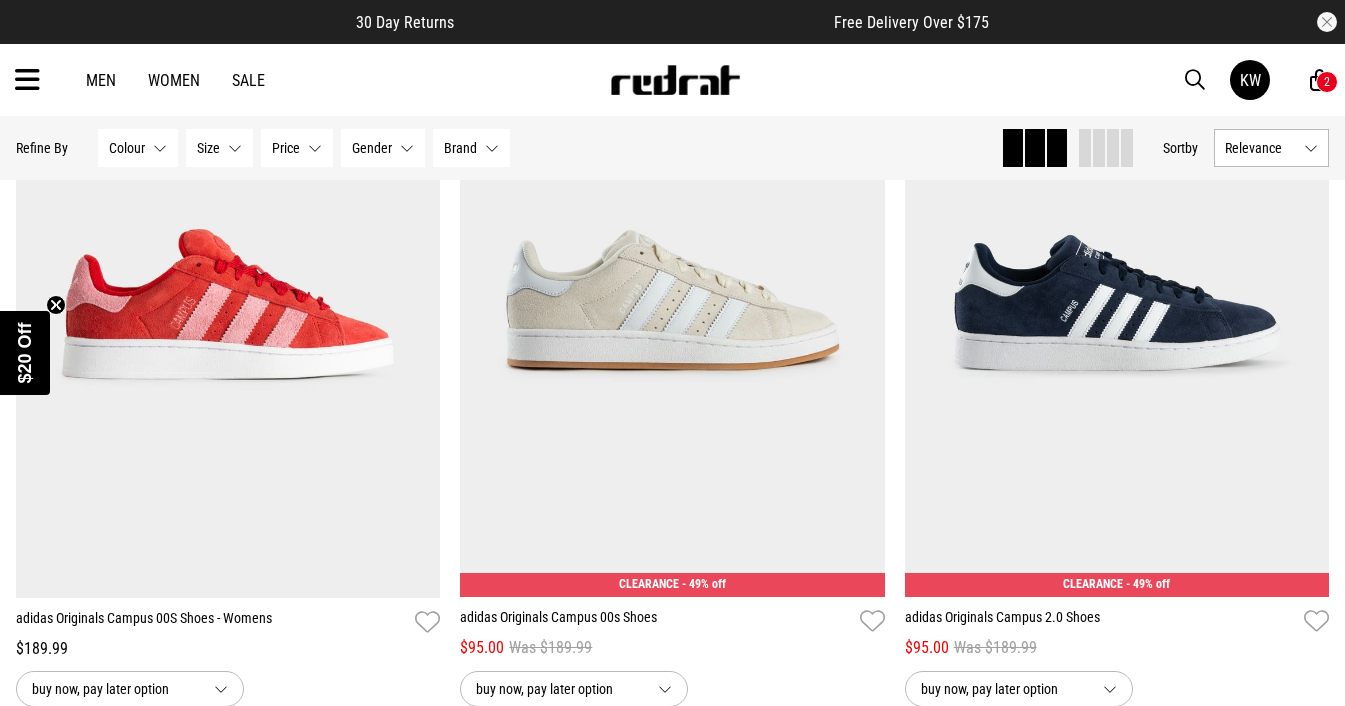scroll, scrollTop: 1048, scrollLeft: 0, axis: vertical 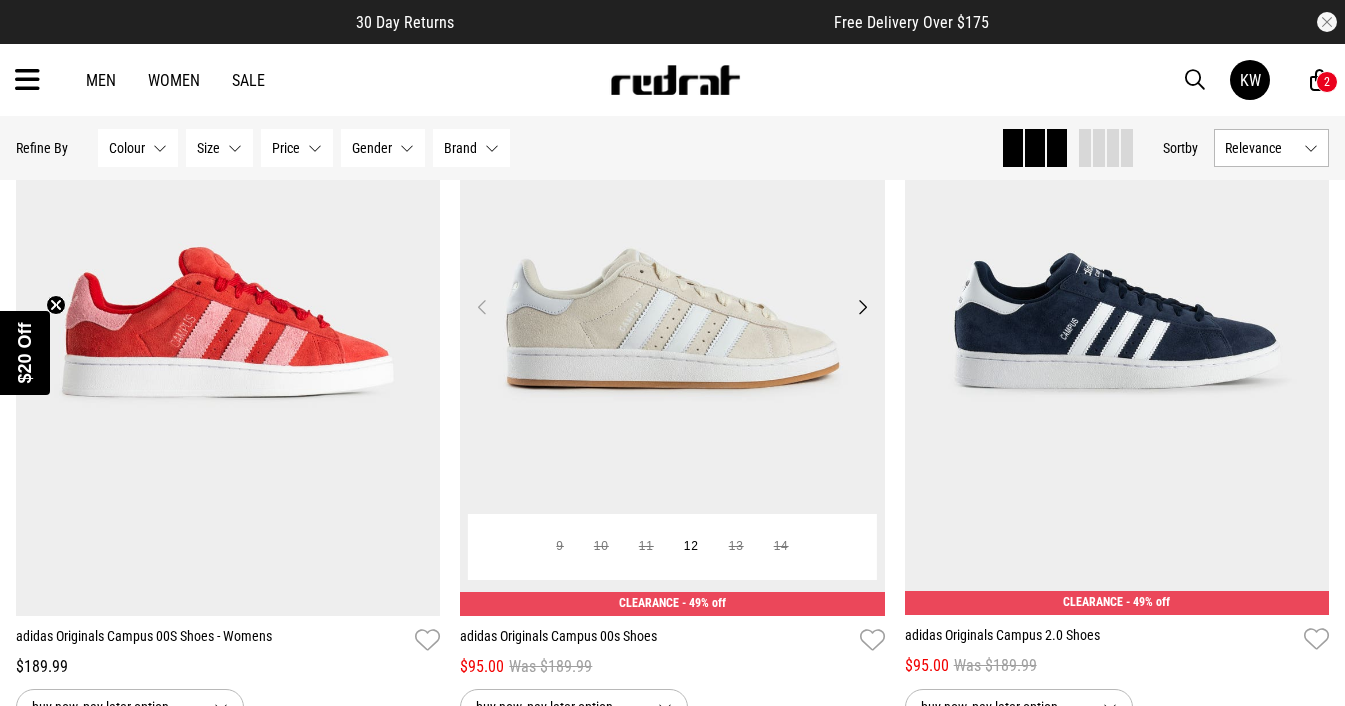 click on "Next" at bounding box center [862, 307] 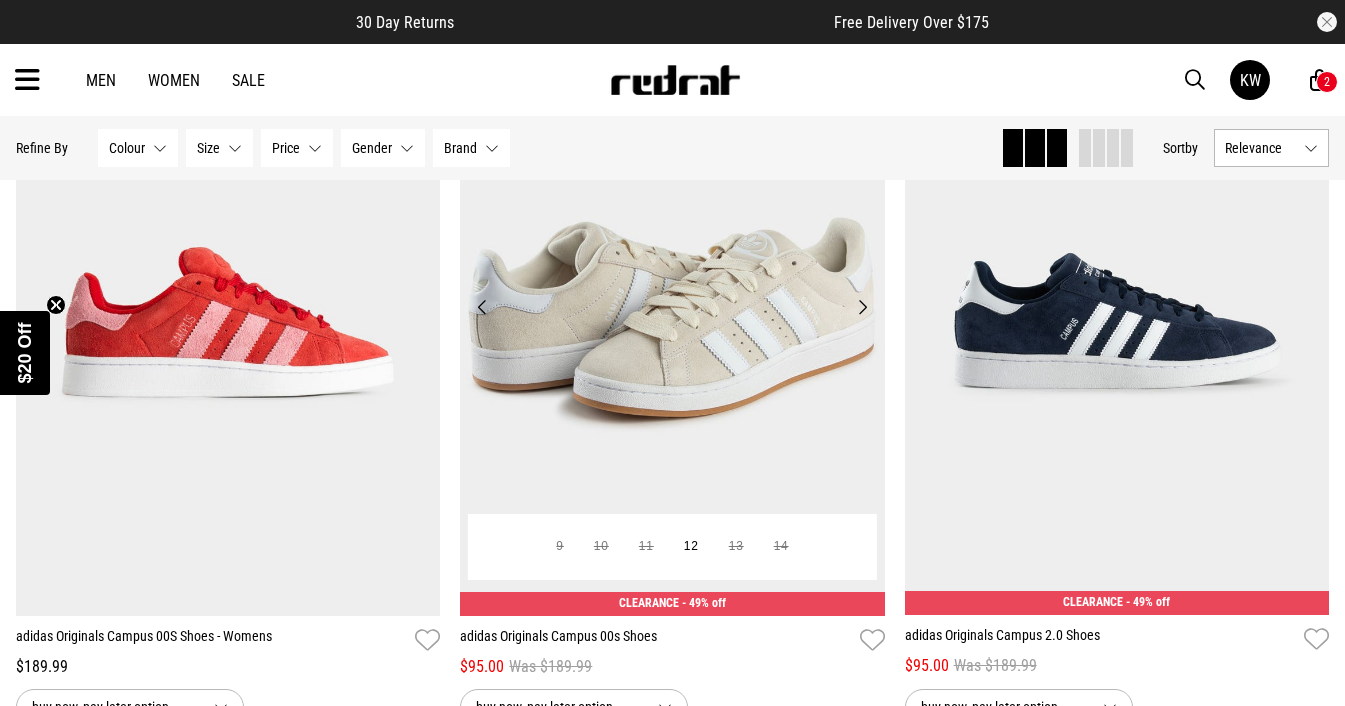 click on "Next" at bounding box center (862, 307) 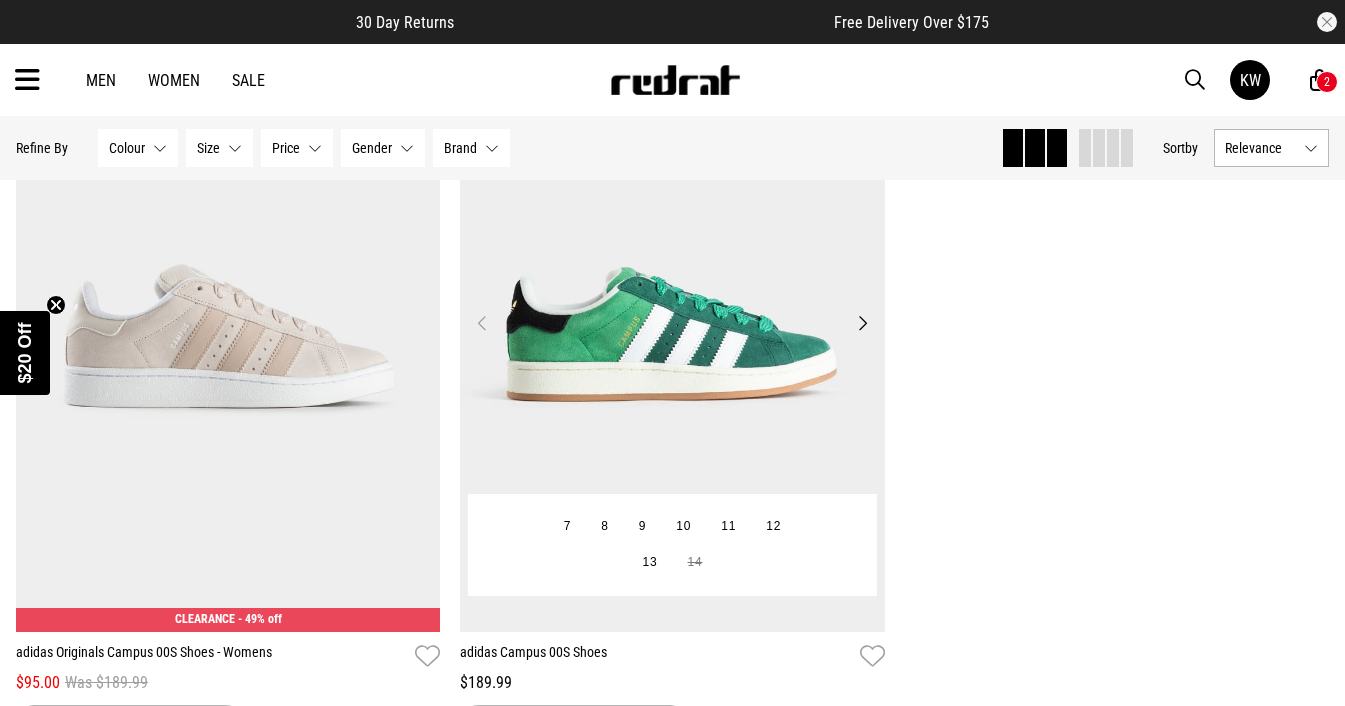 scroll, scrollTop: 1805, scrollLeft: 0, axis: vertical 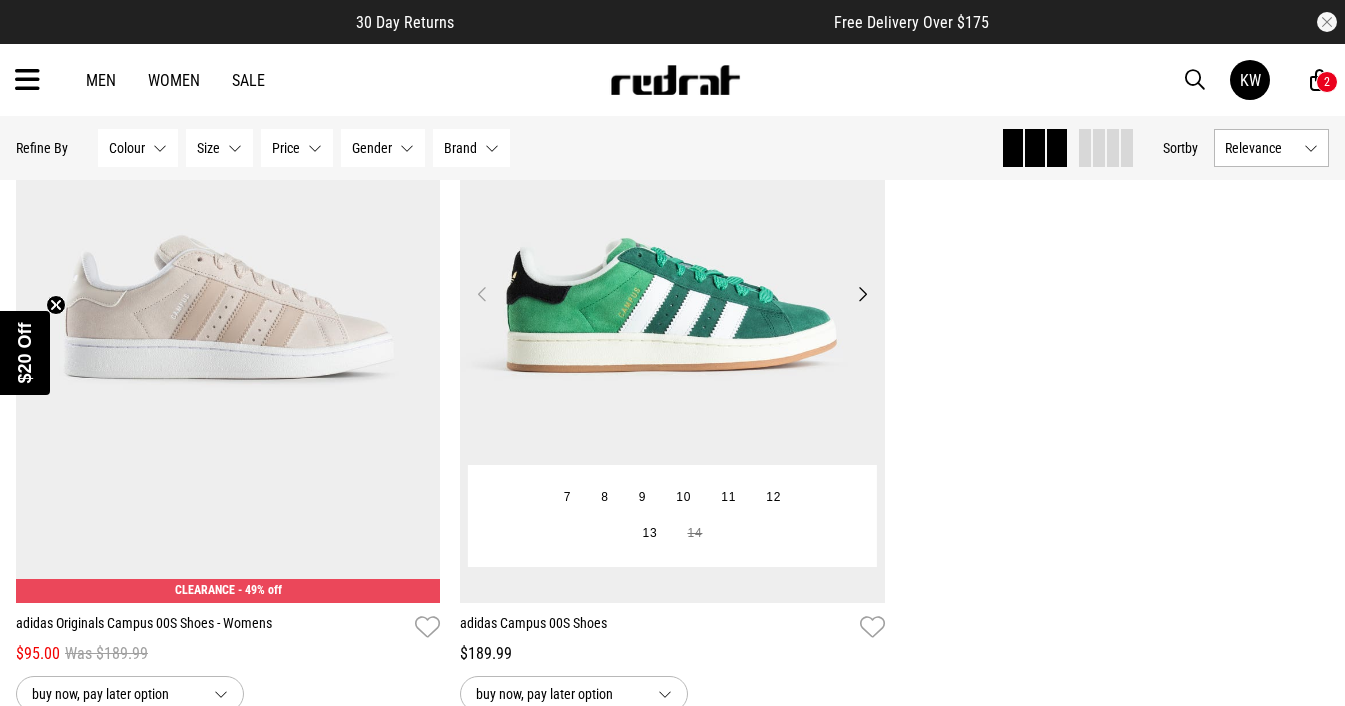 click on "Next" at bounding box center (862, 294) 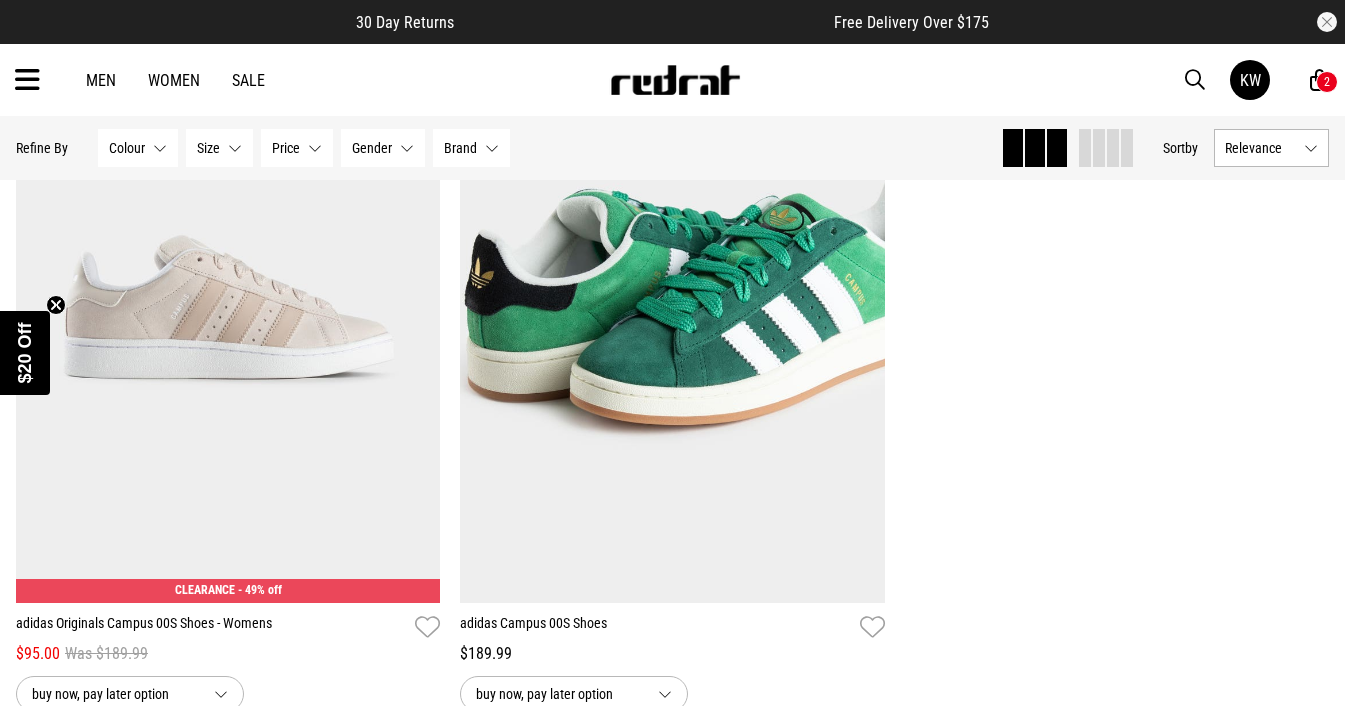 click on "2" at bounding box center [1327, 82] 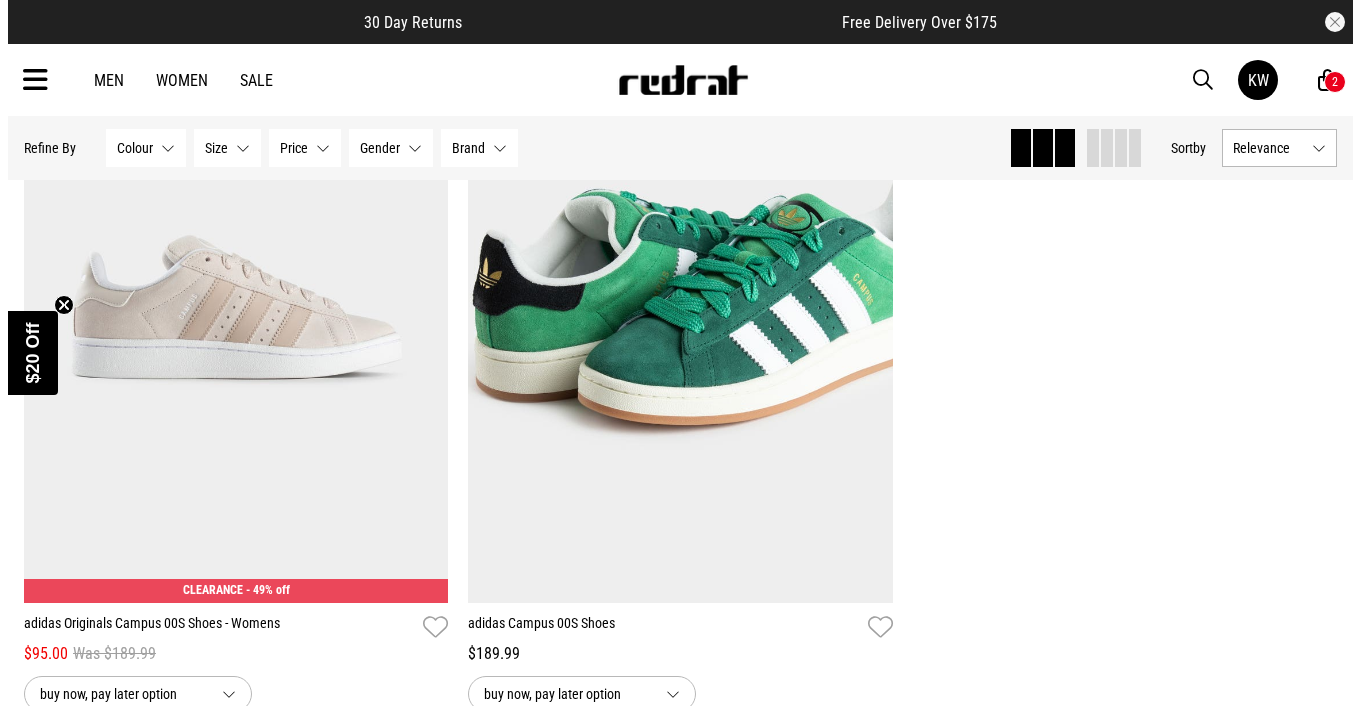 scroll, scrollTop: 1817, scrollLeft: 0, axis: vertical 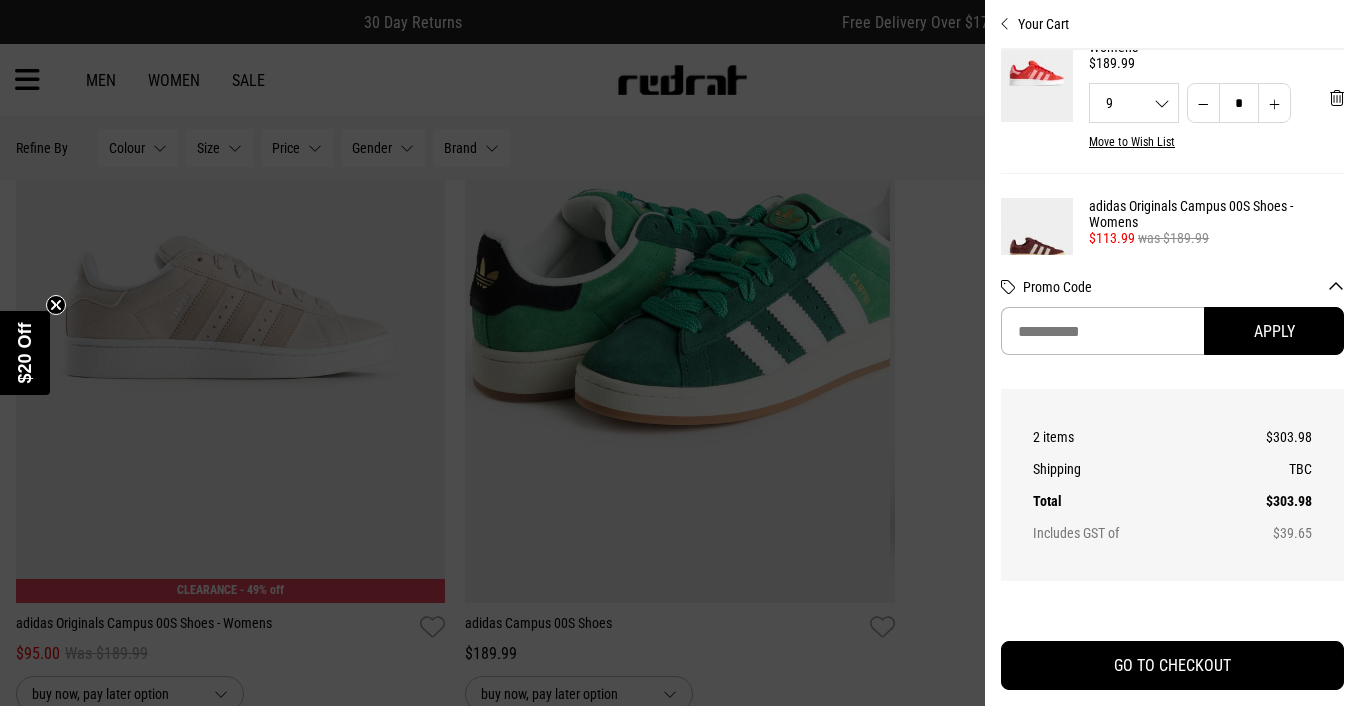 click at bounding box center (680, 353) 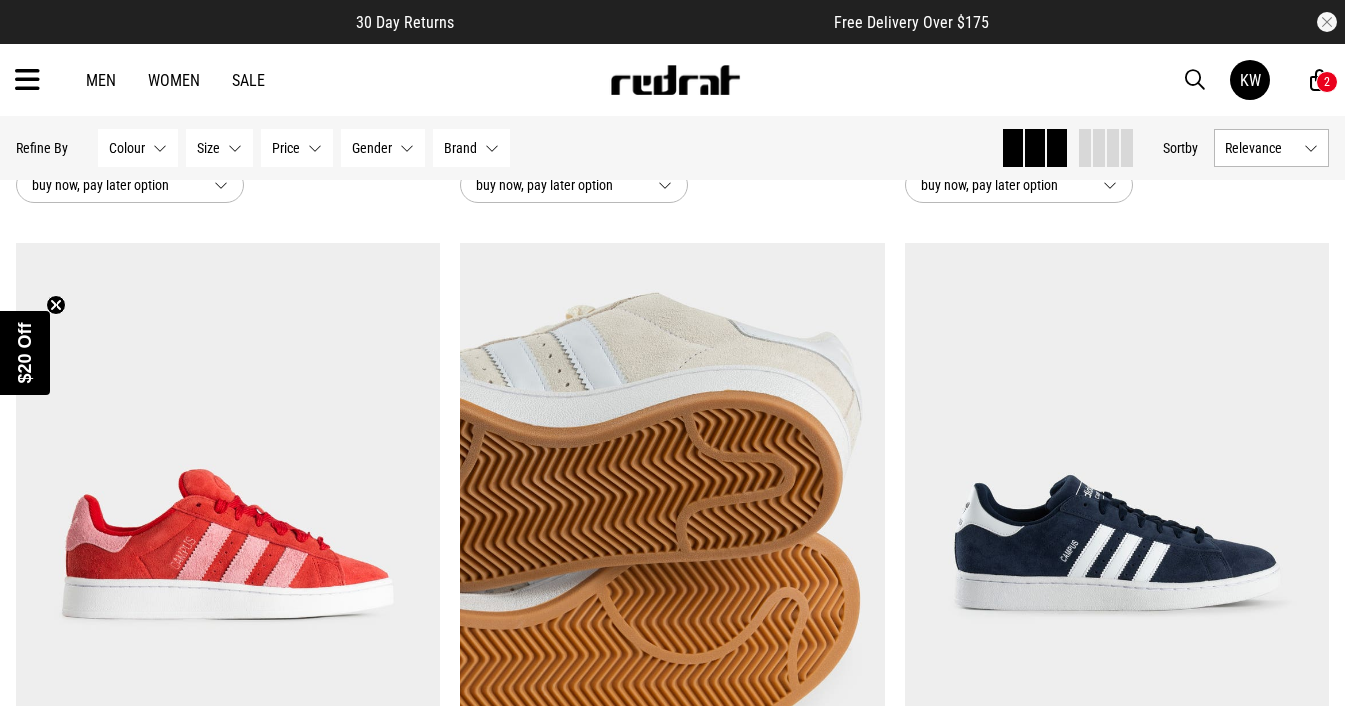 scroll, scrollTop: 369, scrollLeft: 0, axis: vertical 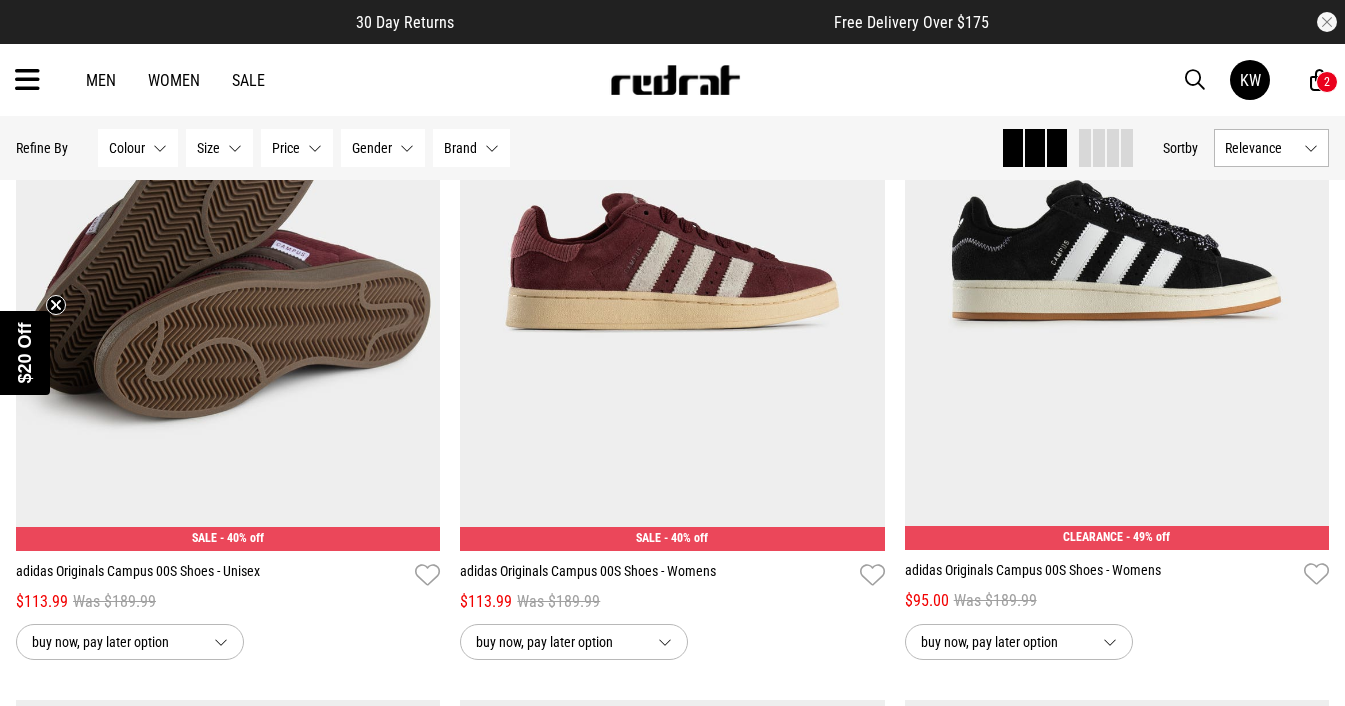 click on "Women" at bounding box center [174, 80] 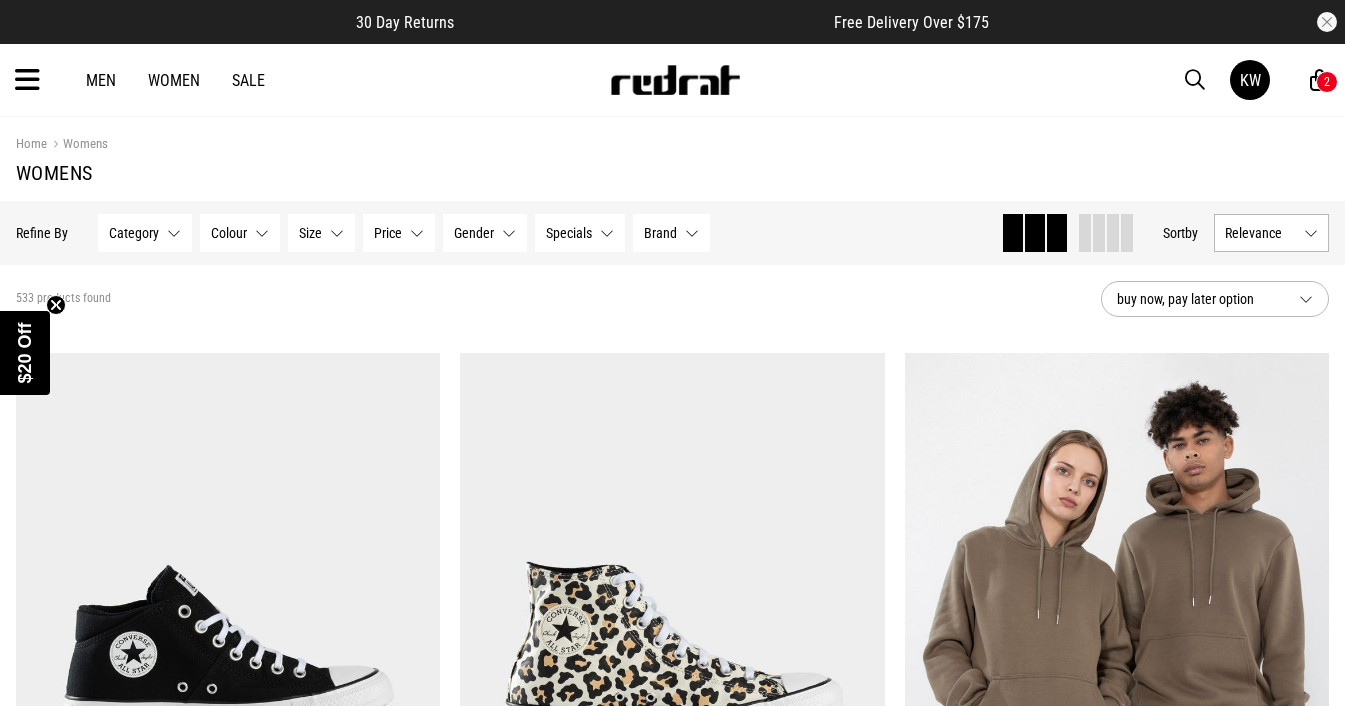 scroll, scrollTop: 0, scrollLeft: 0, axis: both 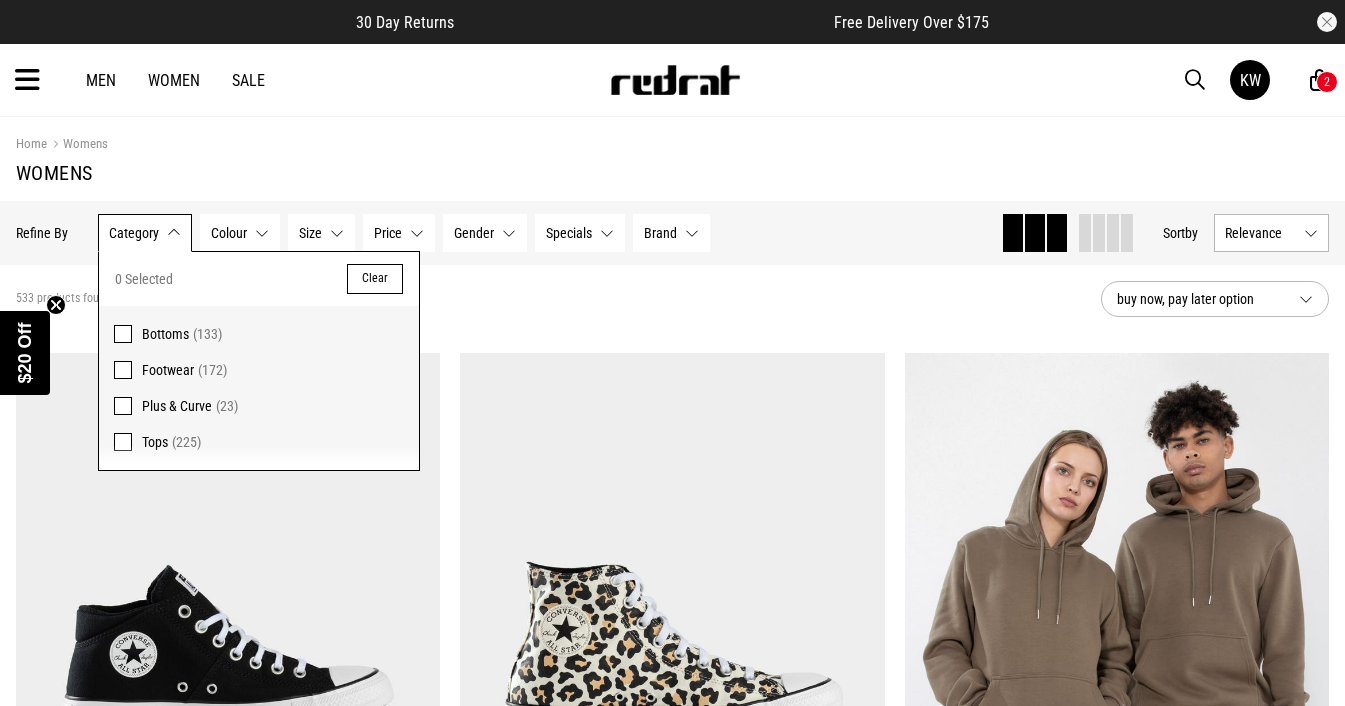click on "Hide   Refine s   Refine By      Filters  Category  None selected   Category  0 Selected  Clear  Bottoms (133) Footwear (172) Plus & Curve (23) Tops (225) Colour  None selected   Colour  0 Selected  Clear  Beige (26) Black (178) Blue (46) Brown (37) Gold (1) Green (37) Grey (34) Maroon (4) Multi (18) Orange (1) Pink (14) Purple (17) Red (28) Unknown (6) White (85) Yellow (1) Size  None selected   Size  0 Selected  Clear  1 (1) 3 (2) 4 (7) 5 (39) 6 (49) 7 (79) 8 (85) 9 (95) 10 (108) 11 (109) 12 (80) 13 (59) 14 (24) 16 (5) 18 (1) 26 (9) 28 (18) 30 (16) 32 (20) 34 (19) 36 (18) 38 (12) 40 (7) 42 (2) 44 (1) 46 (1) 48 (1) 50 (1) 10-12 (1) 10XL (1) 12-15 (1) 2XL (103) 3.5-6 (4) 35/36 (3) 3XL (42) 4XL (35) 5XL (32) 6-8 (1) 7-9 (3) 7XL (4) 8-12 (1) K12 (1) L (193) M (213) S (188) XL (196) XS (13) XXL (30) XXXL (8) XXXXL (6) XXXXXL (5) Price  None selected   Price  0 Selected  Clear  $100 - $150 (106) $11 - $20 (10) $150 - $200 (37) $200+ (16) $21 - $30 (56) $30 - $50 (87) $50 - $100 (221) Gender  None selected  Mens" at bounding box center [500, 233] 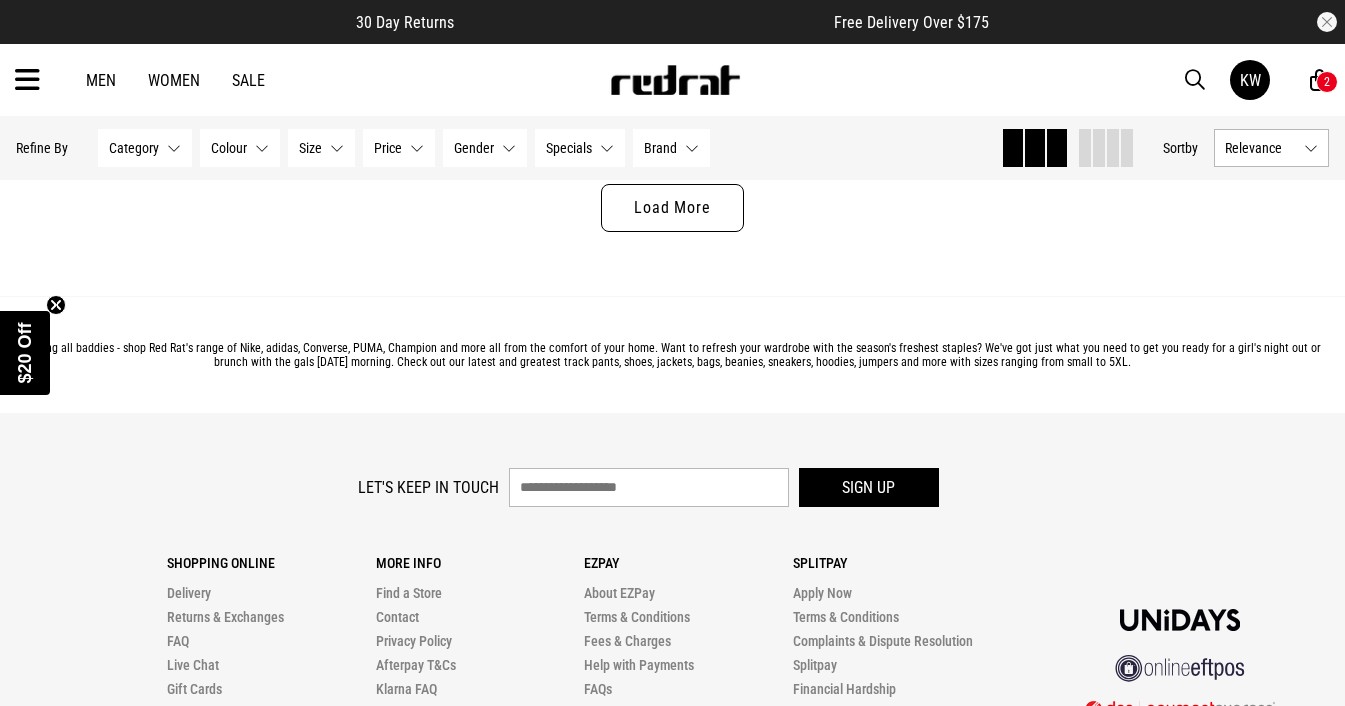scroll, scrollTop: 6209, scrollLeft: 0, axis: vertical 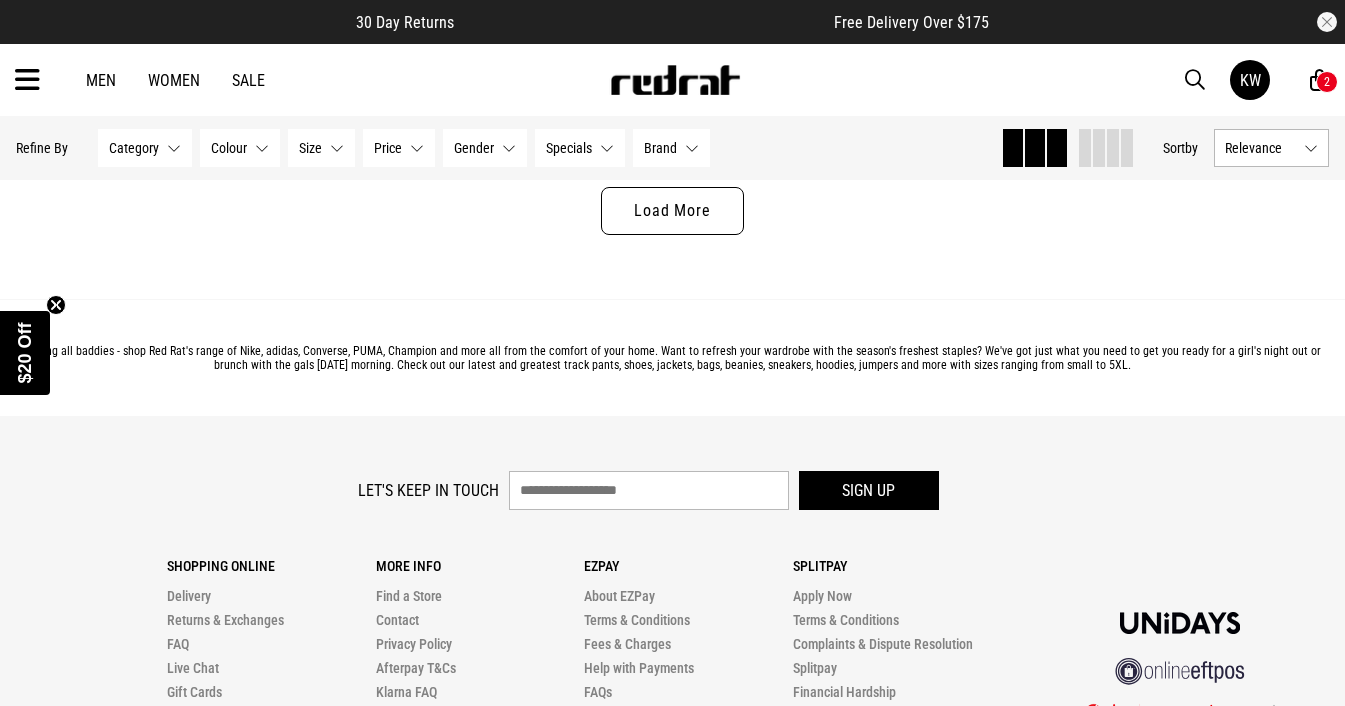 click on "KW         2" at bounding box center (1279, 80) 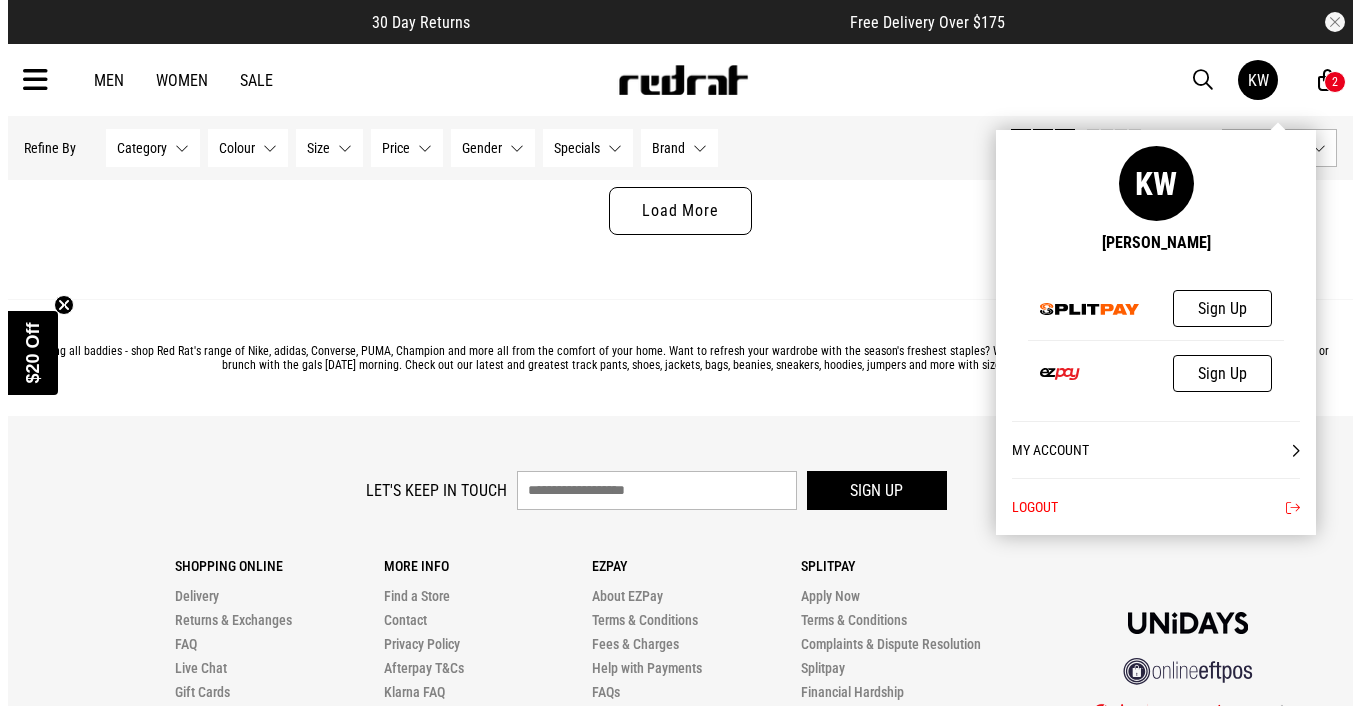 scroll, scrollTop: 6258, scrollLeft: 0, axis: vertical 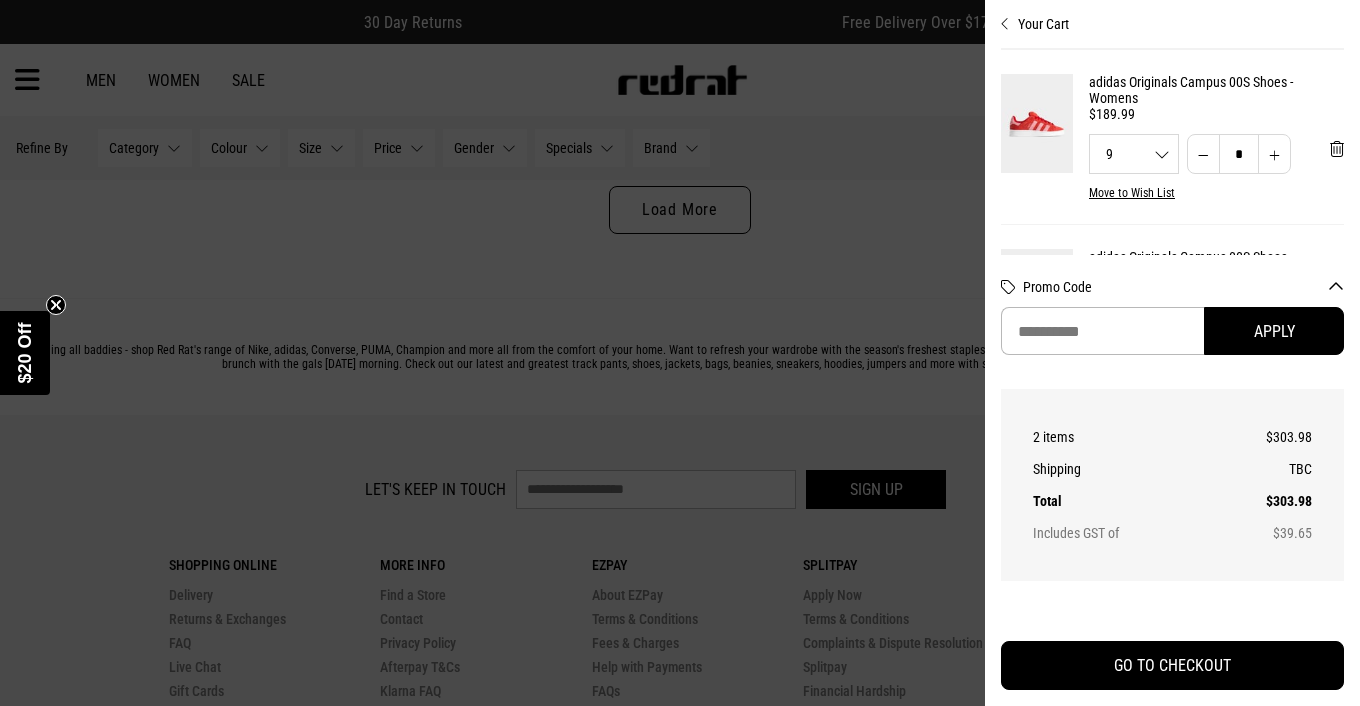 click at bounding box center [1037, 123] 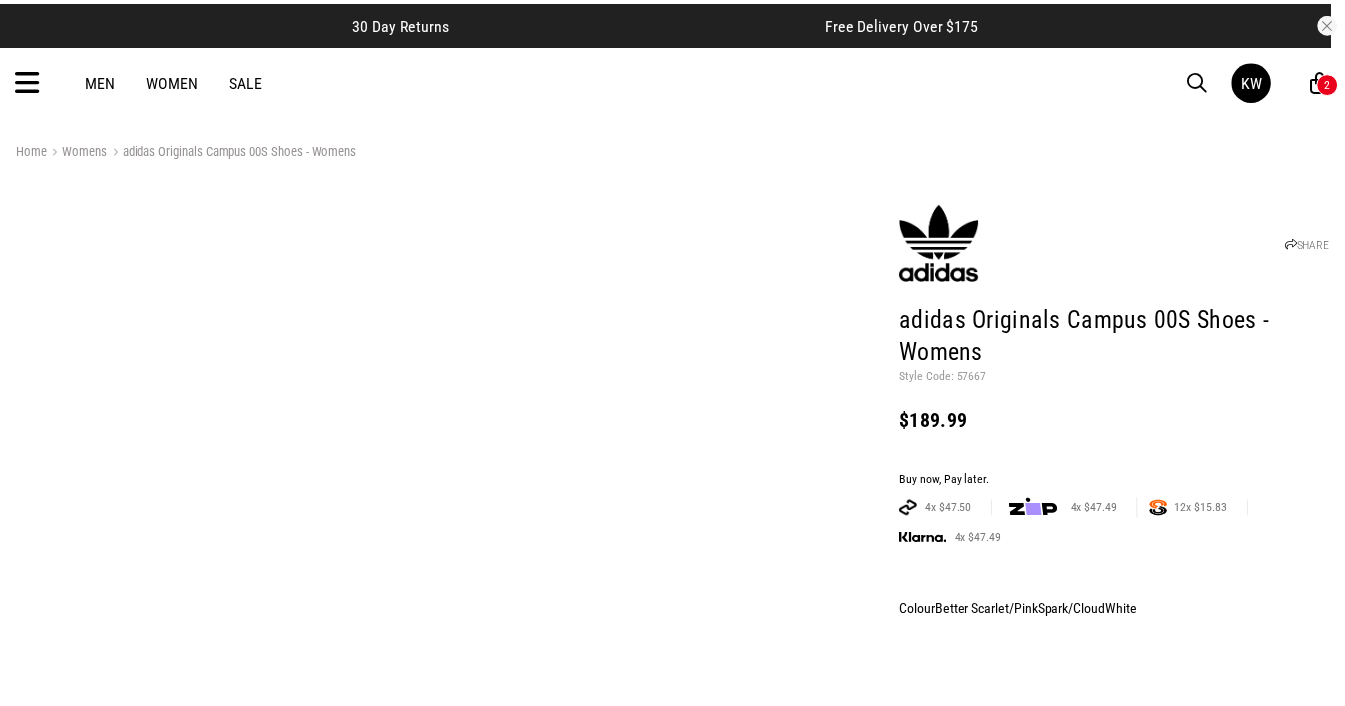 scroll, scrollTop: 0, scrollLeft: 0, axis: both 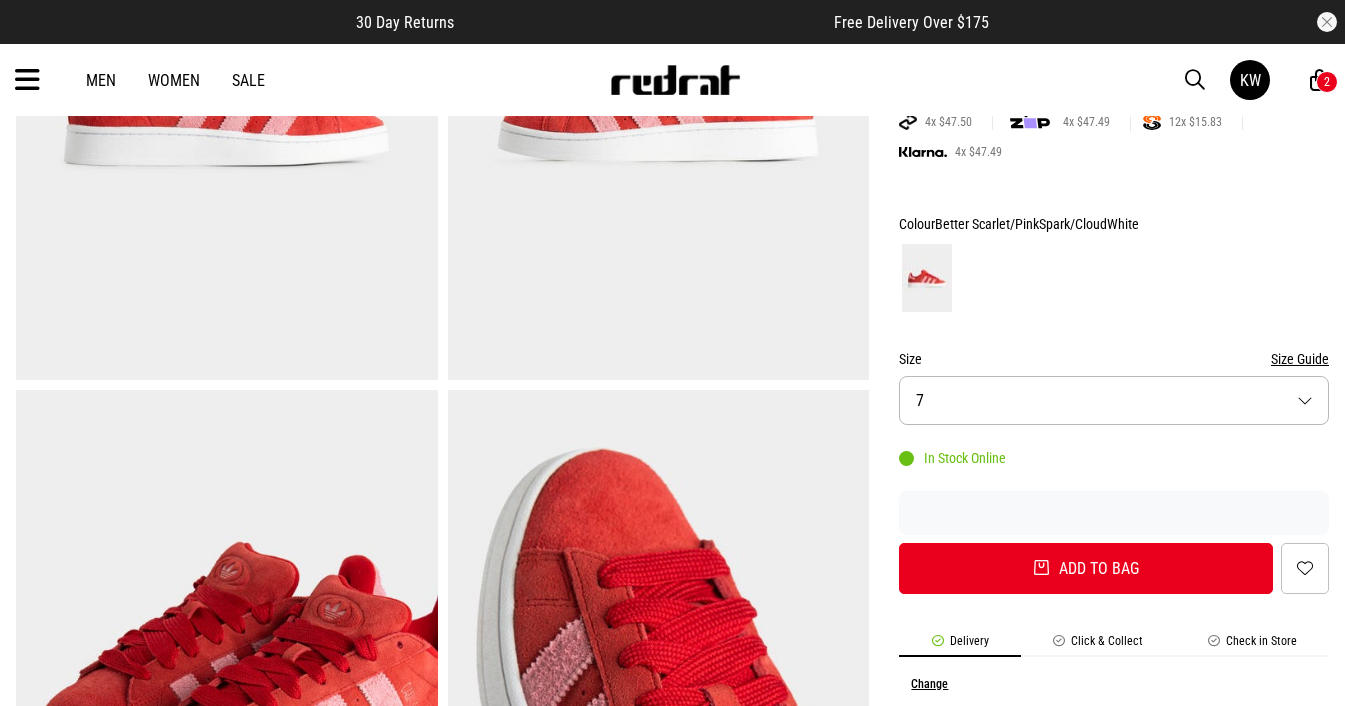 click on "Size 7" at bounding box center [1114, 400] 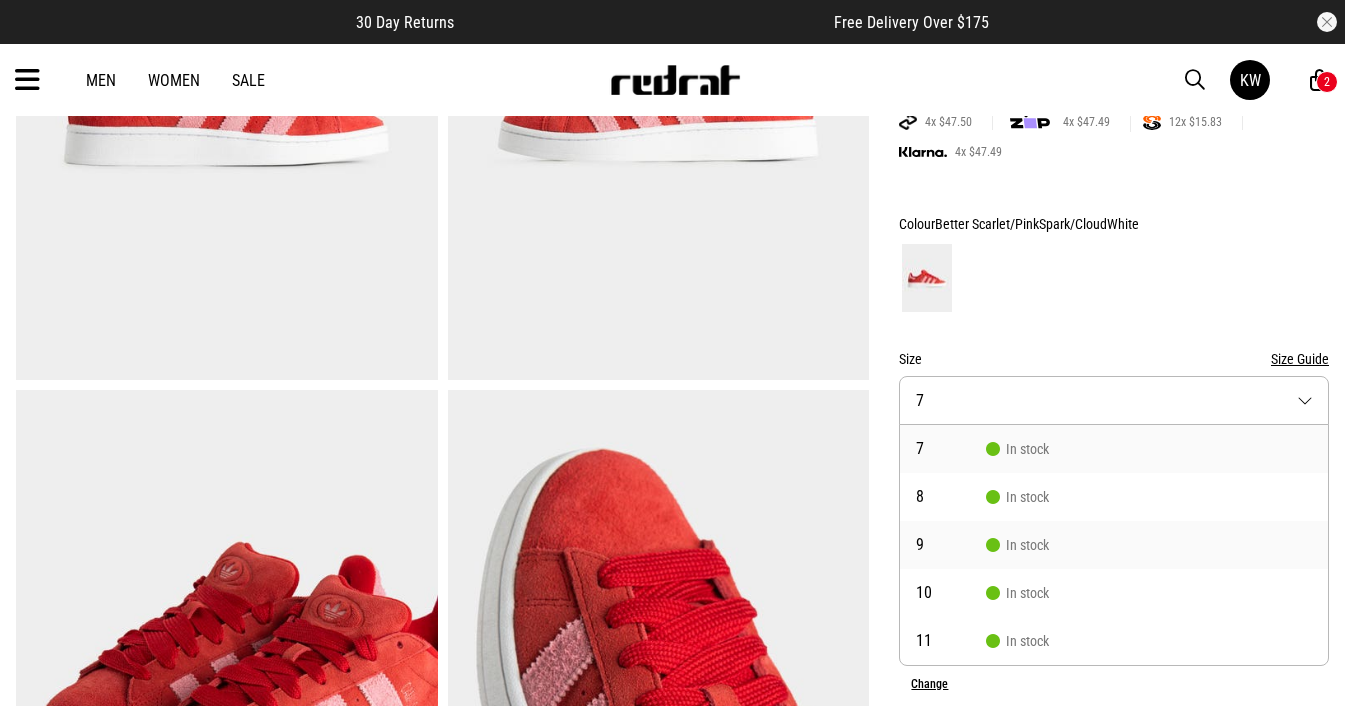 click on "9" at bounding box center [951, 545] 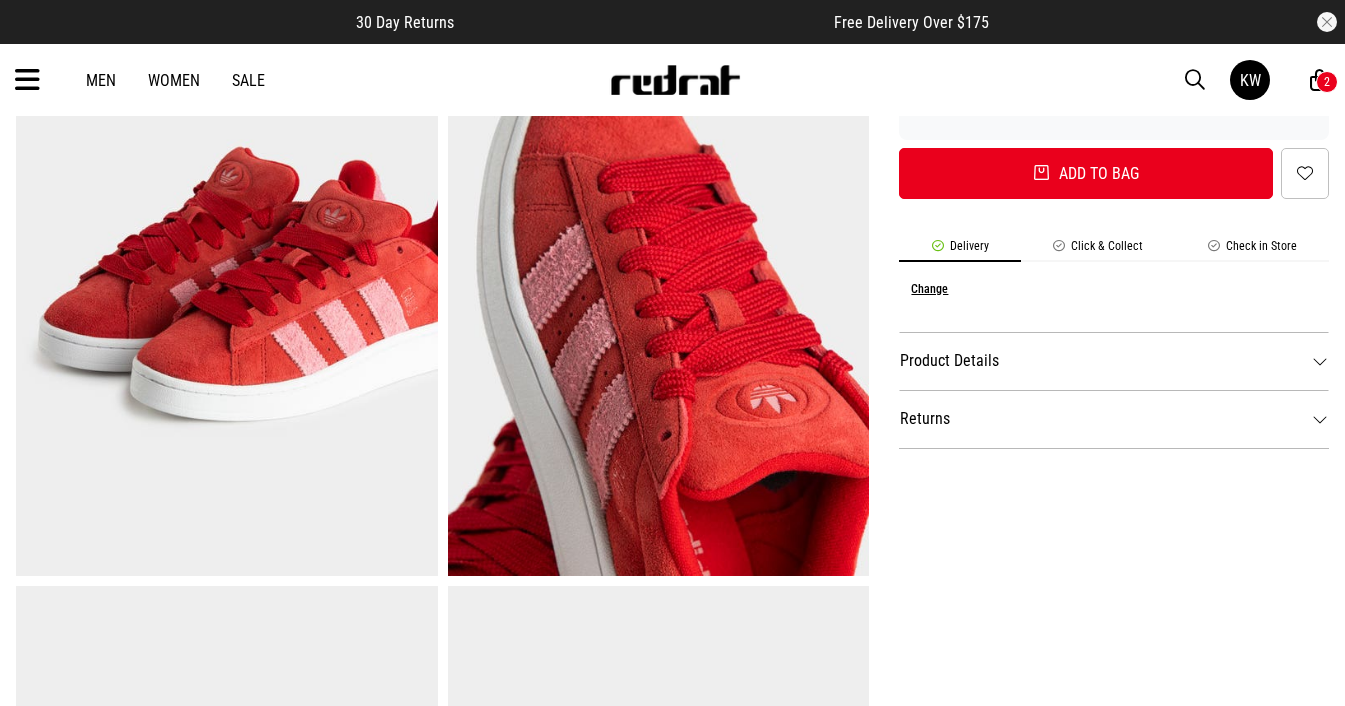 scroll, scrollTop: 765, scrollLeft: 0, axis: vertical 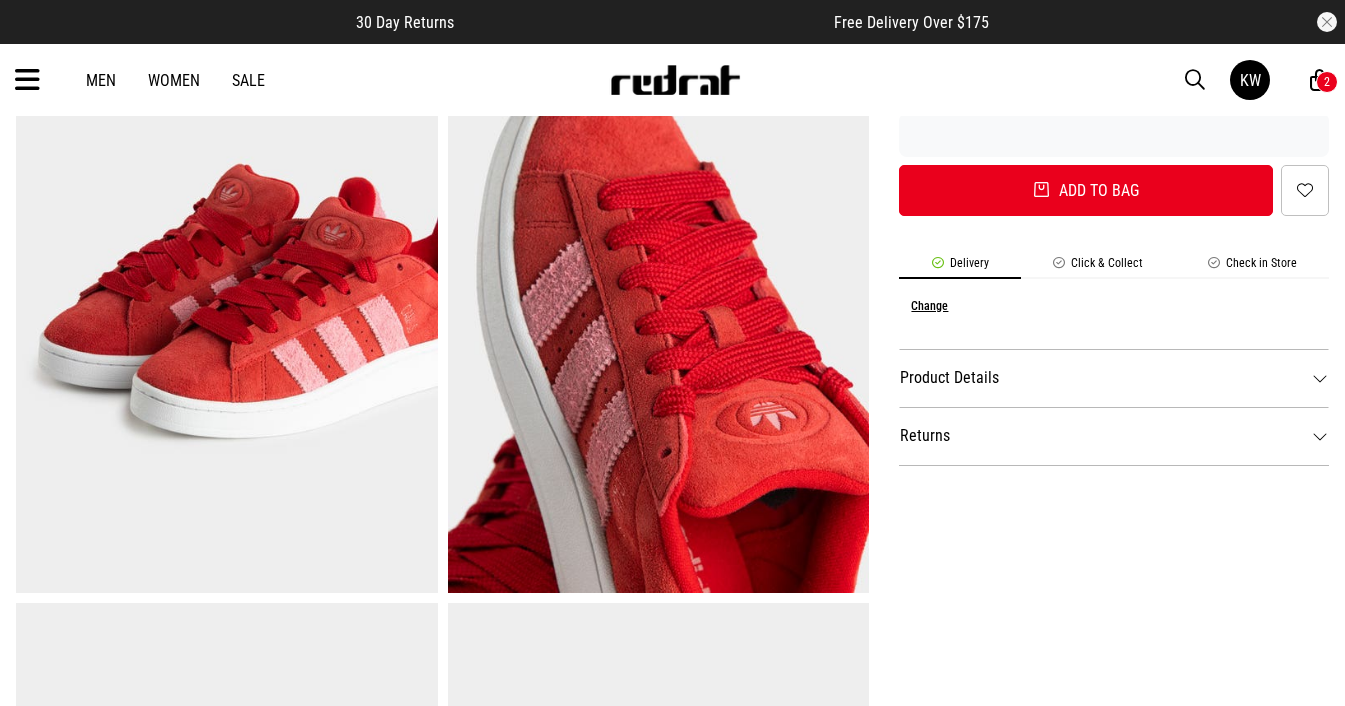 click on "SHARE    adidas Originals Campus 00S Shoes - Womens   Style Code: 57667   $189.99       Buy now, Pay later.     4x $47.50
4x $47.49   12x $15.83     4x $47.49      Colour  Better Scarlet/PinkSpark/CloudWhite    Size   Size Guide   Size 9   In Stock Online       Add to bag     Add to wishlist    Delivery     Click & Collect     Check in Store        Change         Product Details   Product Details   These Campus 00s shoes revive an iconic adidas silhouette and give it a playful twist. The suede and synthetic upper provides a luxe feel while wide 3-Stripes add bold contrast. For a cute and chic edge, extra lace ends are tied into playful bows. Underfoot, a rubber outsole offers grip for all-day exploring.
FEATURES:
- Regular fit
- Lace closure
- Suede and synthetic upper
- Textile lining
- Rubber outsole
- Product colour: Better Scarlet / Pink Spark / Cloud White
- Product code: IF9637     Returns    30 day returns available. Click  here  for more info." at bounding box center (1099, 307) 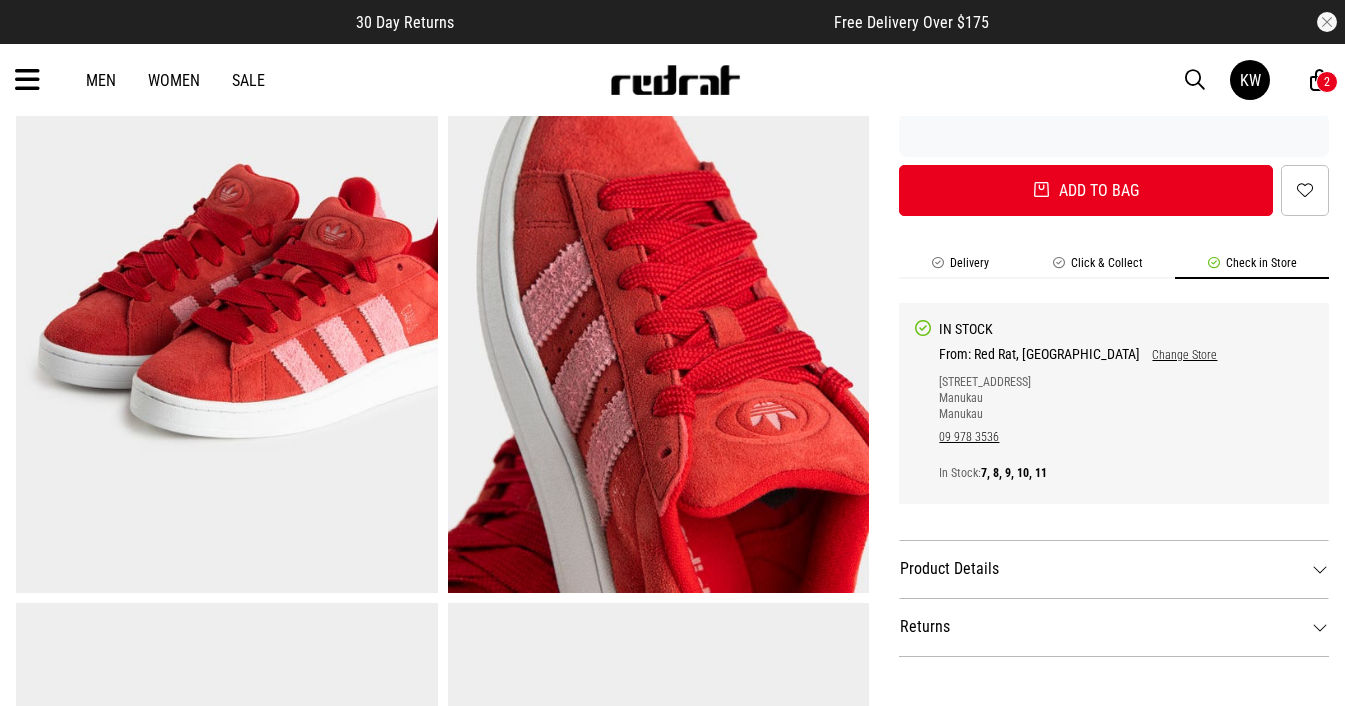 click on "Change Store" at bounding box center (1178, 355) 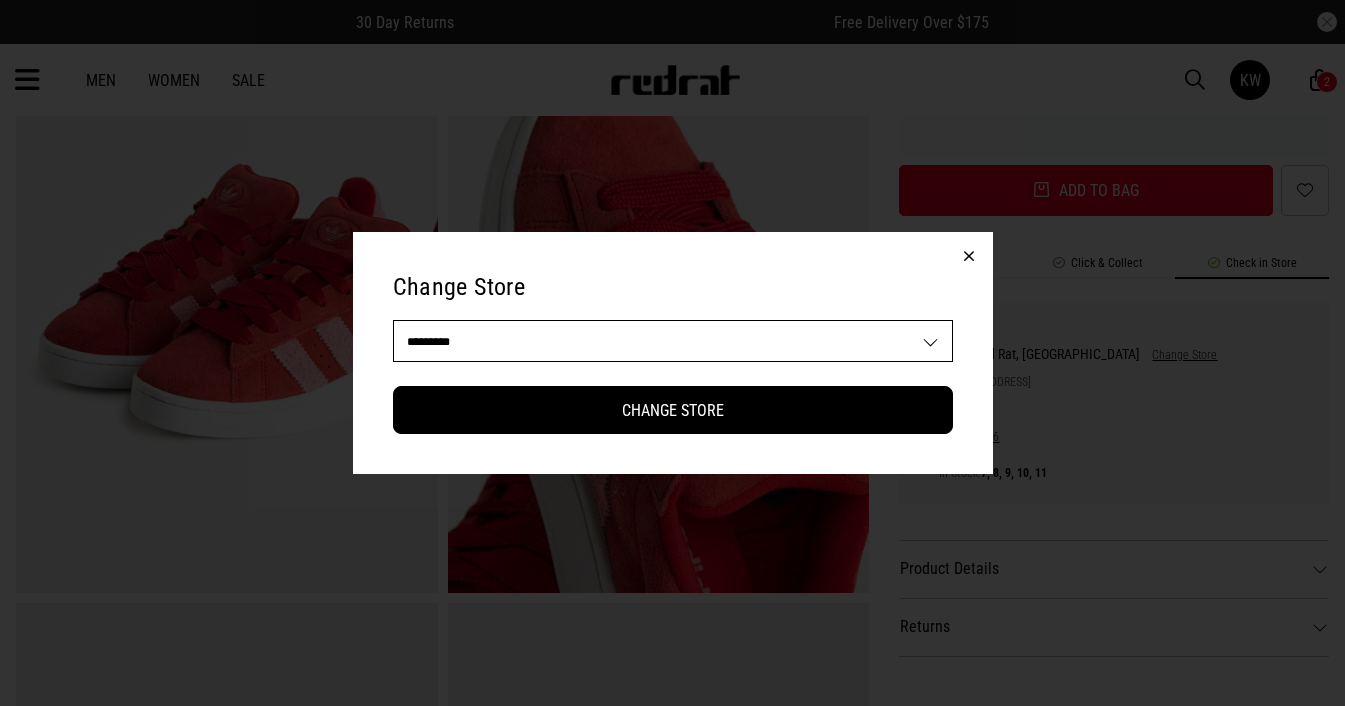 click on "**********" at bounding box center (673, 341) 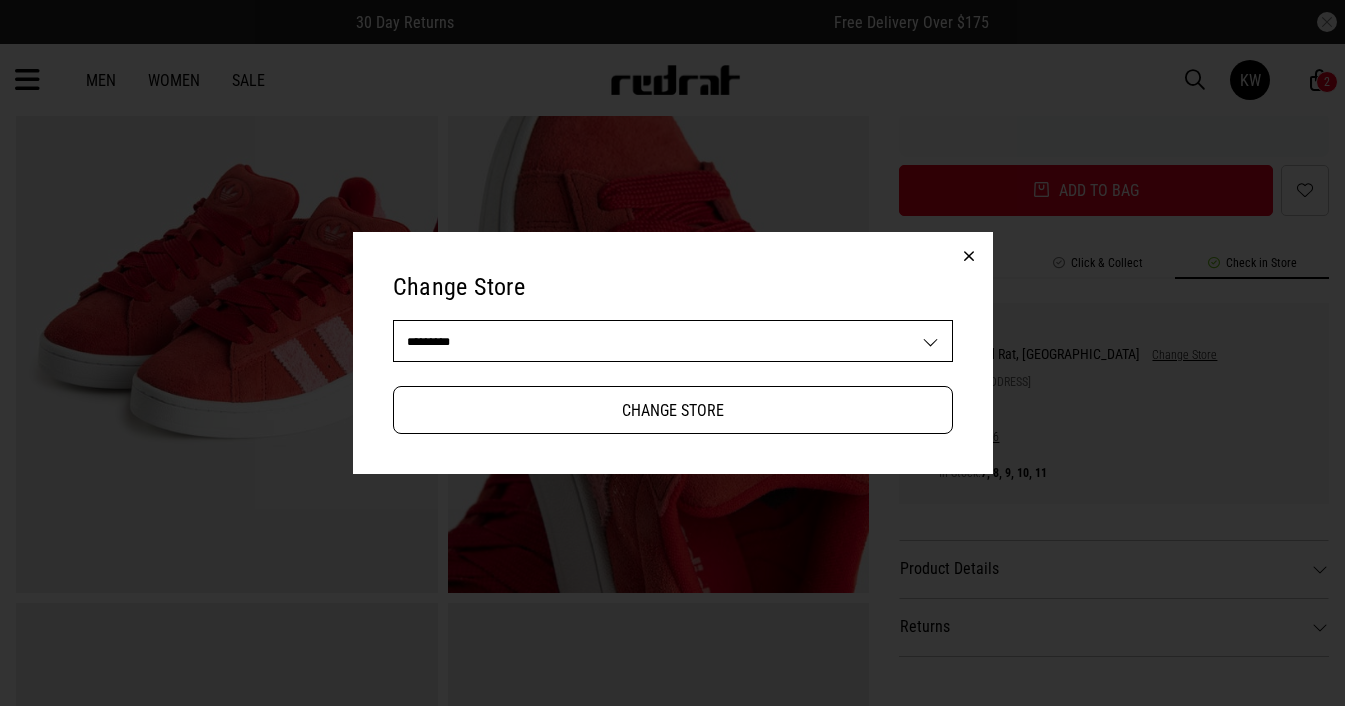 click on "Change Store" at bounding box center [673, 410] 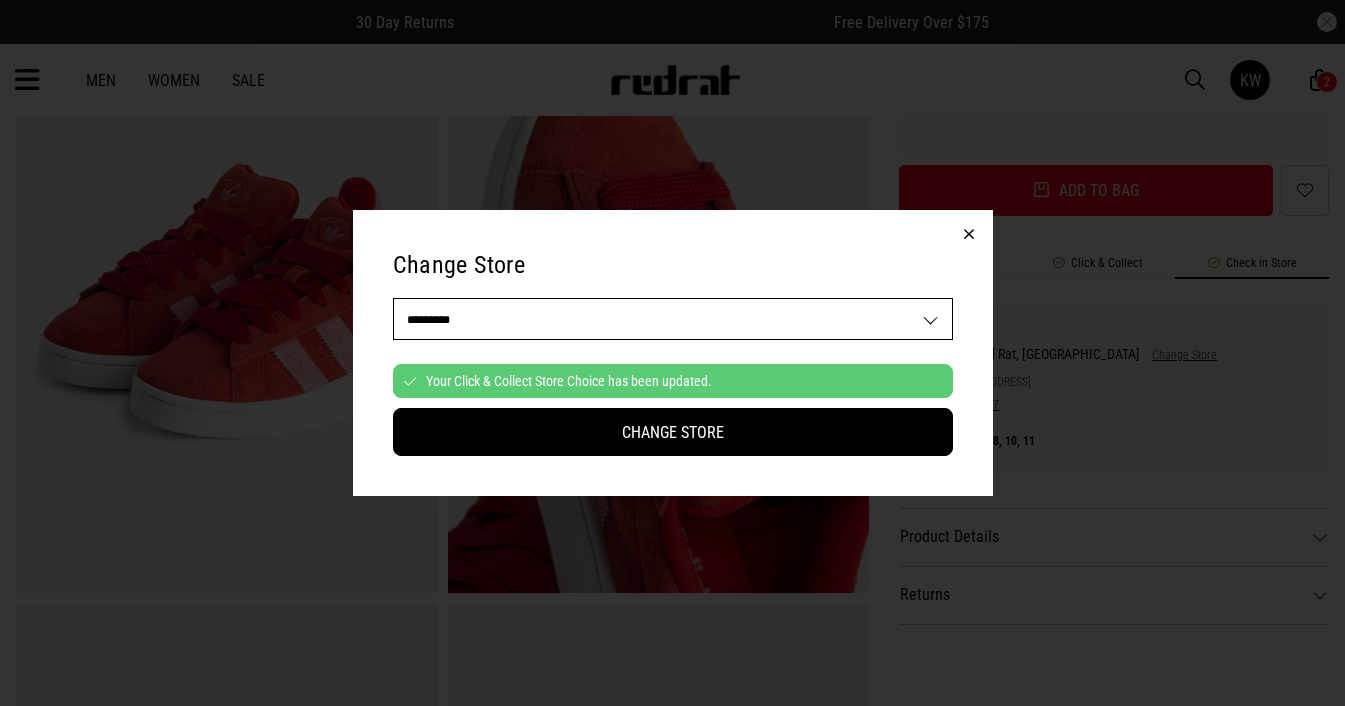 click at bounding box center (969, 234) 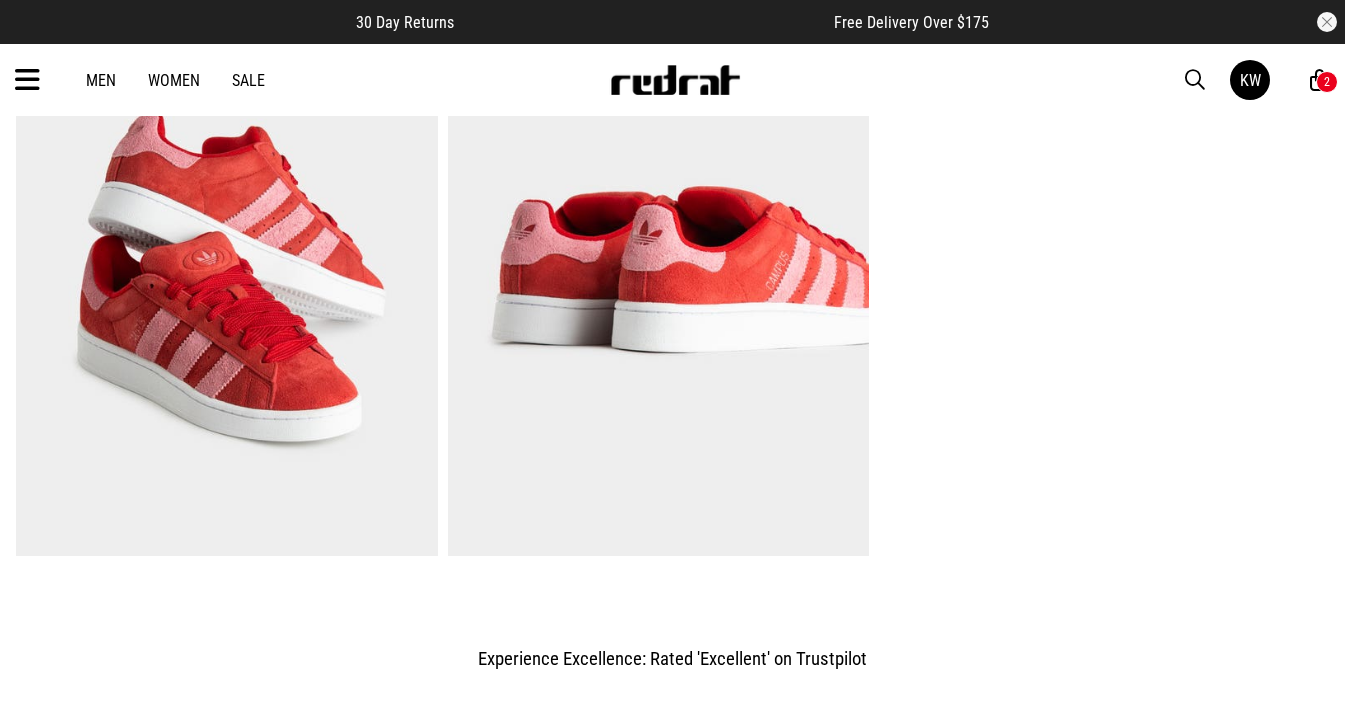 scroll, scrollTop: 1341, scrollLeft: 0, axis: vertical 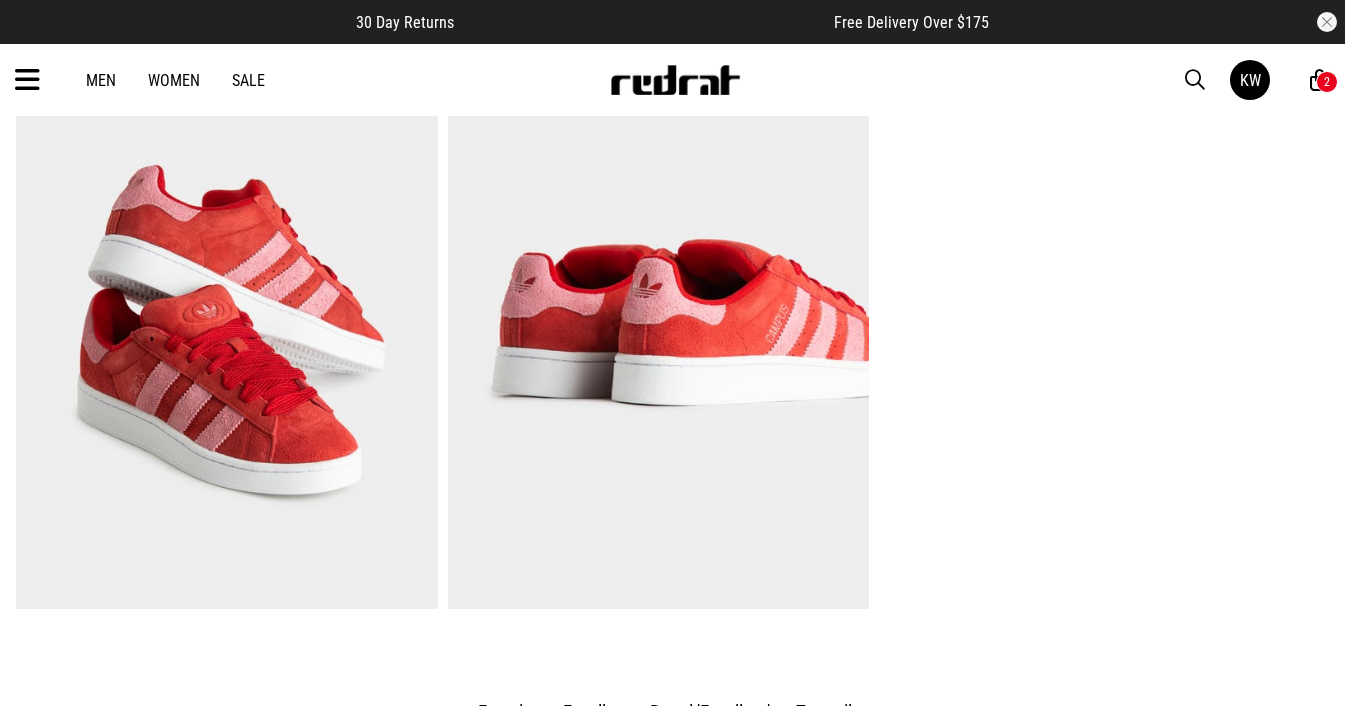 click at bounding box center [1319, 80] 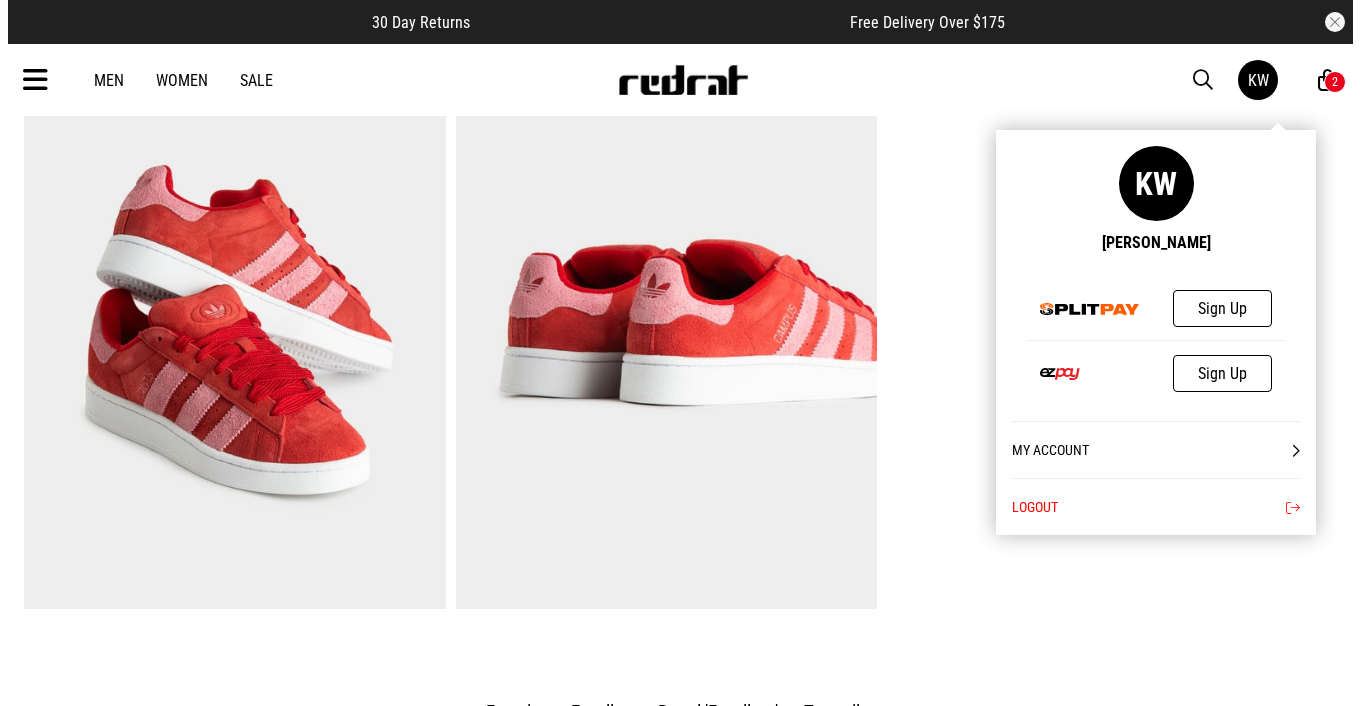 scroll, scrollTop: 1347, scrollLeft: 0, axis: vertical 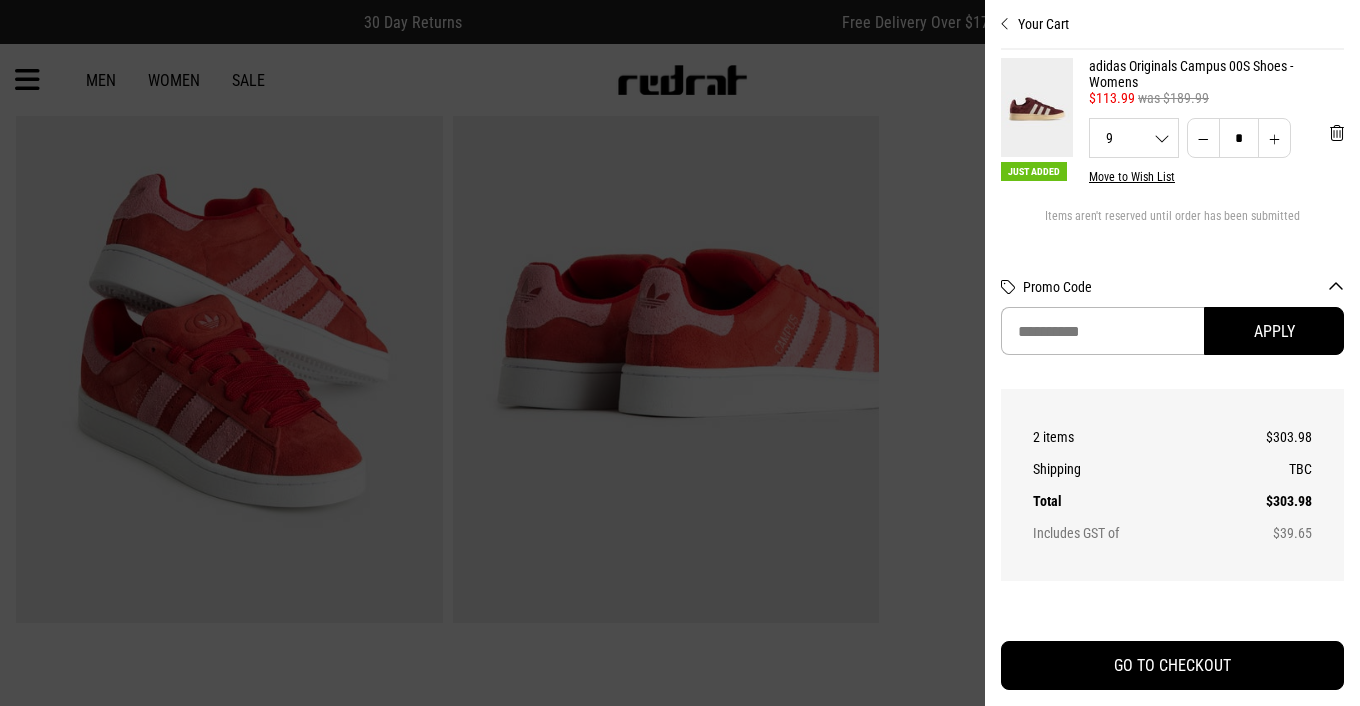 click at bounding box center [1037, 107] 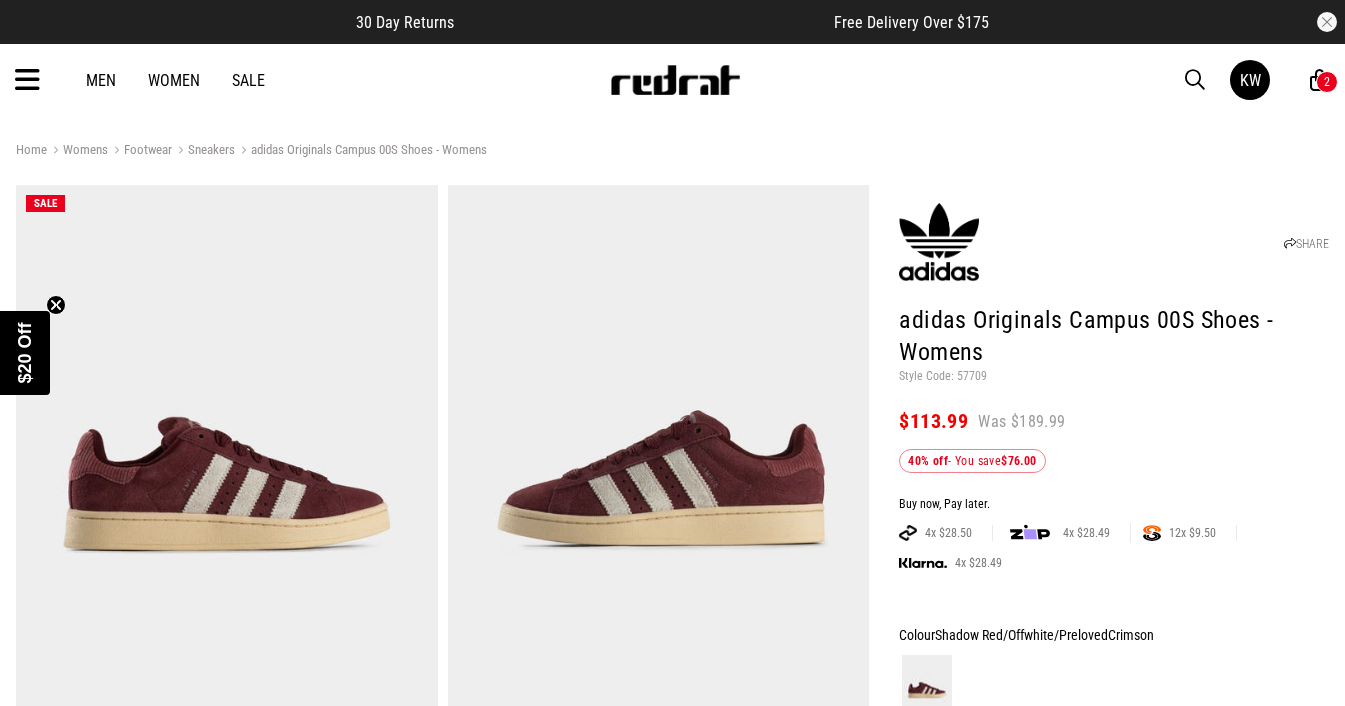 scroll, scrollTop: 0, scrollLeft: 0, axis: both 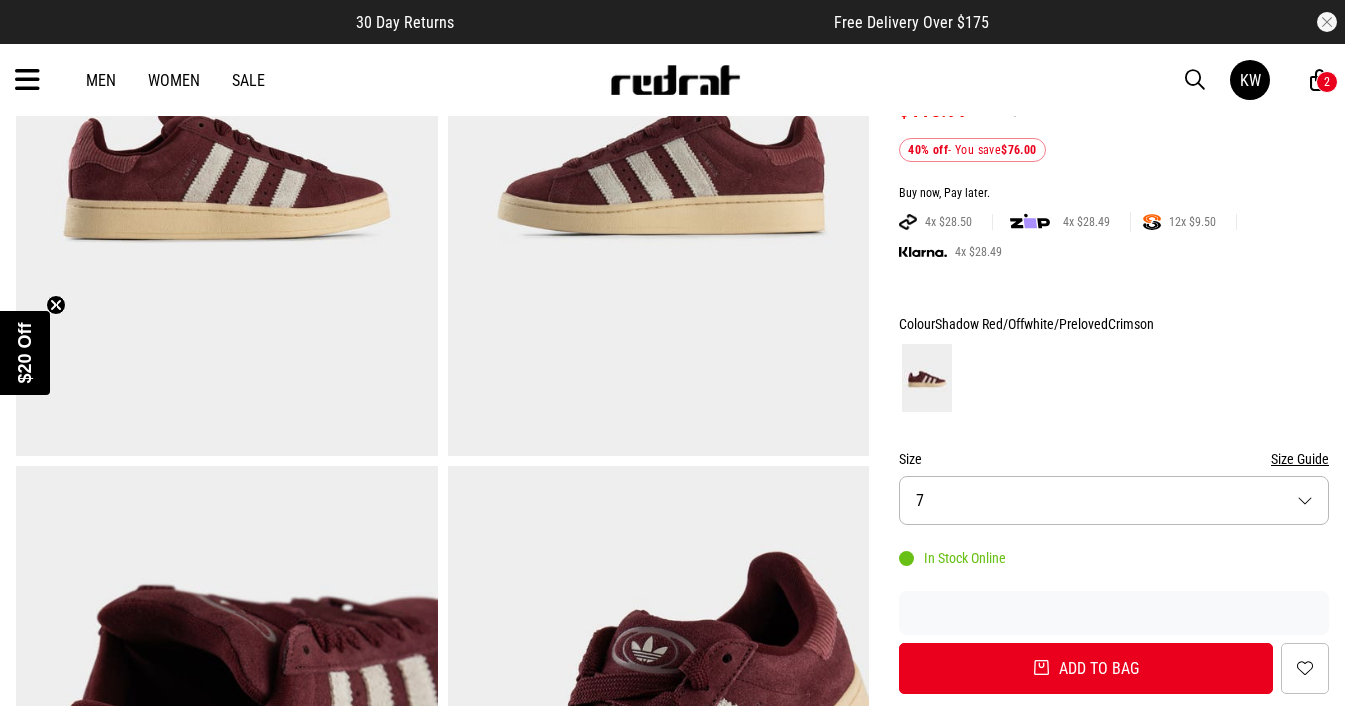 click on "Size 7" at bounding box center [1114, 500] 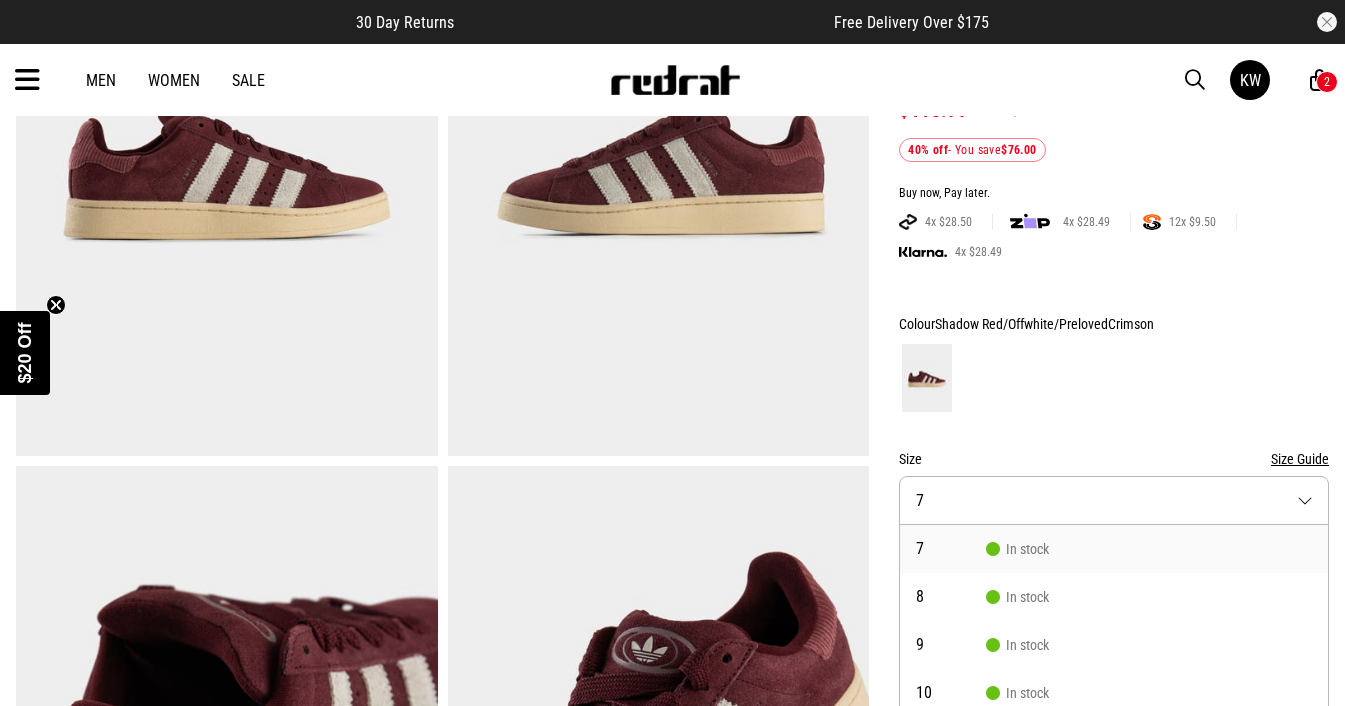 scroll, scrollTop: 370, scrollLeft: 0, axis: vertical 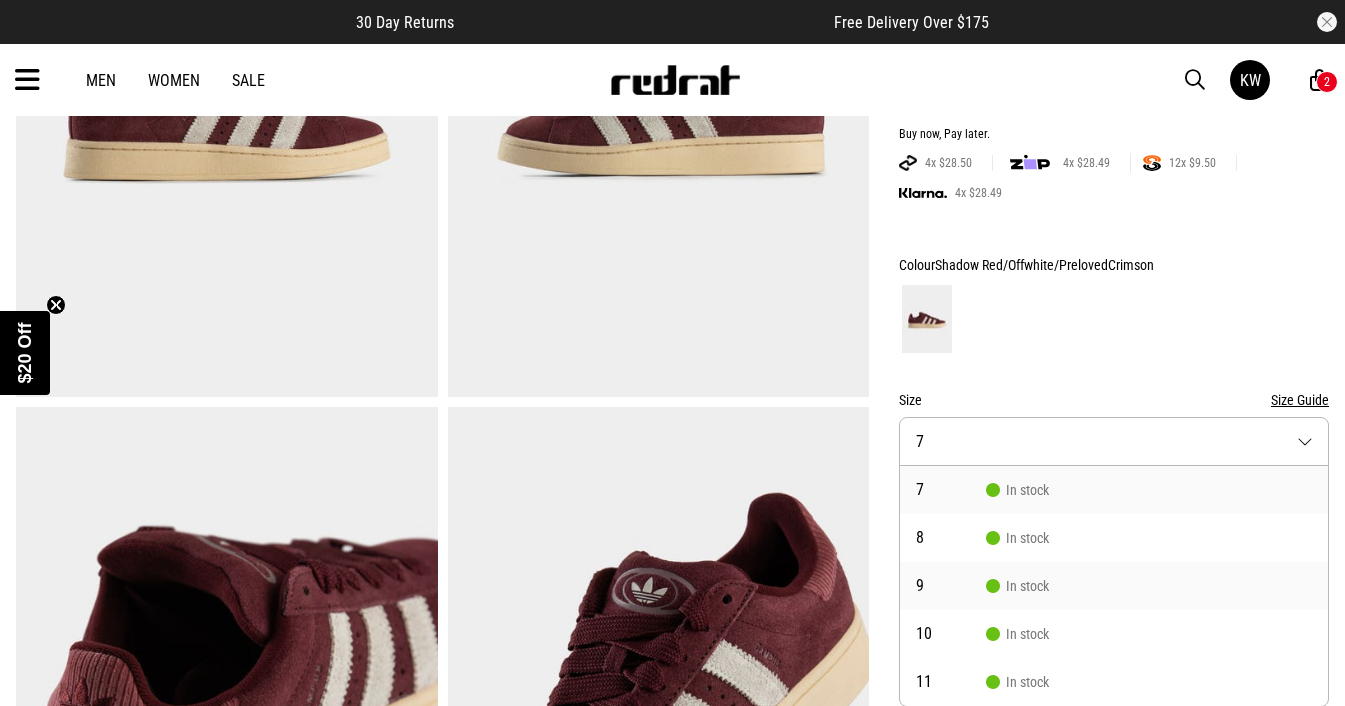 click on "9" at bounding box center [951, 586] 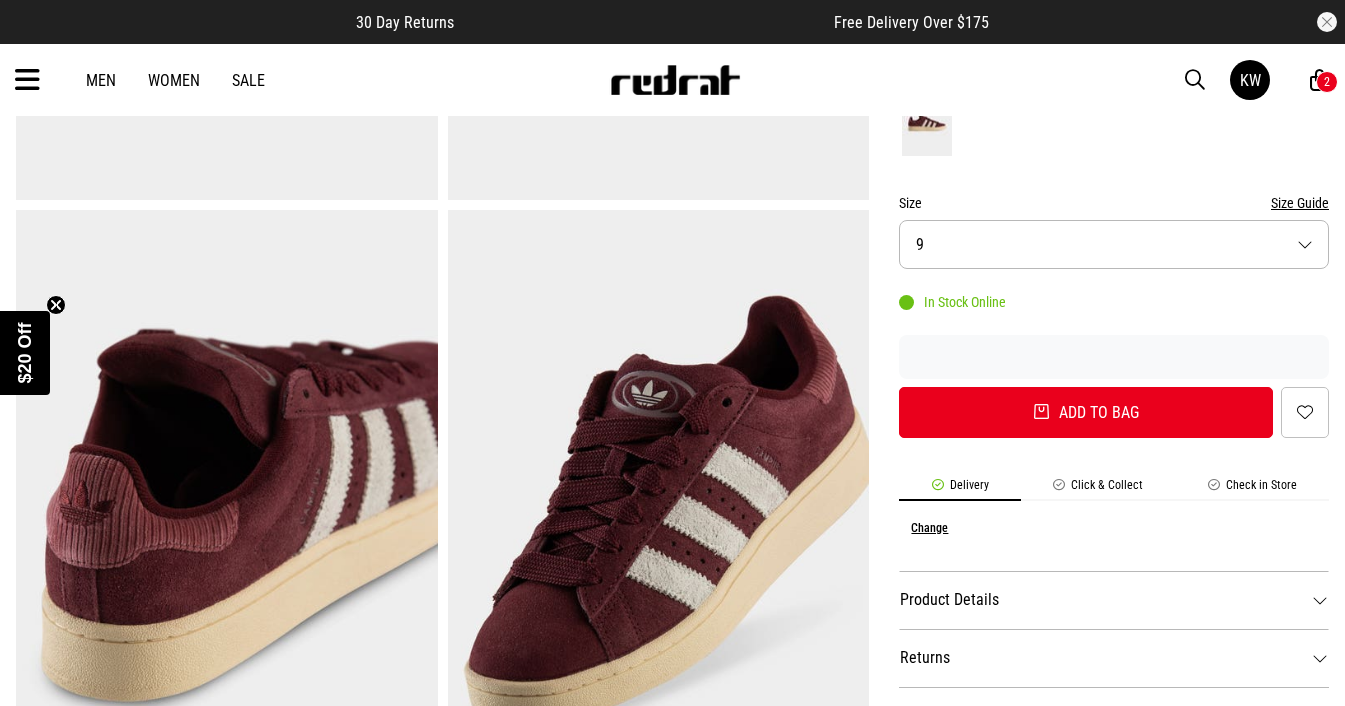 scroll, scrollTop: 606, scrollLeft: 0, axis: vertical 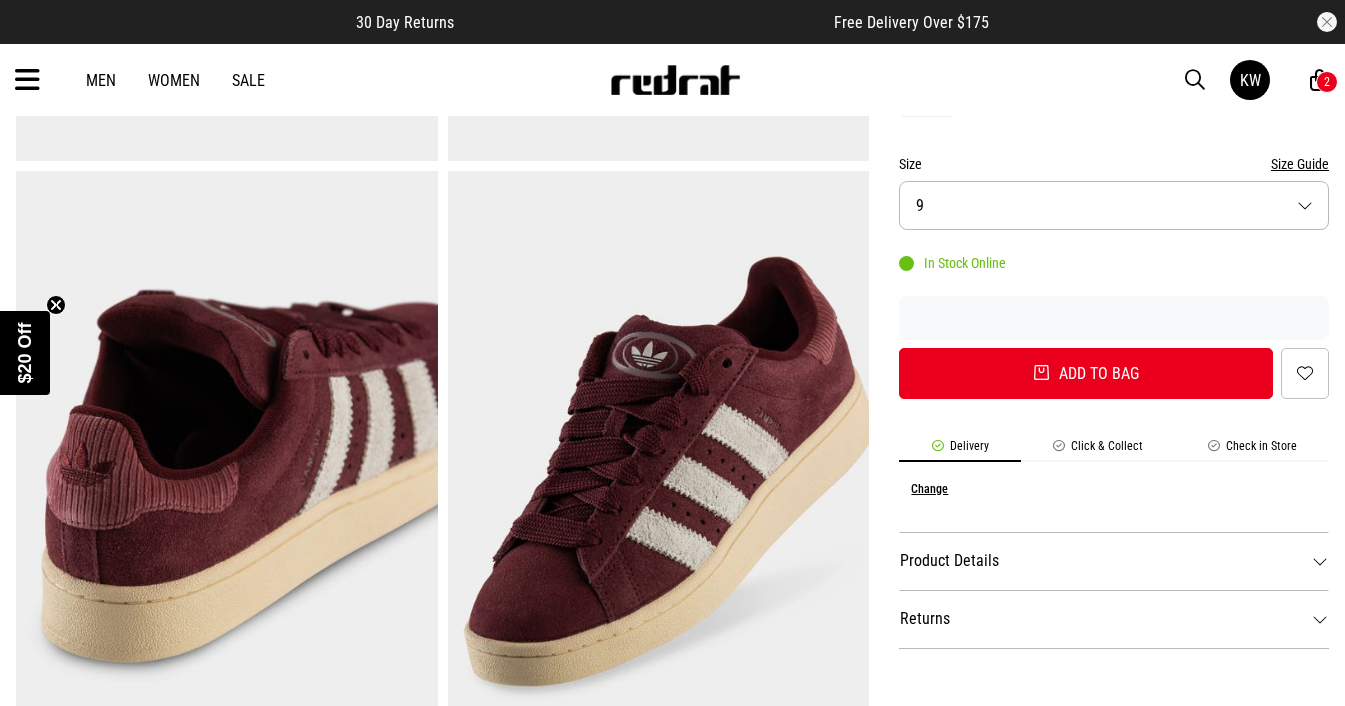click on "Check in Store" at bounding box center (1252, 450) 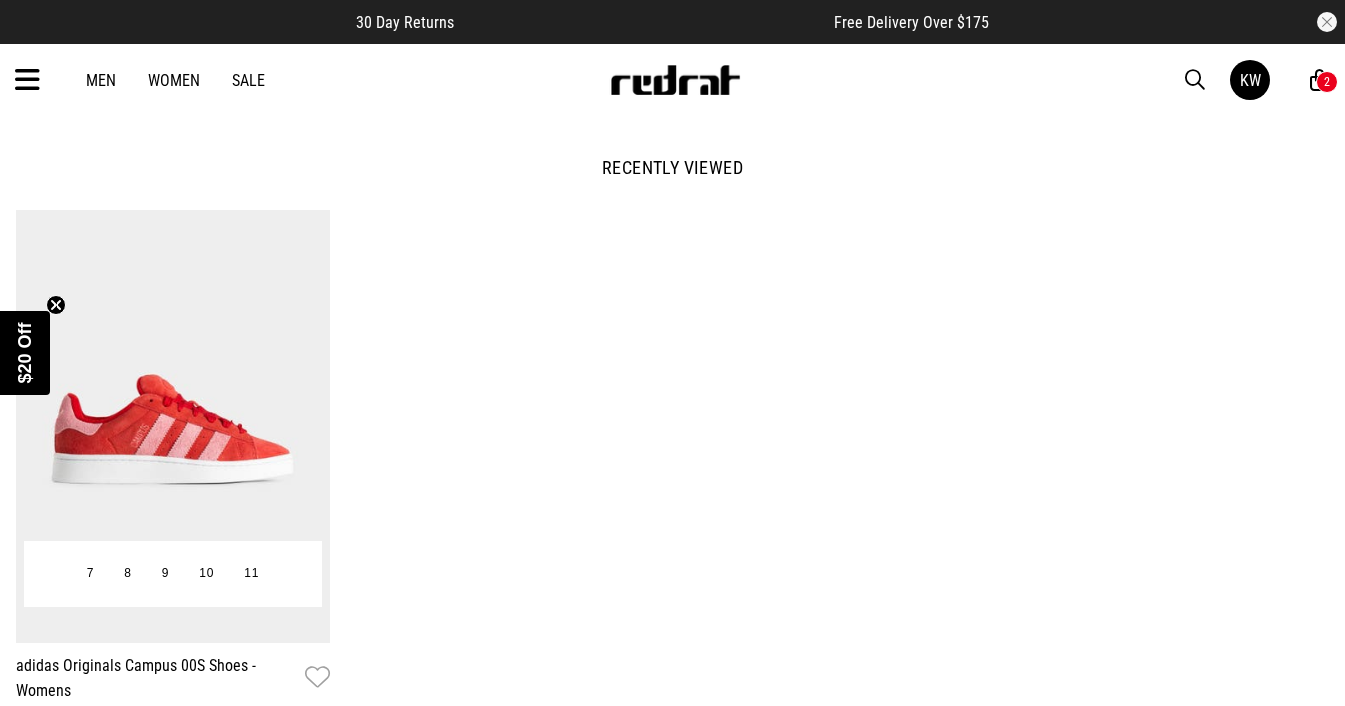 scroll, scrollTop: 2281, scrollLeft: 0, axis: vertical 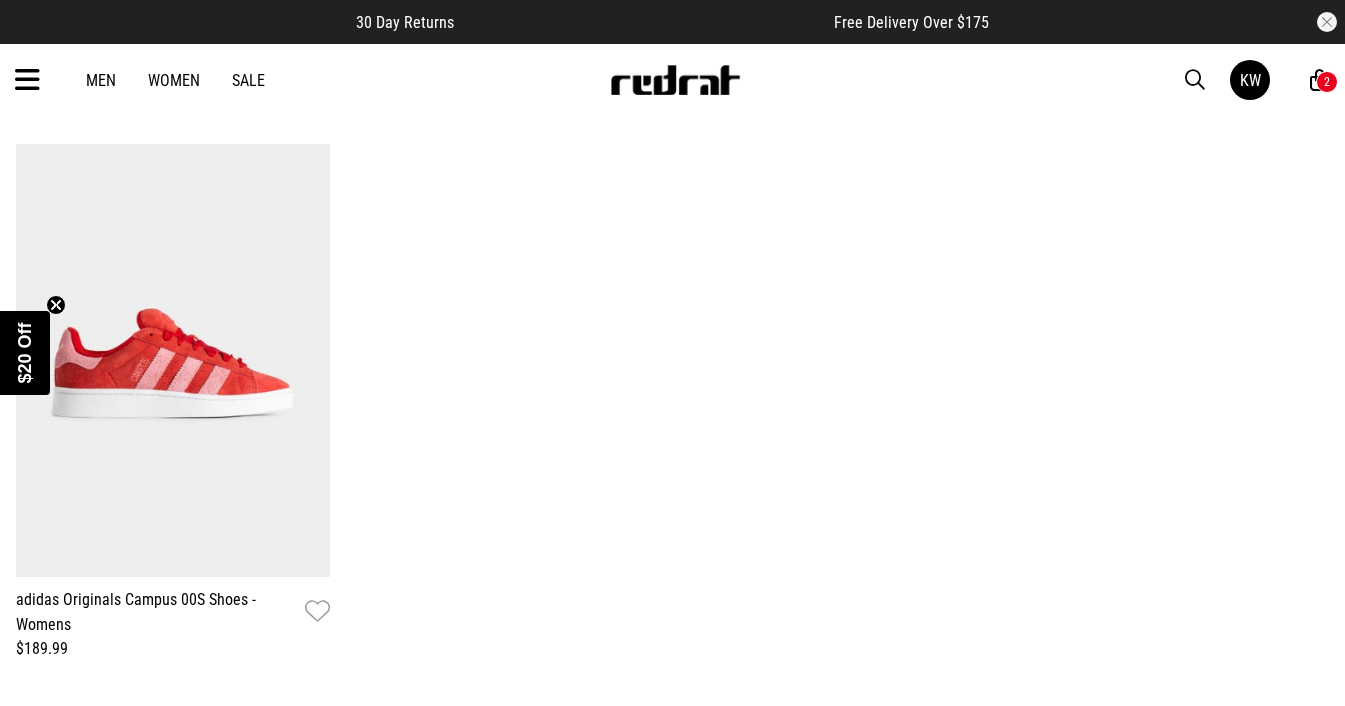 click at bounding box center [27, 80] 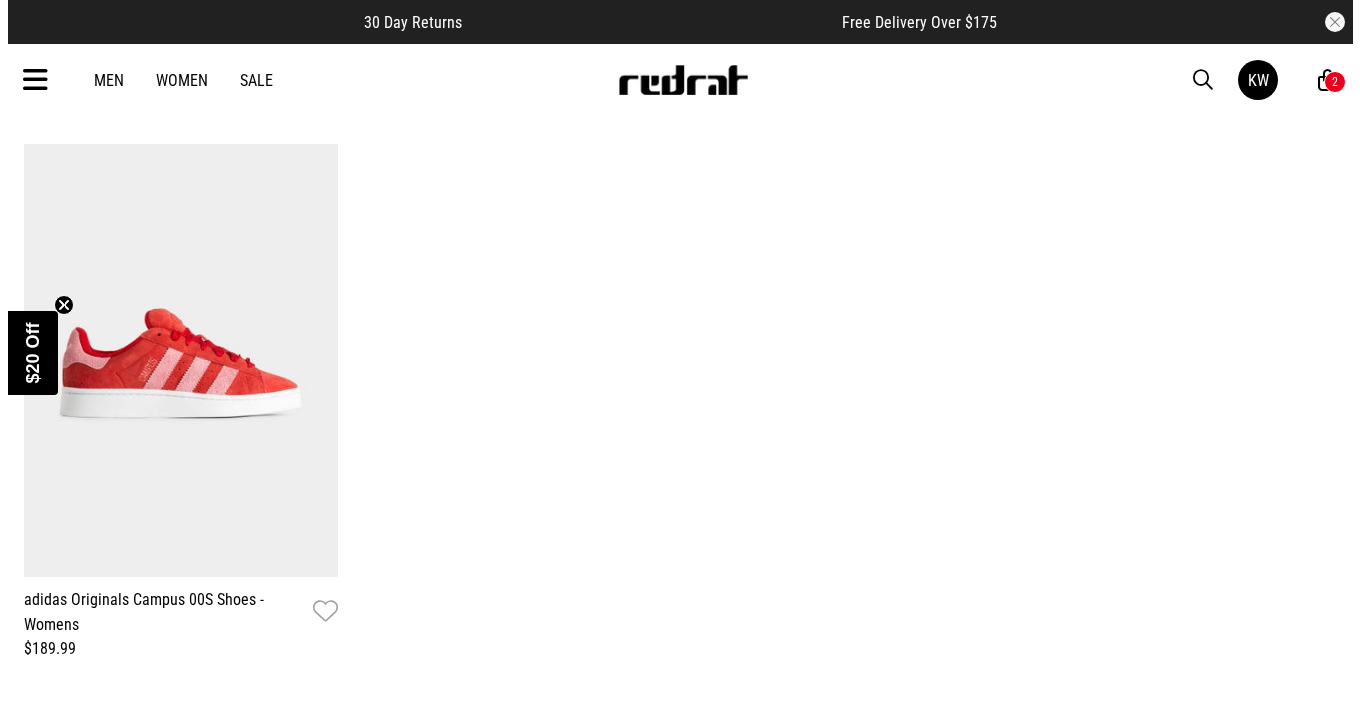 scroll, scrollTop: 2301, scrollLeft: 0, axis: vertical 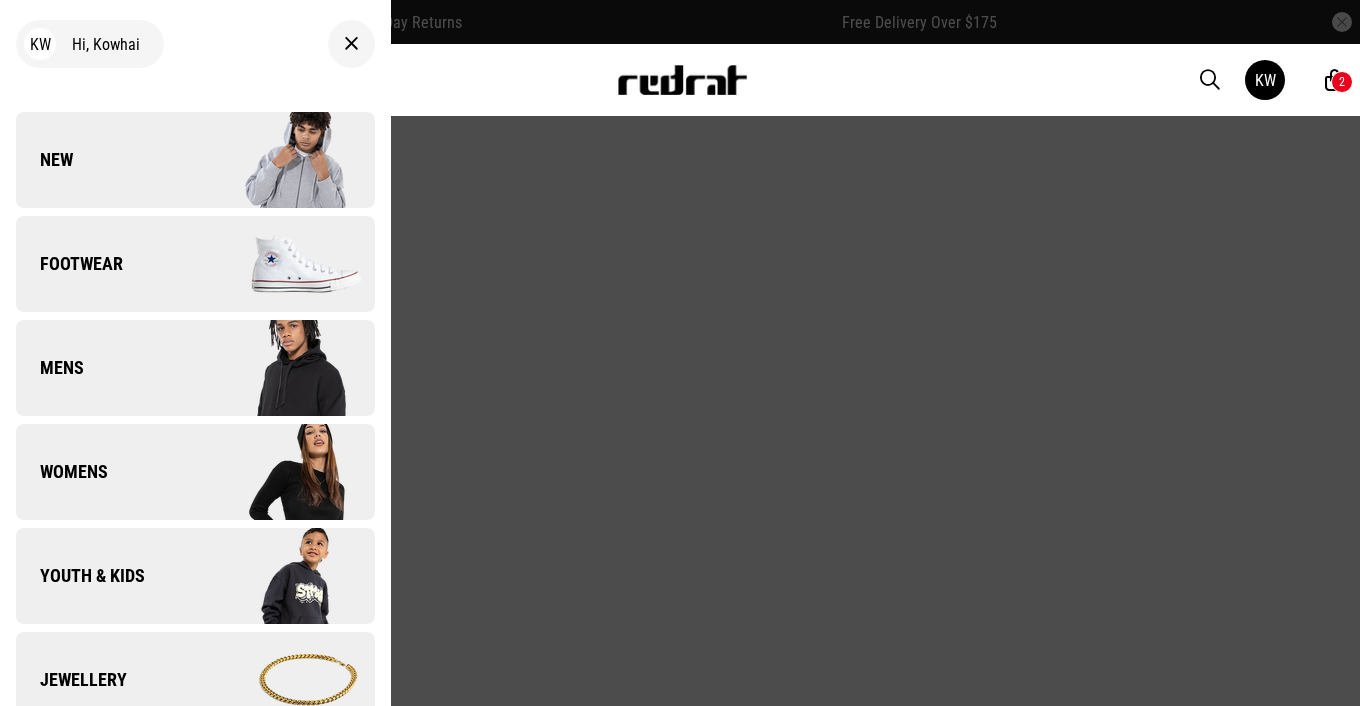 click on "Footwear" at bounding box center (195, 264) 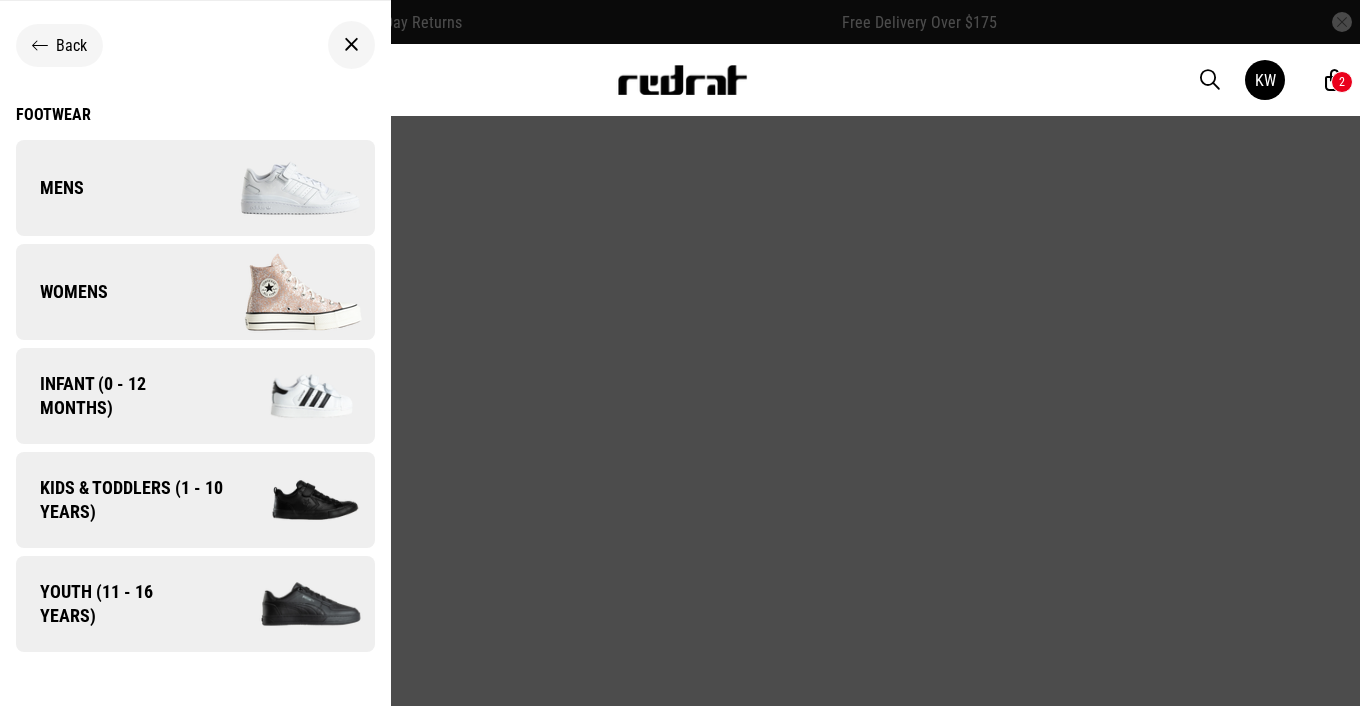 click on "Womens" at bounding box center (195, 292) 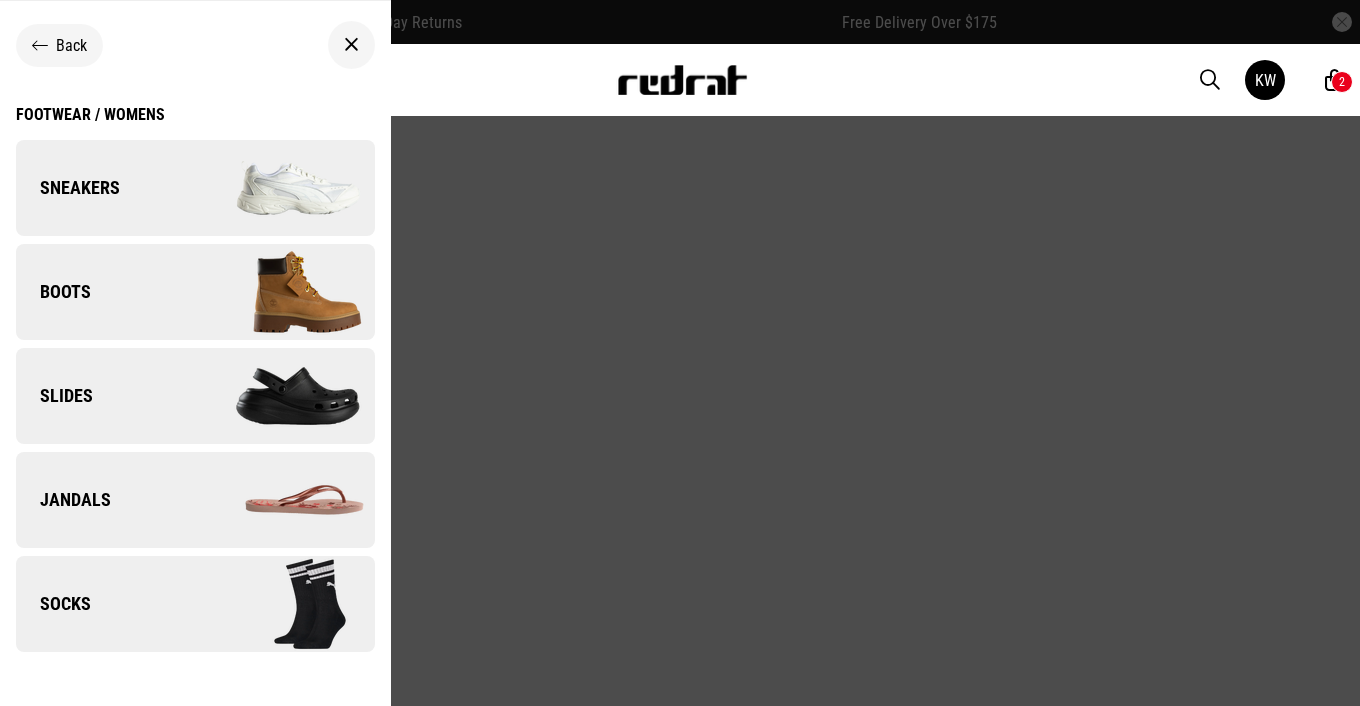 click at bounding box center [284, 188] 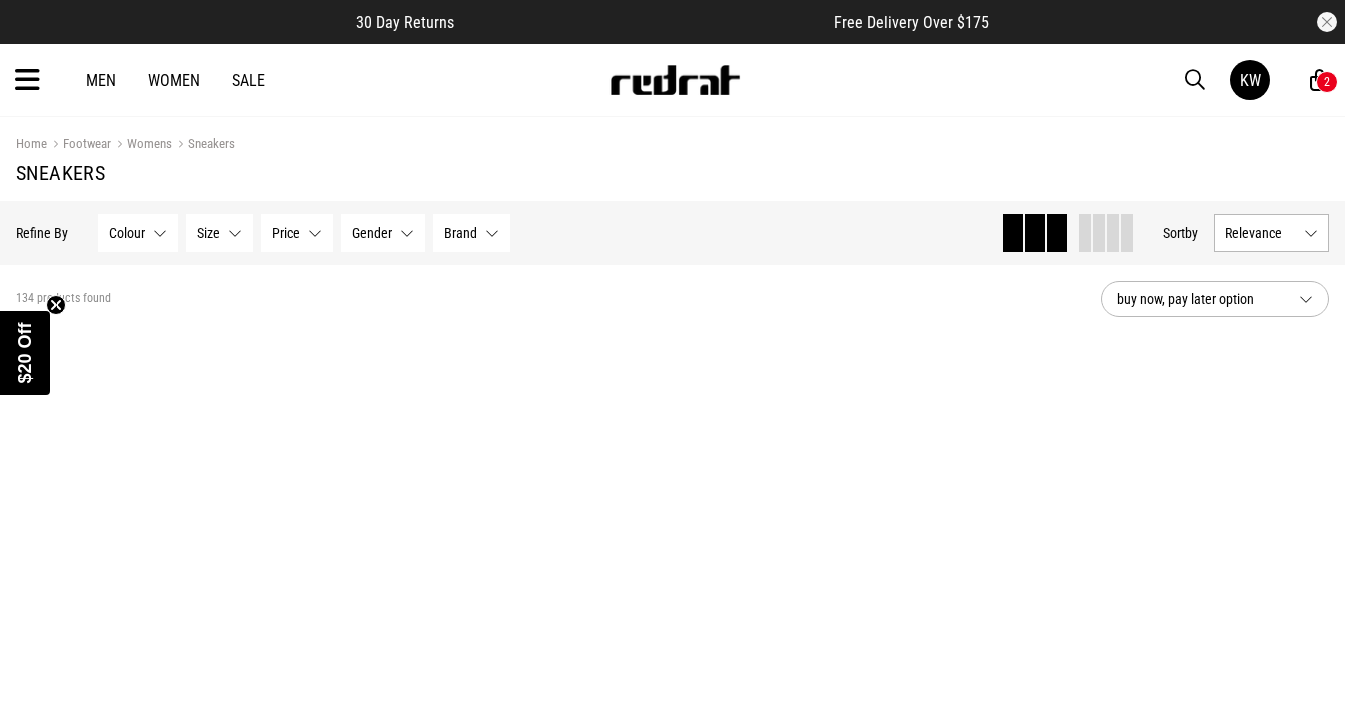 scroll, scrollTop: 0, scrollLeft: 0, axis: both 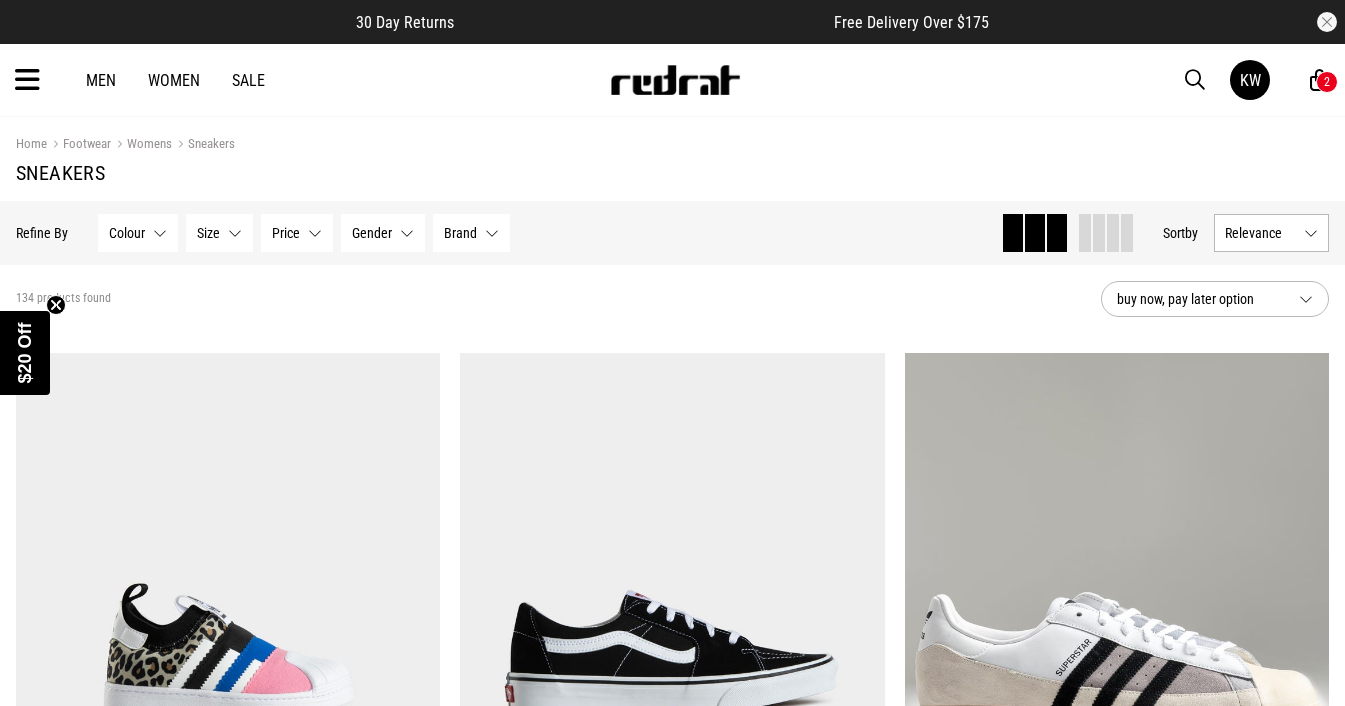 click on "Brand  None selected" at bounding box center (471, 233) 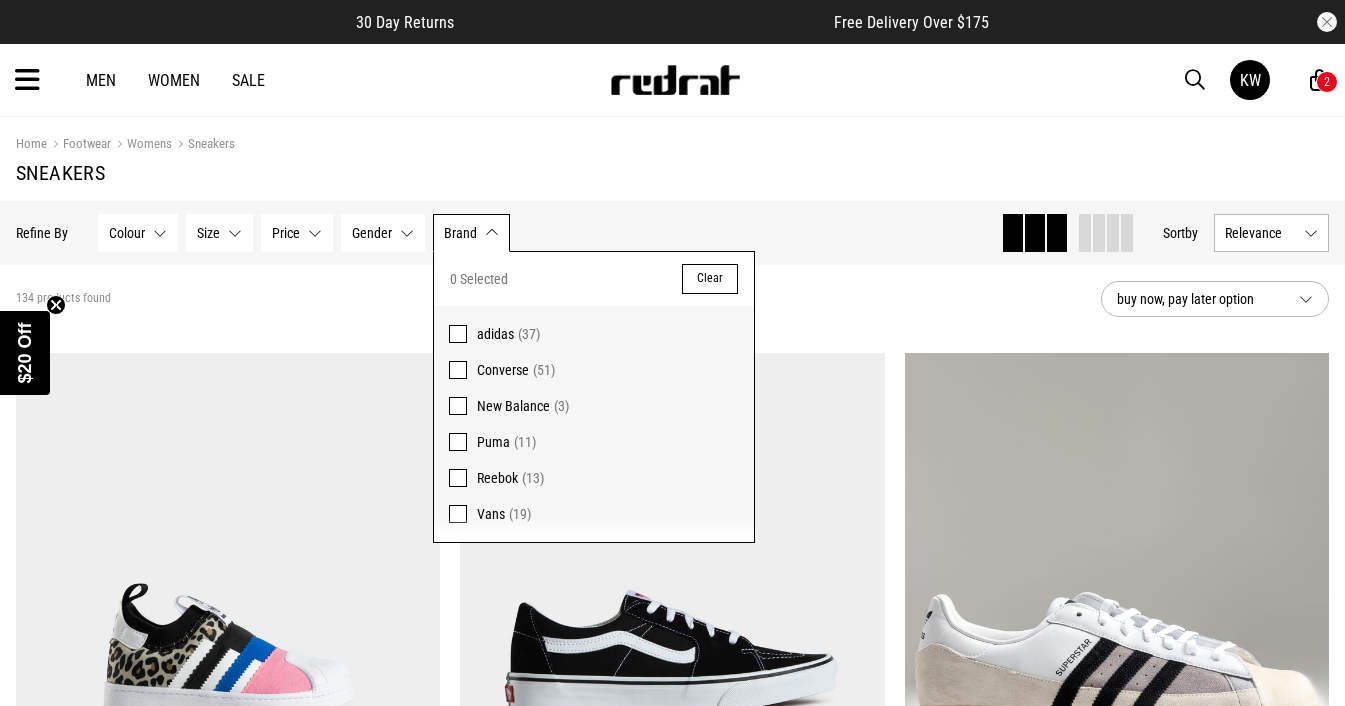 scroll, scrollTop: 0, scrollLeft: 0, axis: both 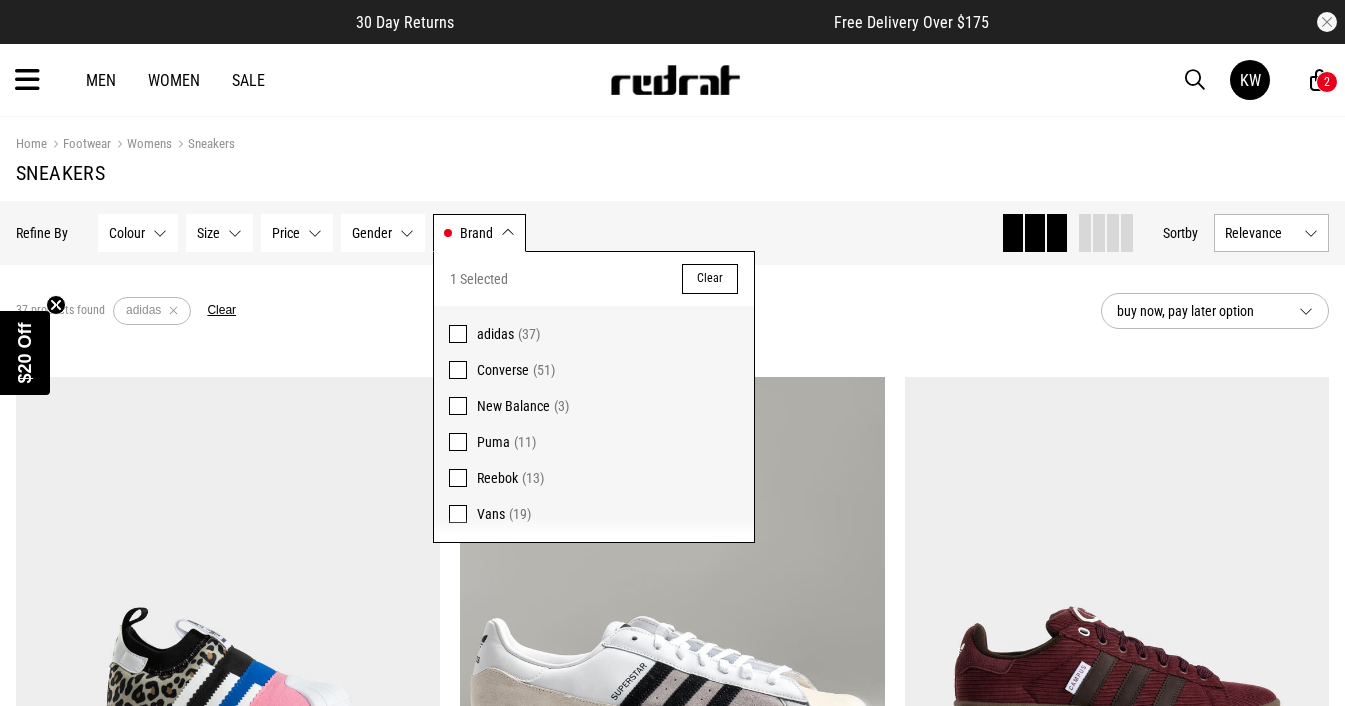 click on "37 products found   Active Filters adidas Clear    buy now, pay later option" at bounding box center (672, 311) 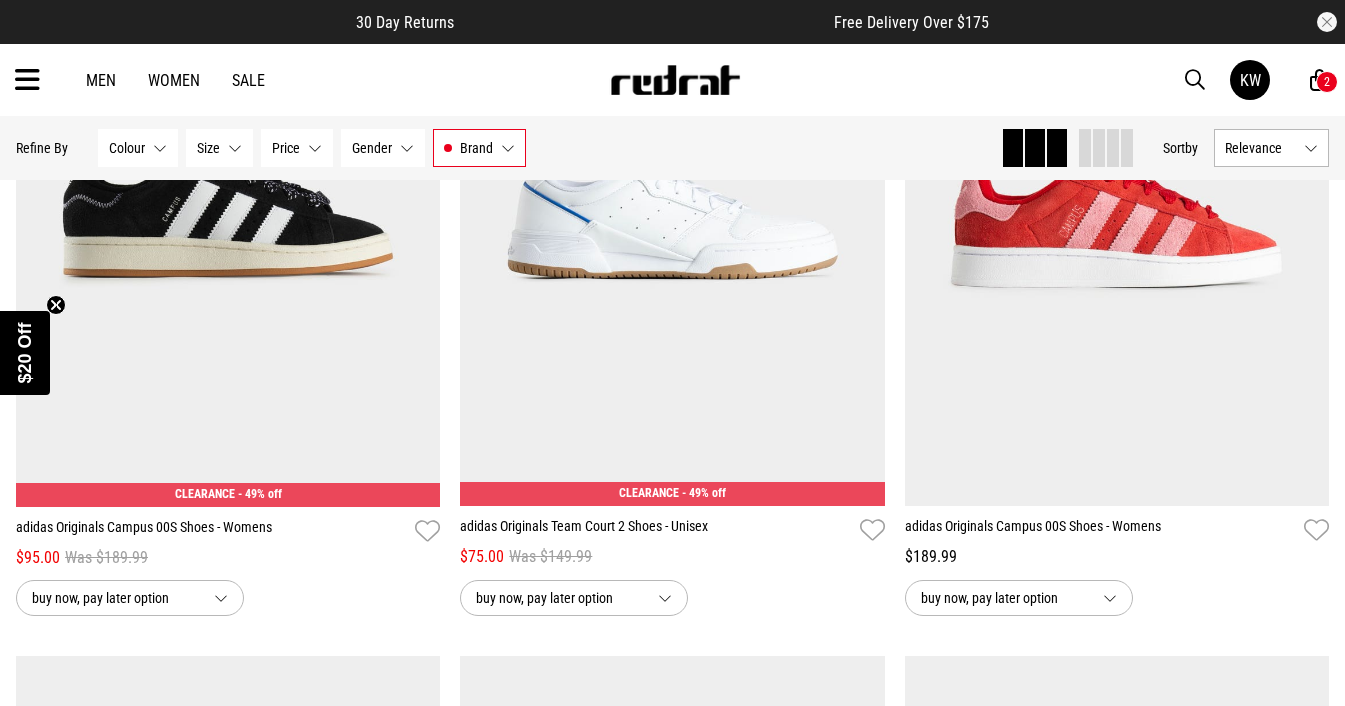 scroll, scrollTop: 4103, scrollLeft: 0, axis: vertical 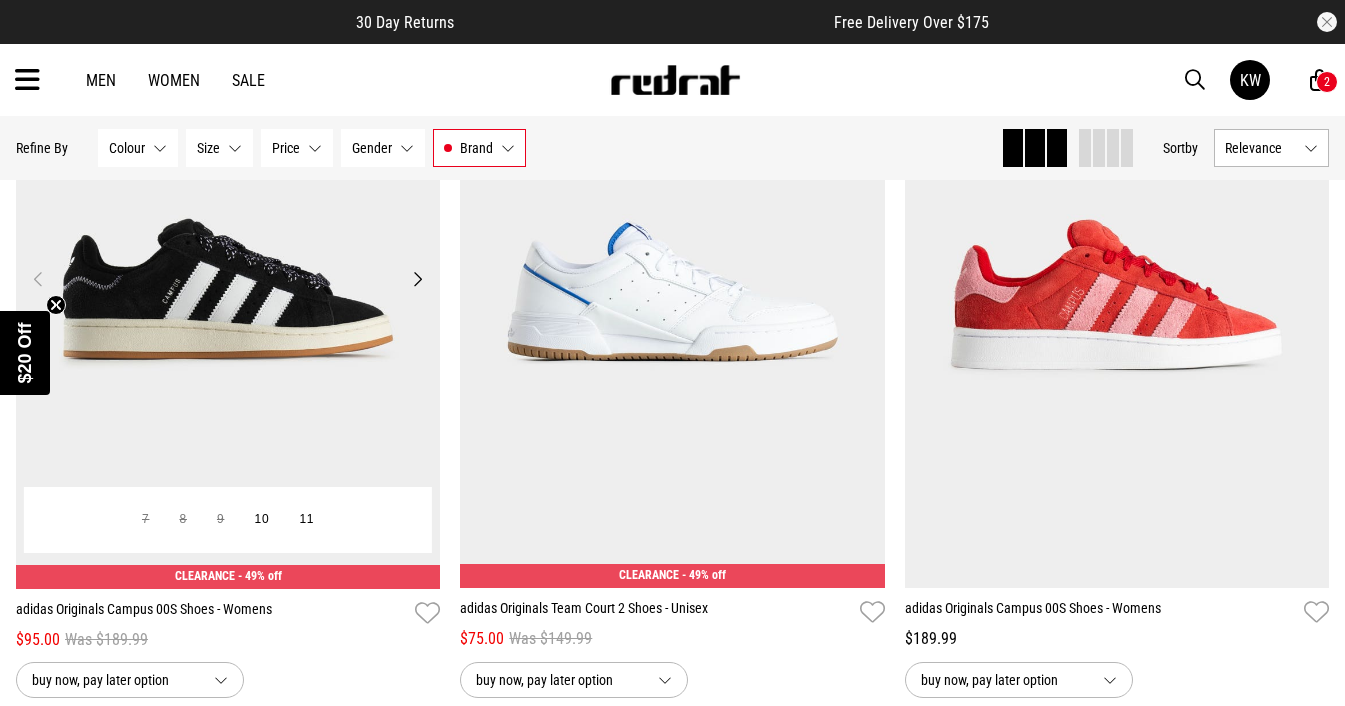 click on "Next" at bounding box center [417, 279] 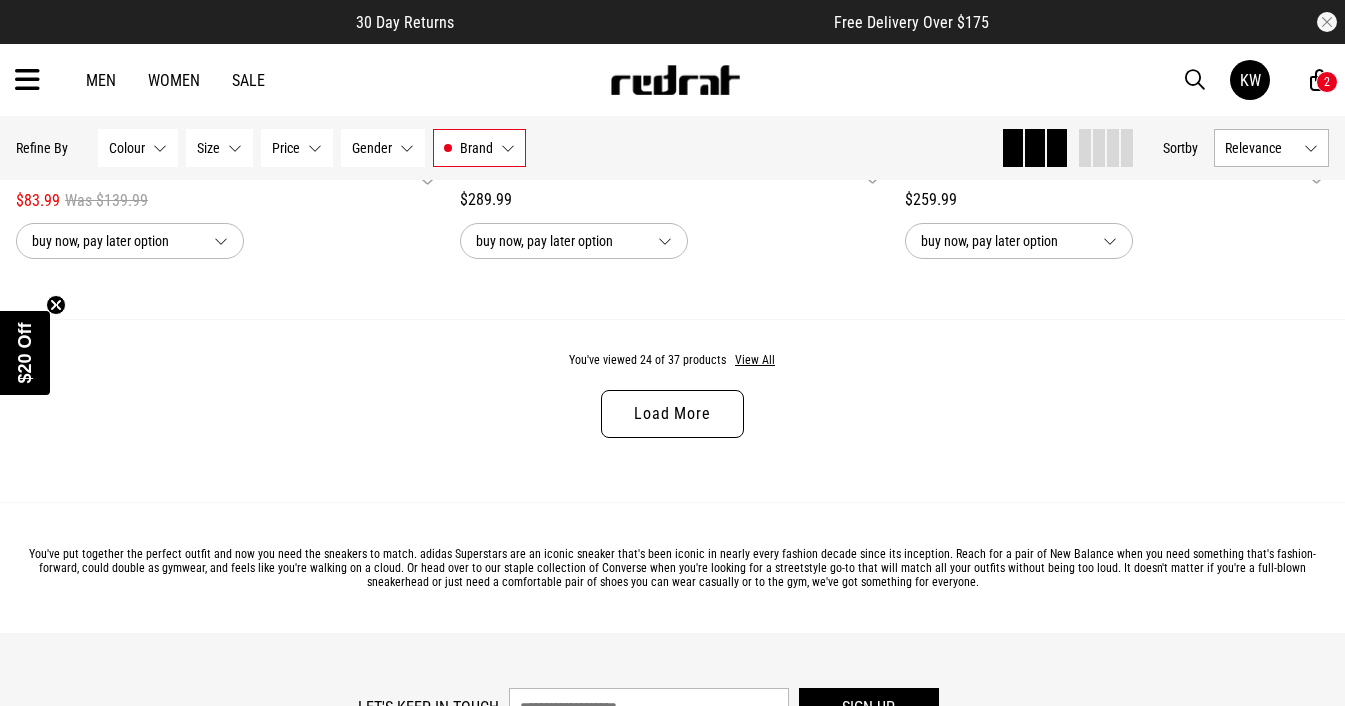 scroll, scrollTop: 6005, scrollLeft: 0, axis: vertical 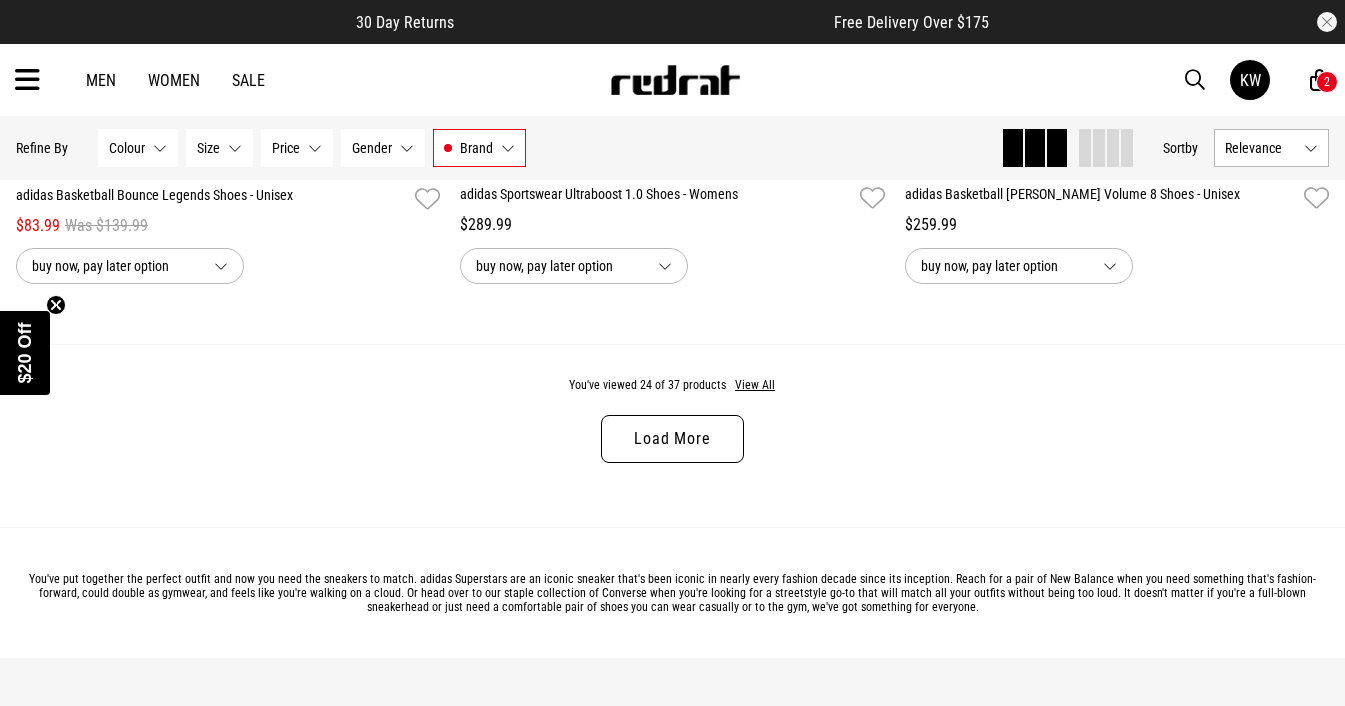 click at bounding box center [1195, 80] 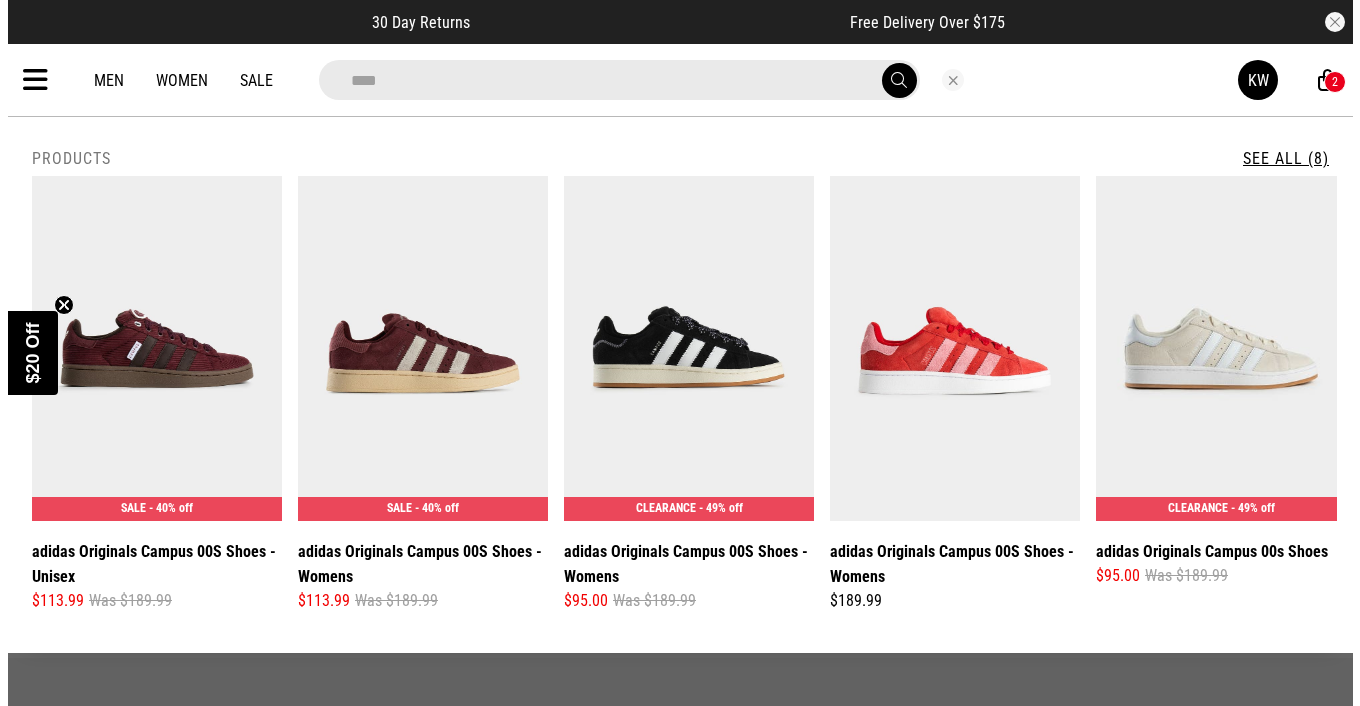 scroll, scrollTop: 6048, scrollLeft: 0, axis: vertical 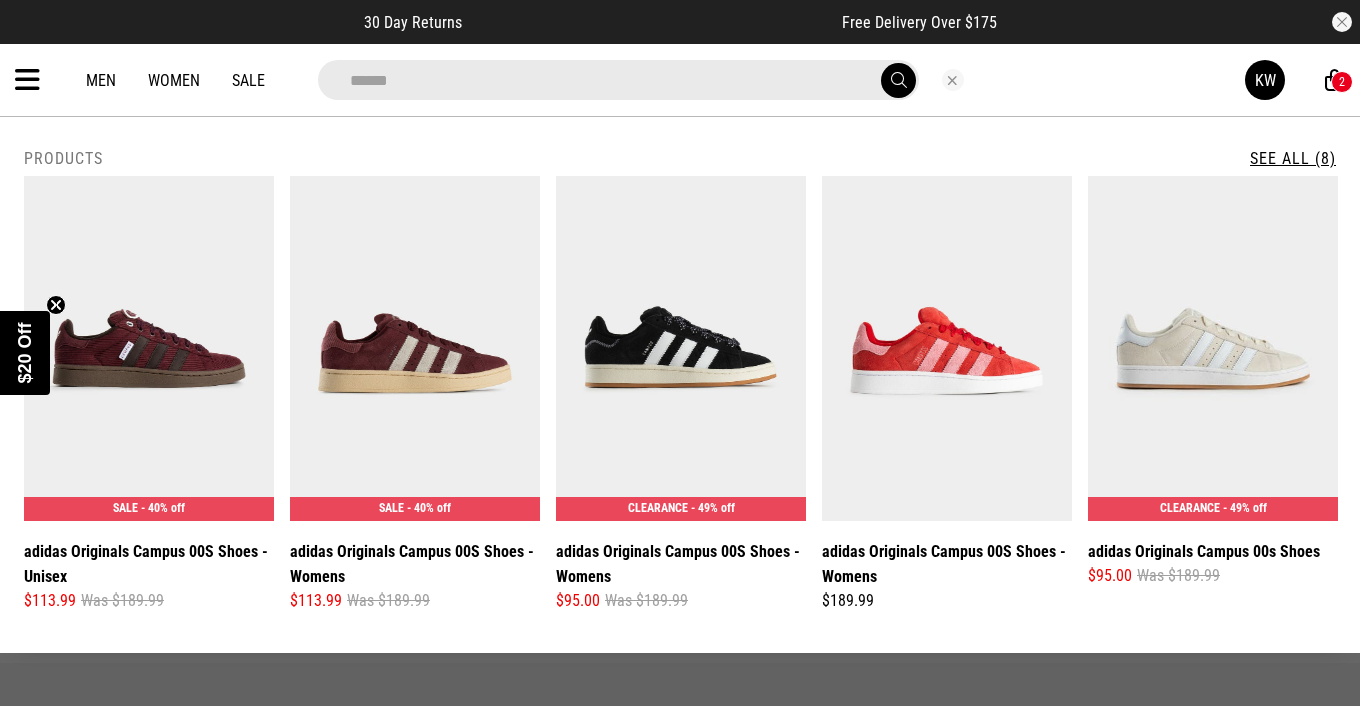 type on "******" 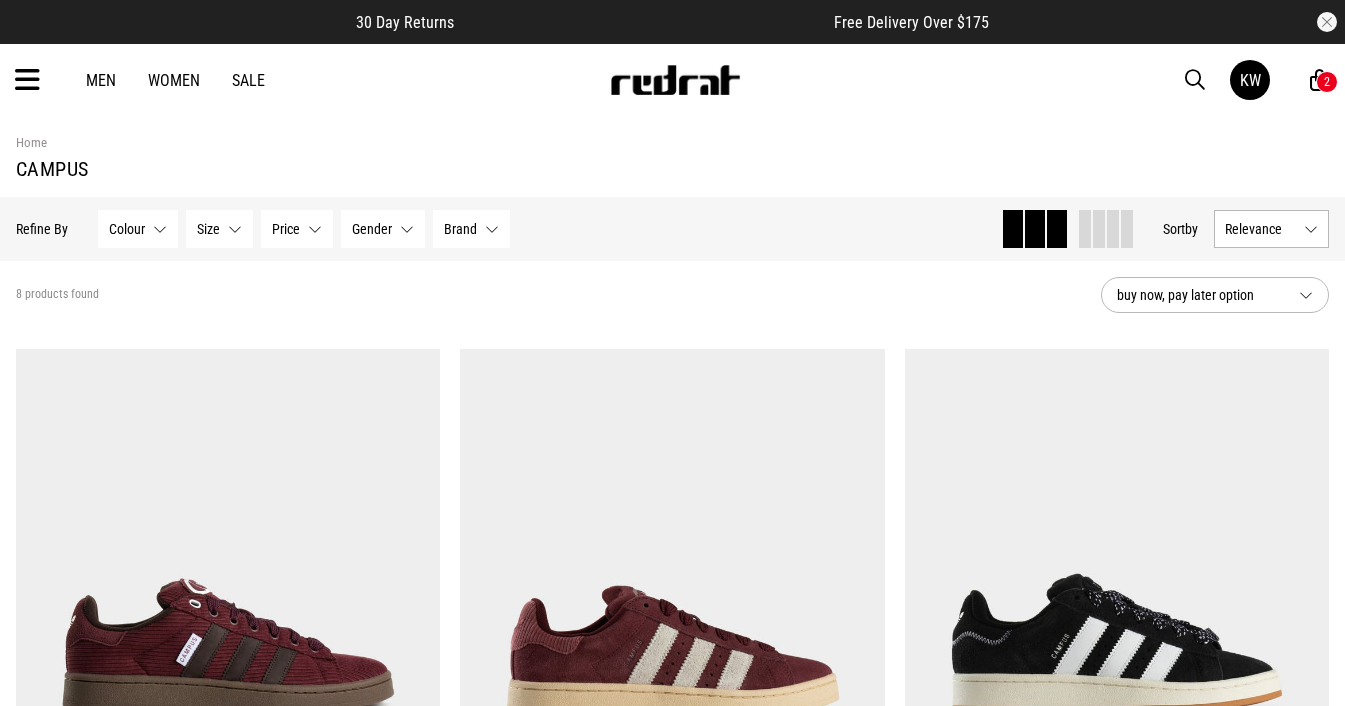 scroll, scrollTop: 312, scrollLeft: 0, axis: vertical 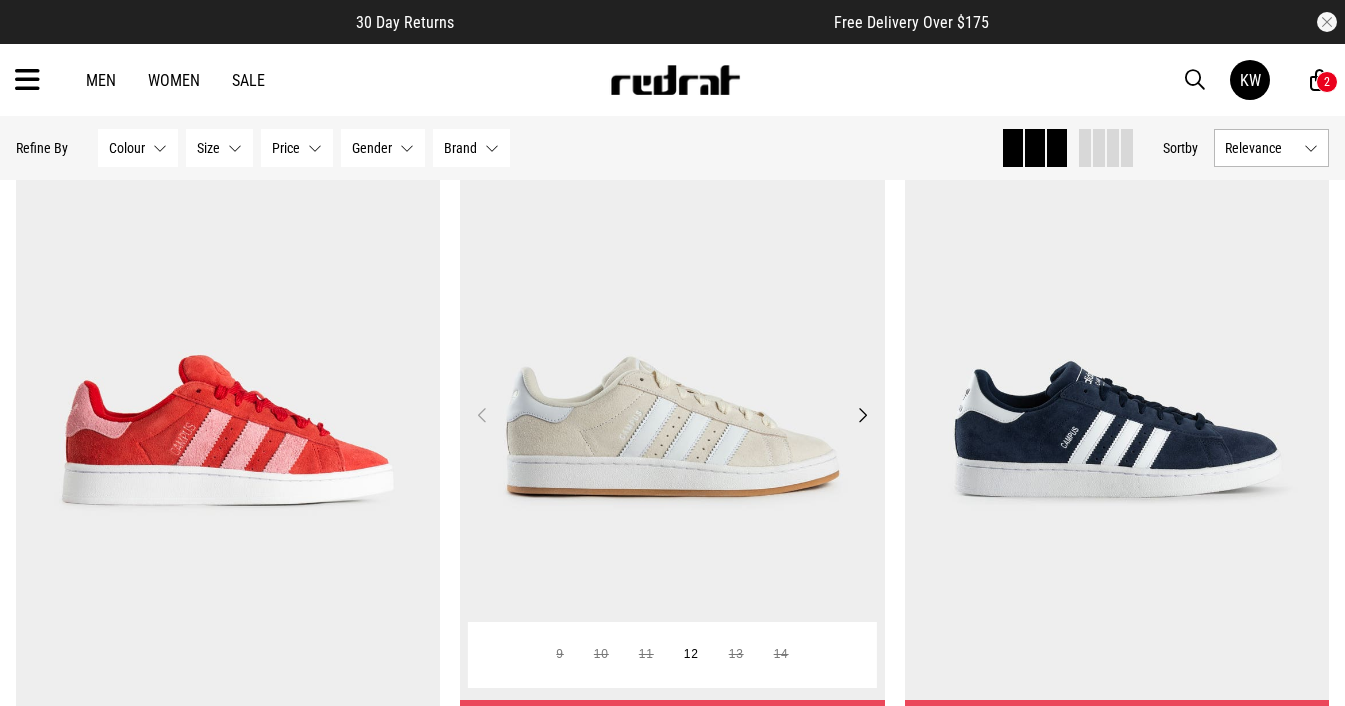 click on "Next" at bounding box center (862, 415) 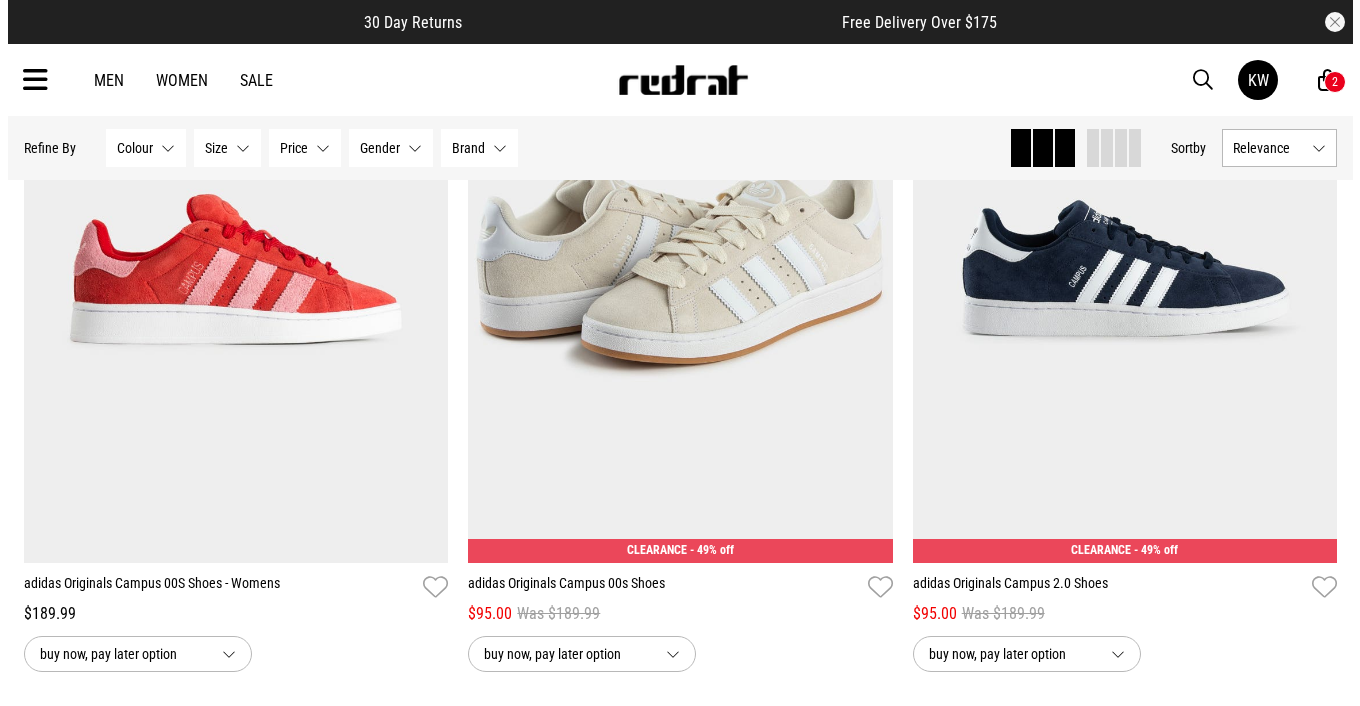 scroll, scrollTop: 1121, scrollLeft: 0, axis: vertical 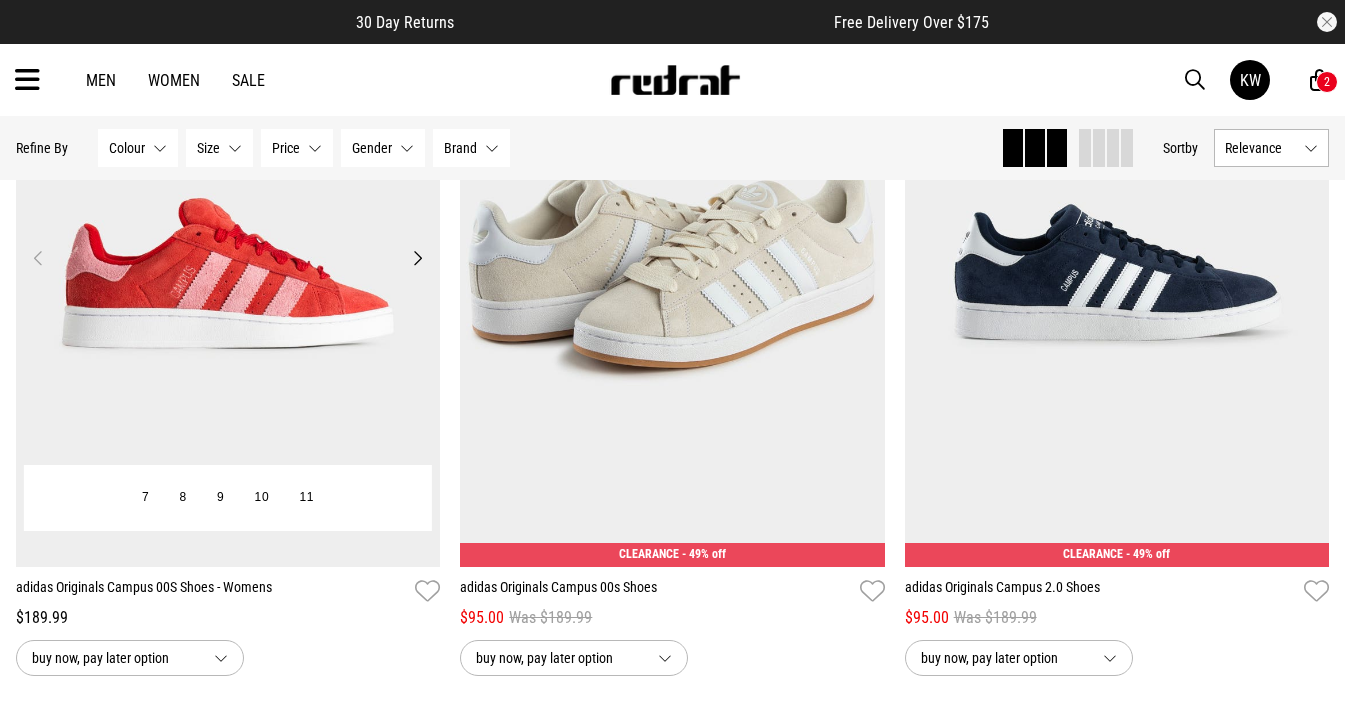 click on "Next" at bounding box center (417, 258) 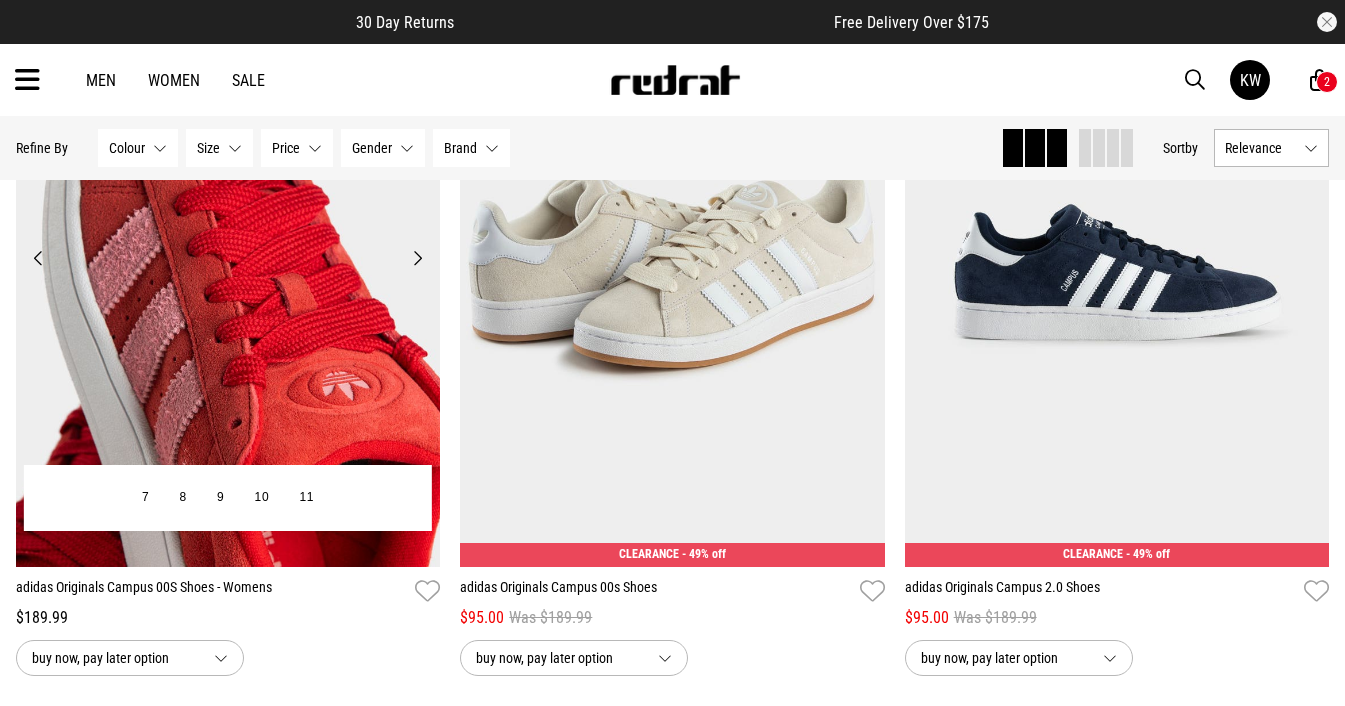 click on "Next" at bounding box center (417, 258) 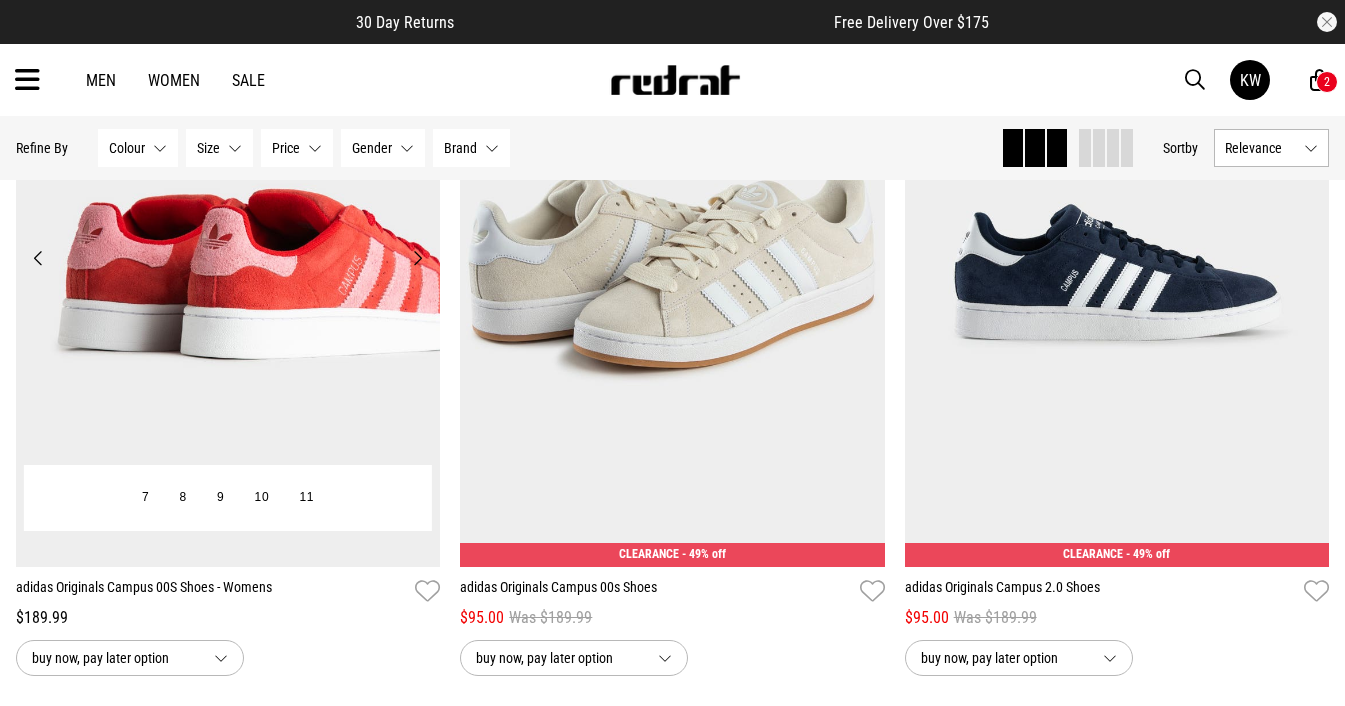 click on "Next" at bounding box center (417, 258) 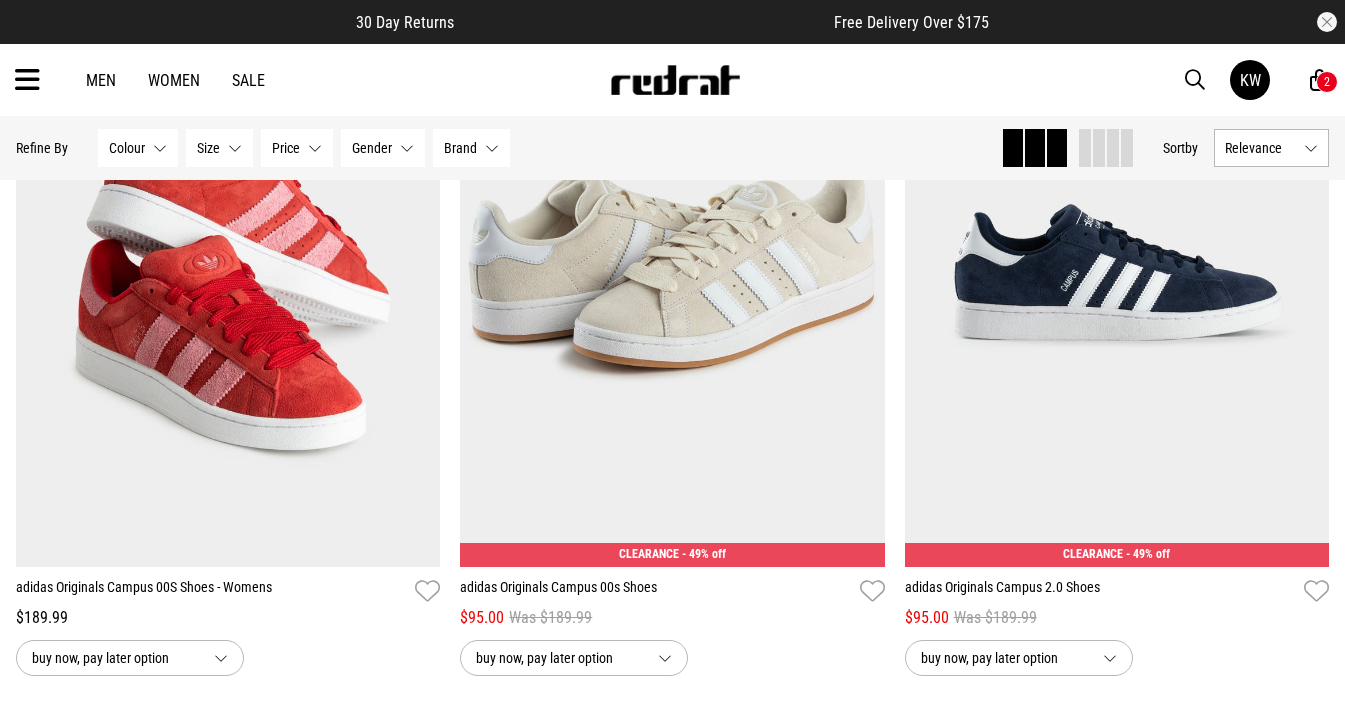 click on "KW         2" at bounding box center [1279, 80] 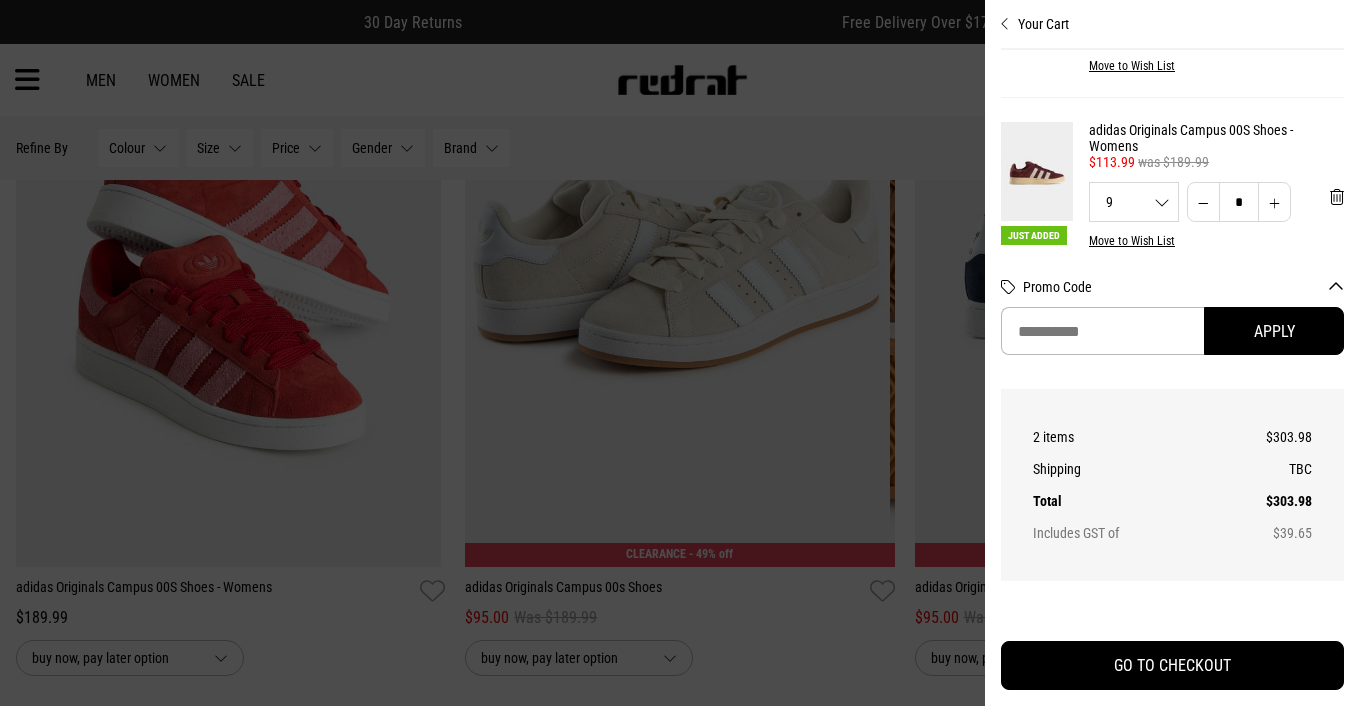 scroll, scrollTop: 145, scrollLeft: 0, axis: vertical 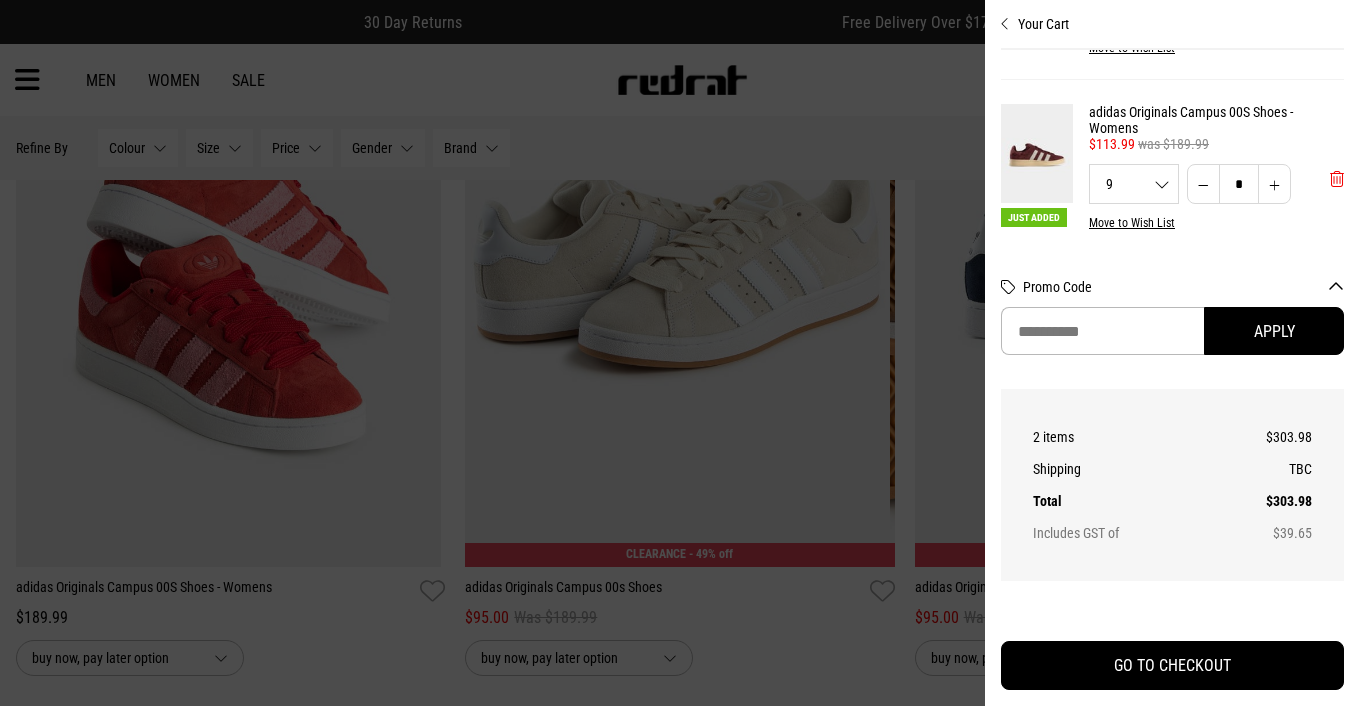 click at bounding box center (1337, 179) 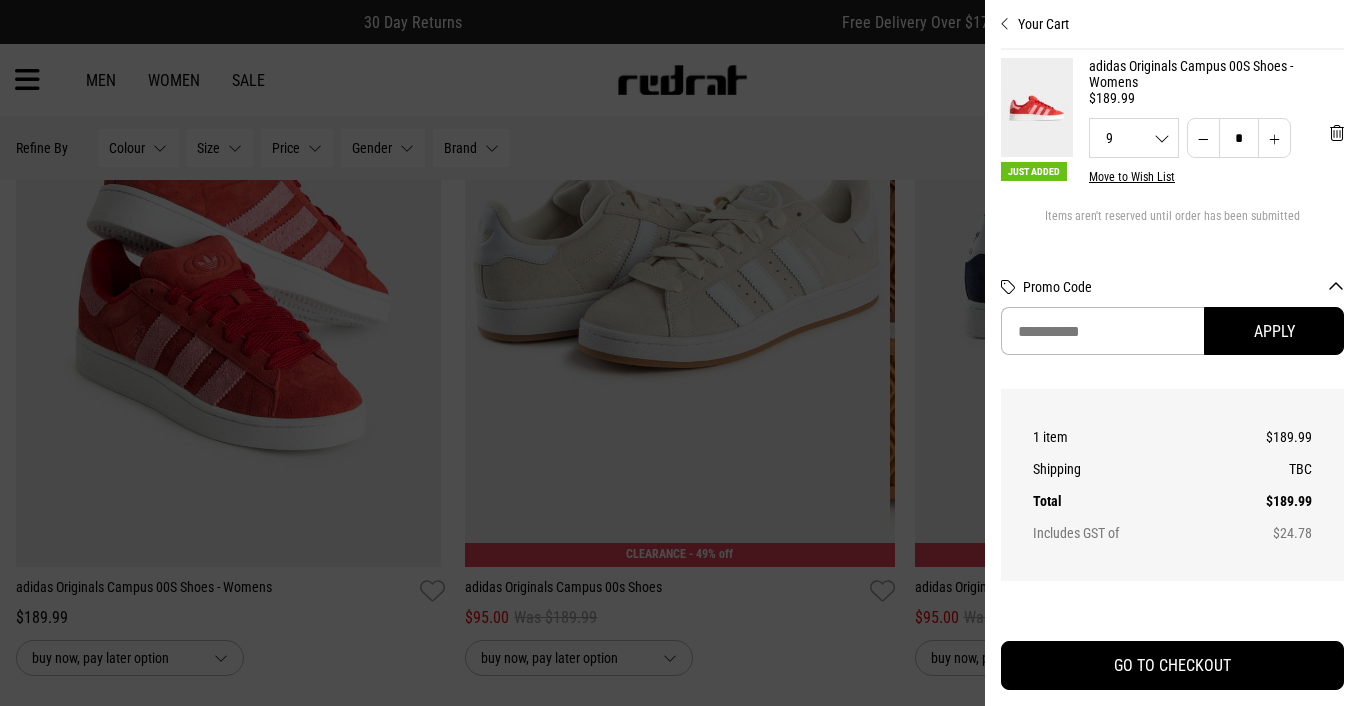 click at bounding box center [680, 353] 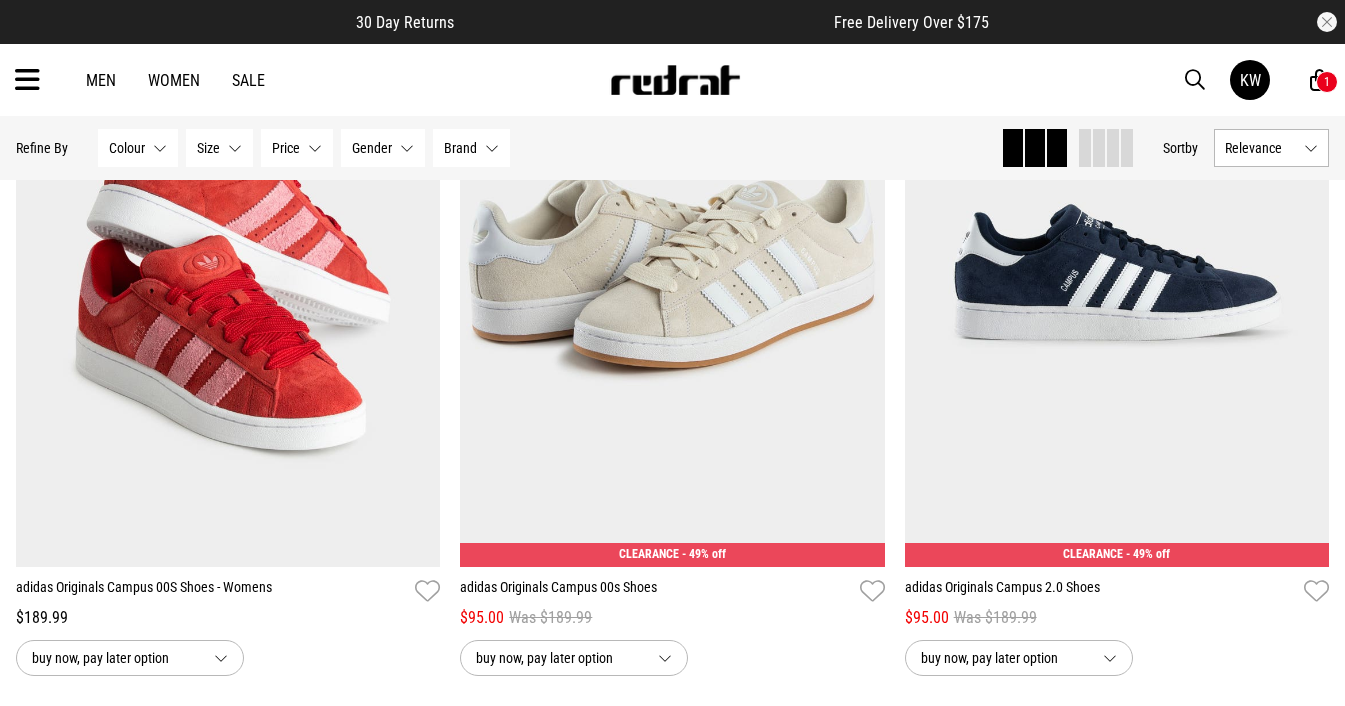 click at bounding box center [1319, 80] 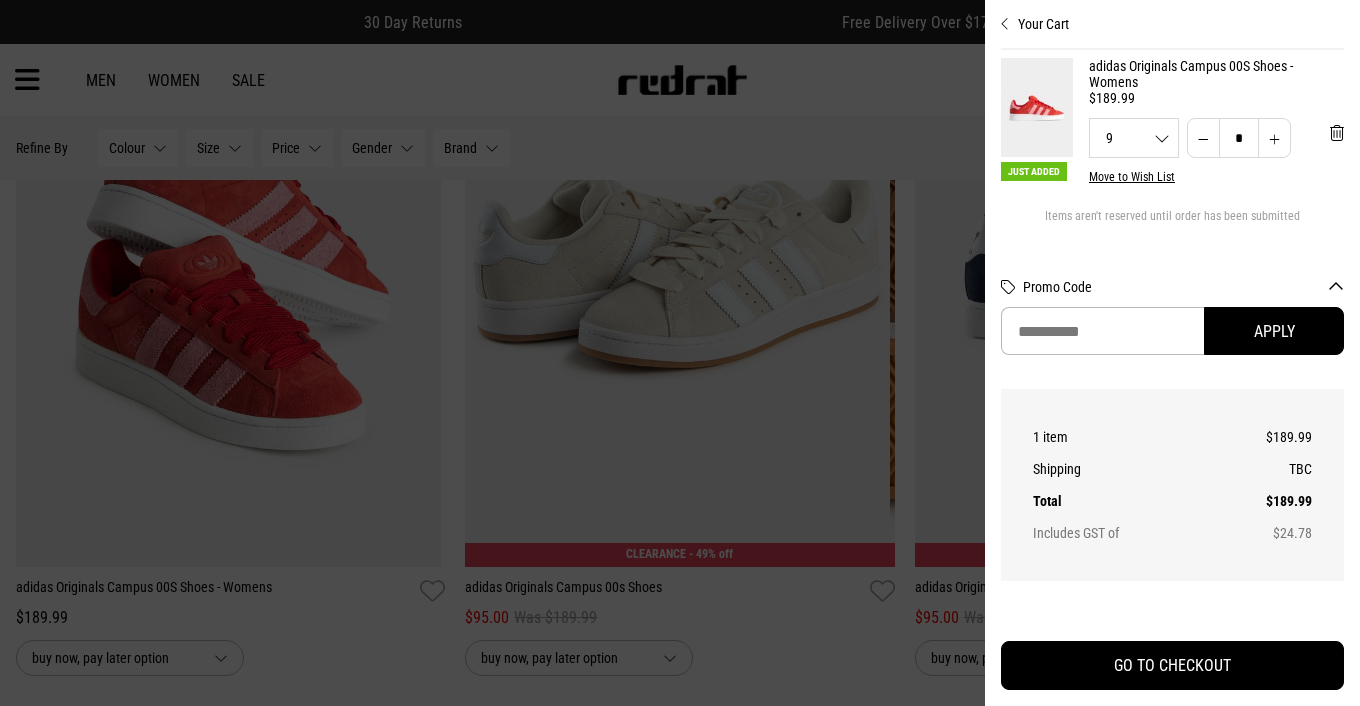 click at bounding box center [1037, 107] 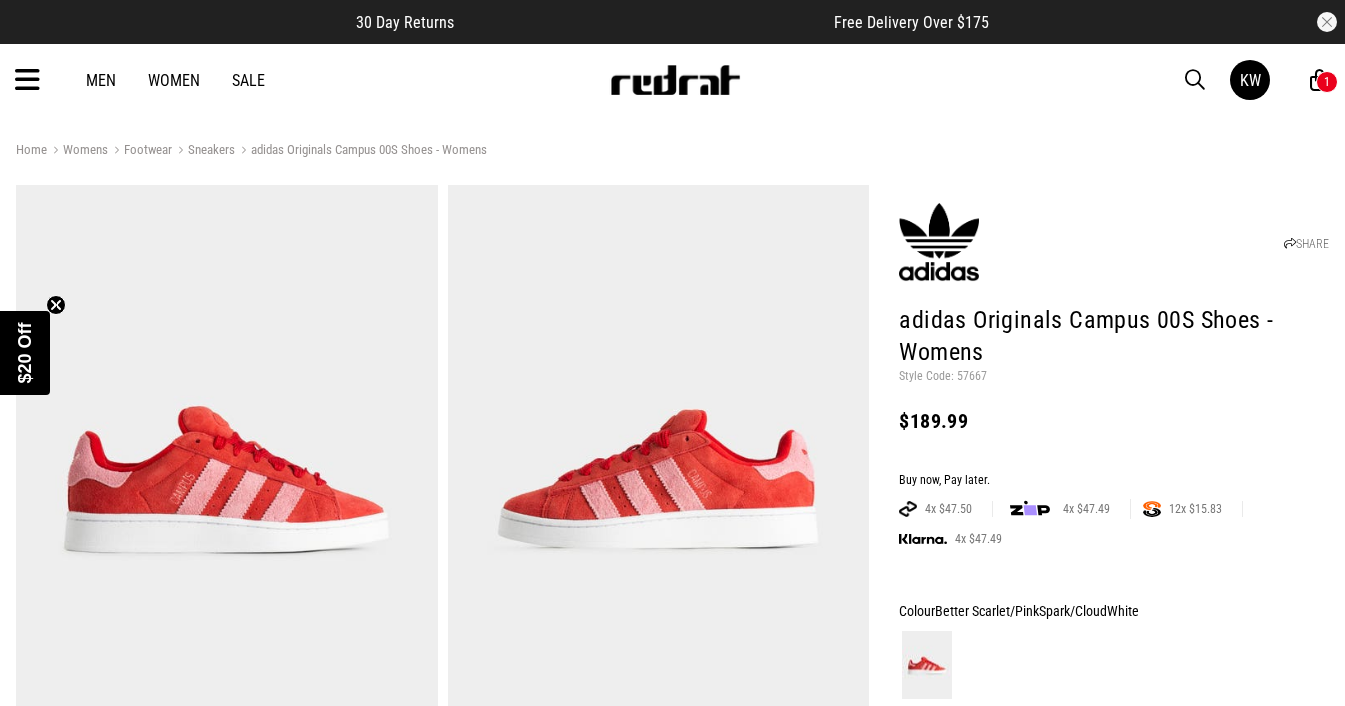 scroll, scrollTop: 0, scrollLeft: 0, axis: both 